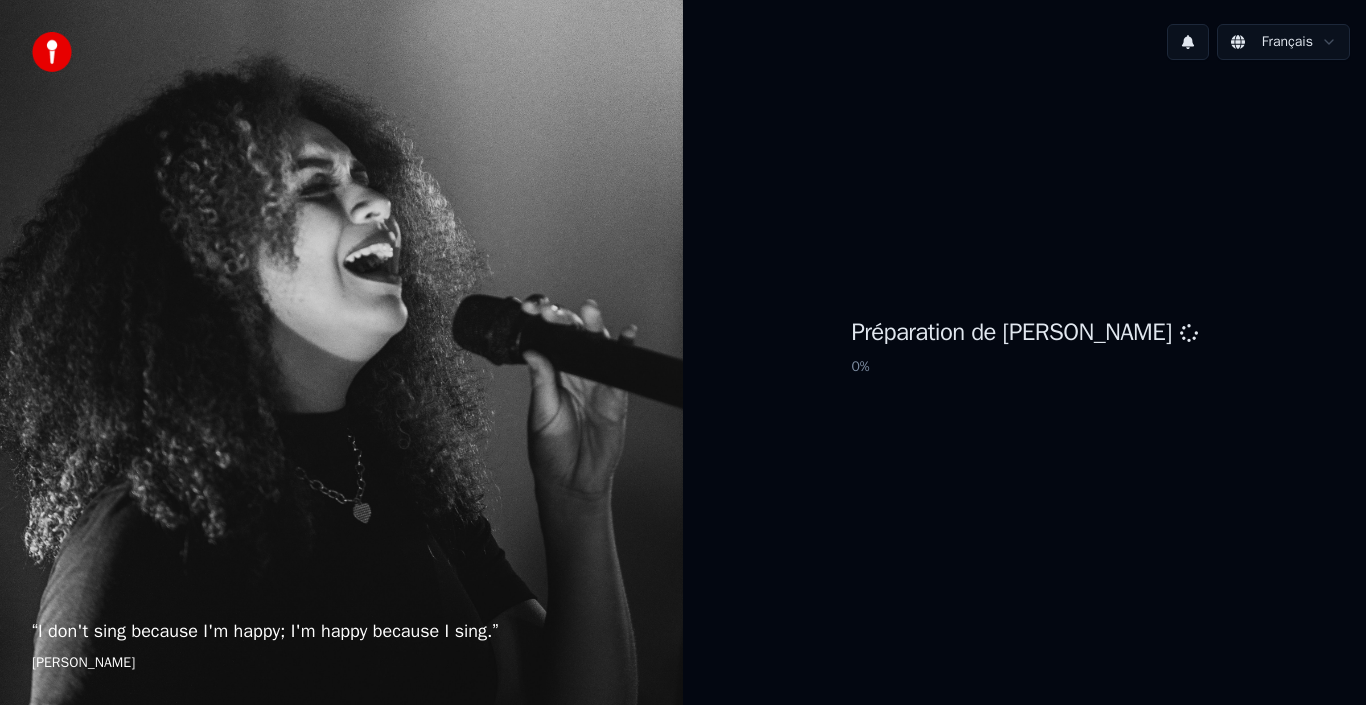 scroll, scrollTop: 0, scrollLeft: 0, axis: both 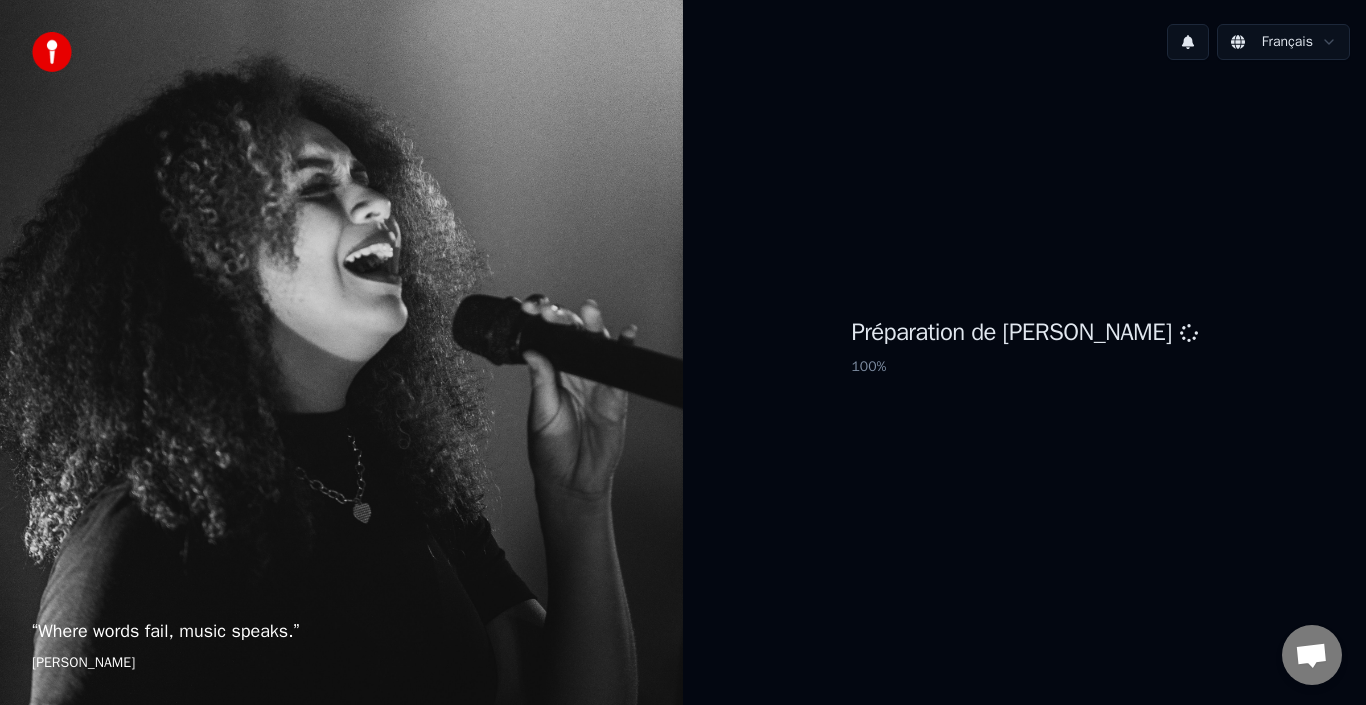 click on "100 %" at bounding box center [1024, 367] 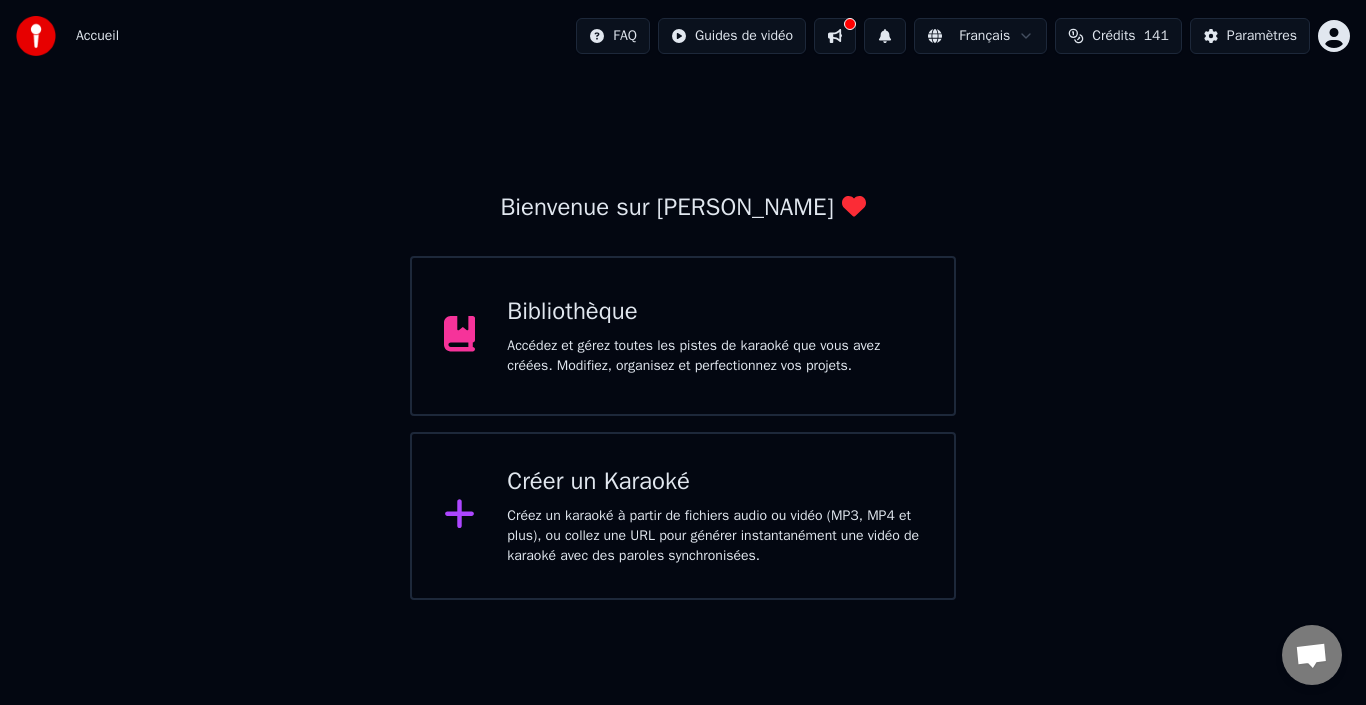 click on "Bibliothèque Accédez et gérez toutes les pistes de karaoké que vous avez créées. Modifiez, organisez et perfectionnez vos projets." at bounding box center (714, 336) 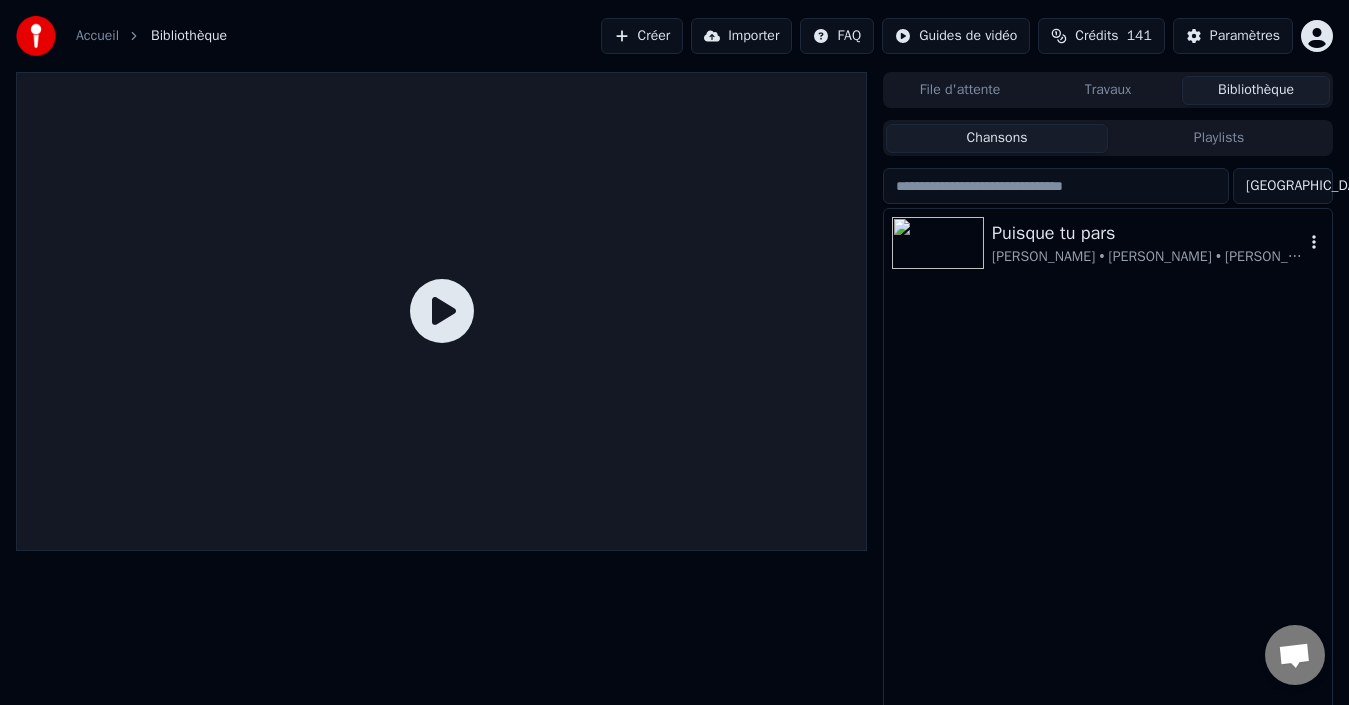 click on "[PERSON_NAME] • [PERSON_NAME] • [PERSON_NAME]" at bounding box center (1148, 257) 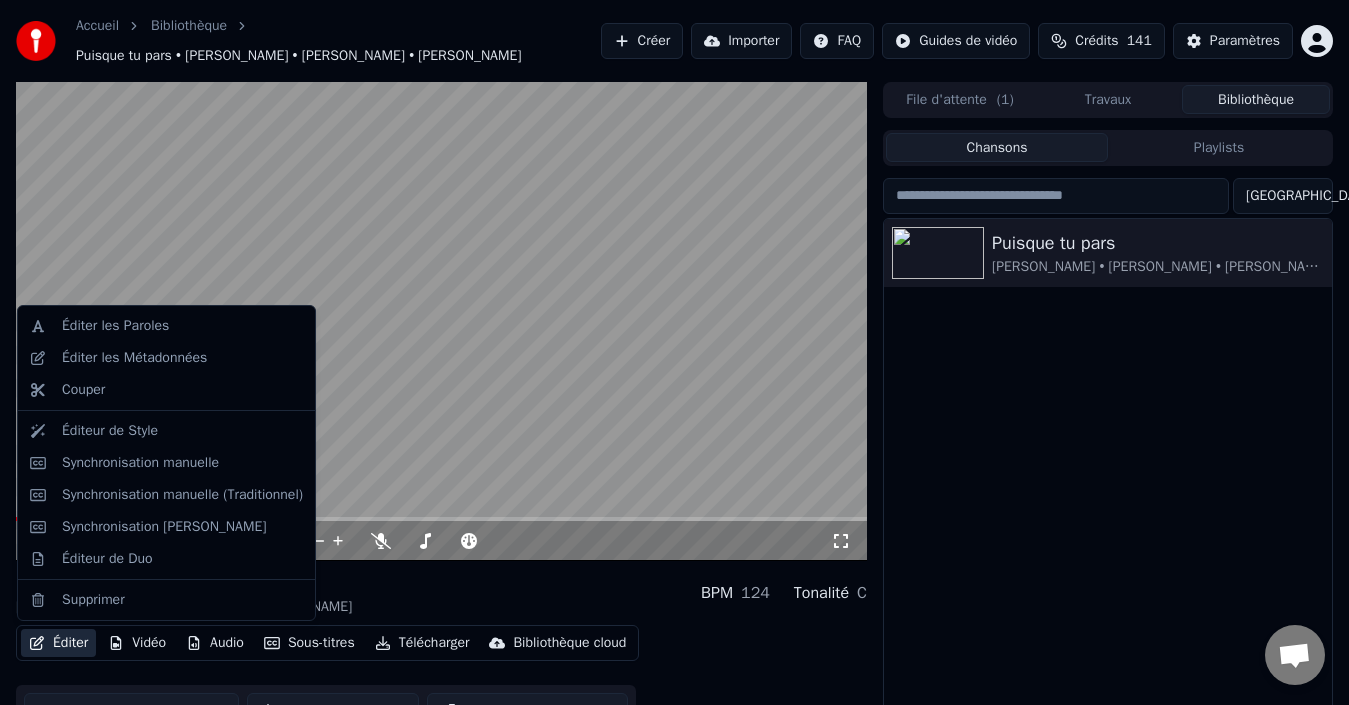 click on "Éditer" at bounding box center (58, 643) 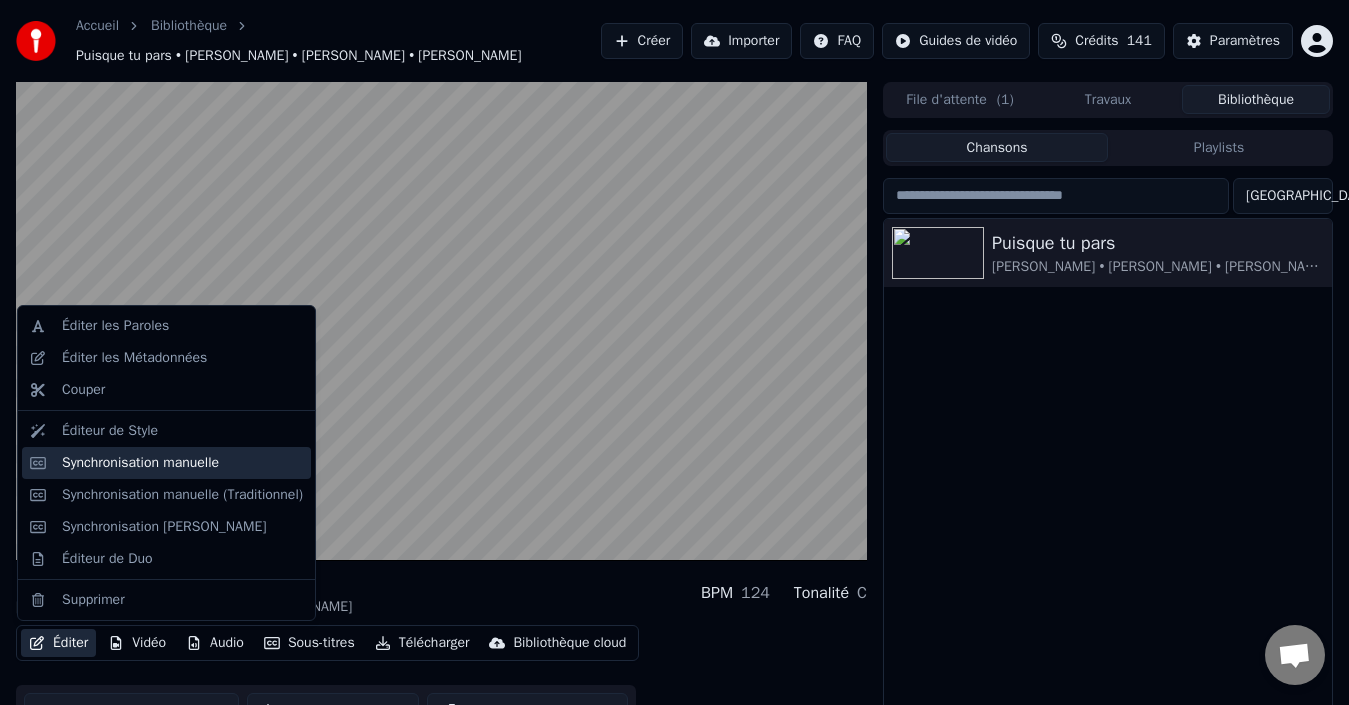 click on "Synchronisation manuelle" at bounding box center [182, 463] 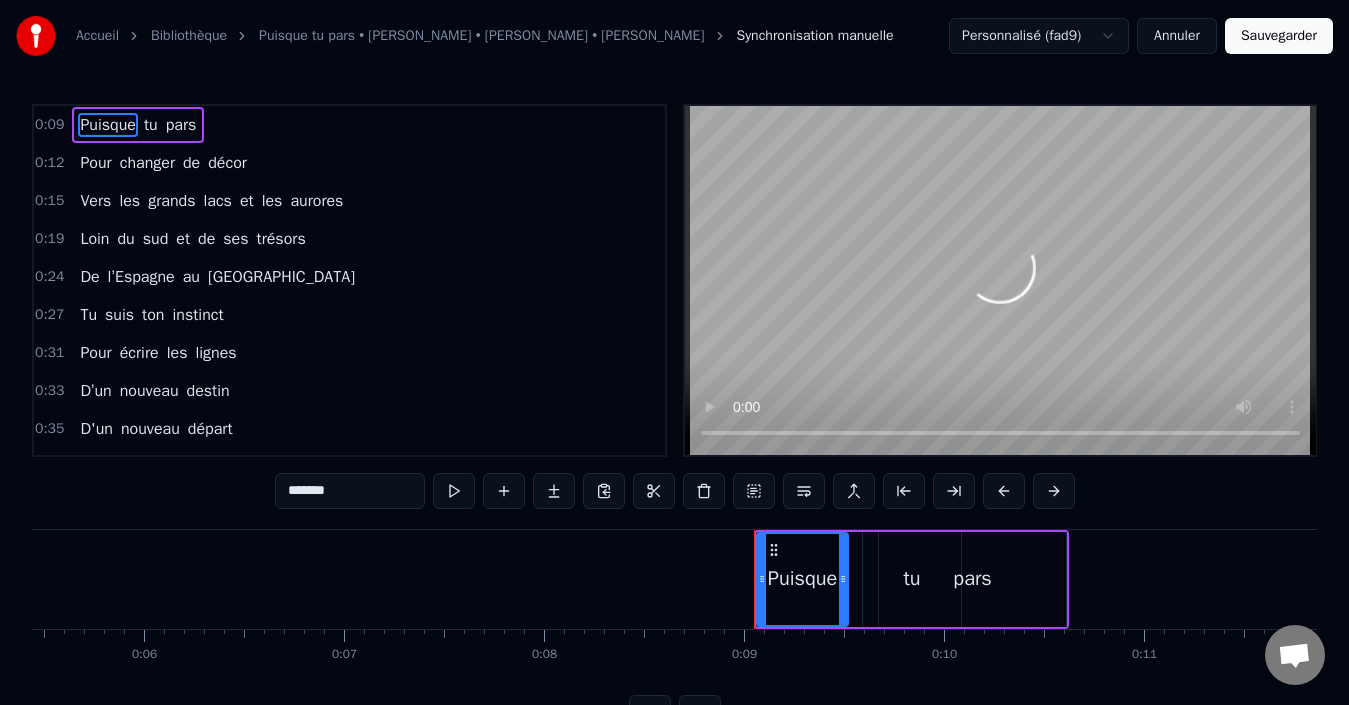scroll, scrollTop: 0, scrollLeft: 1710, axis: horizontal 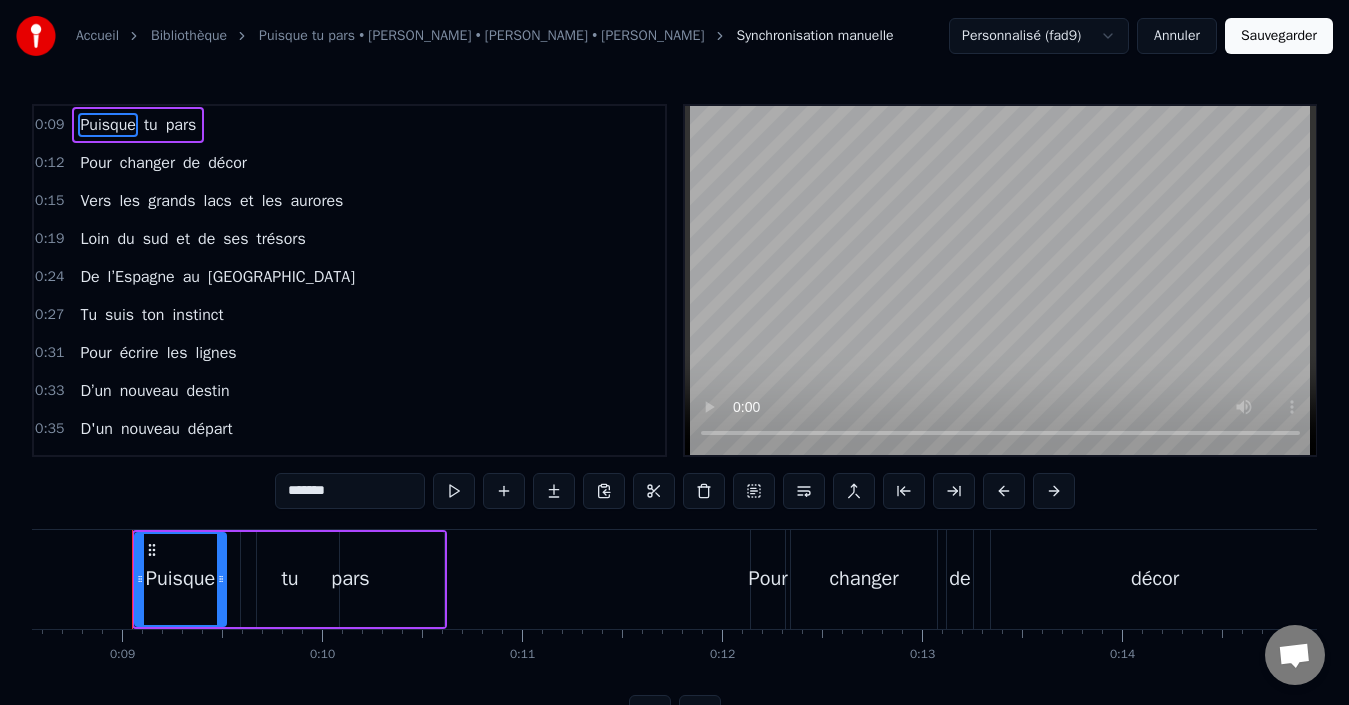 drag, startPoint x: 222, startPoint y: 464, endPoint x: 288, endPoint y: 444, distance: 68.96376 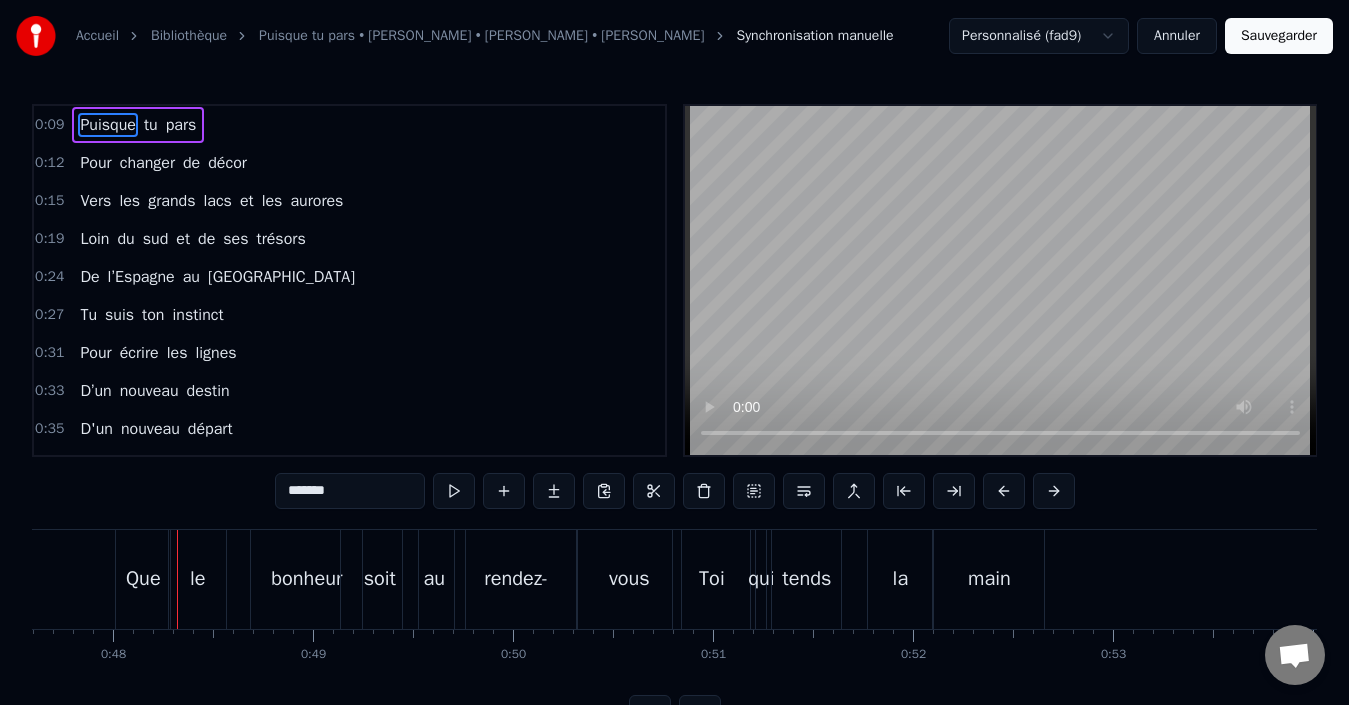 scroll, scrollTop: 0, scrollLeft: 9533, axis: horizontal 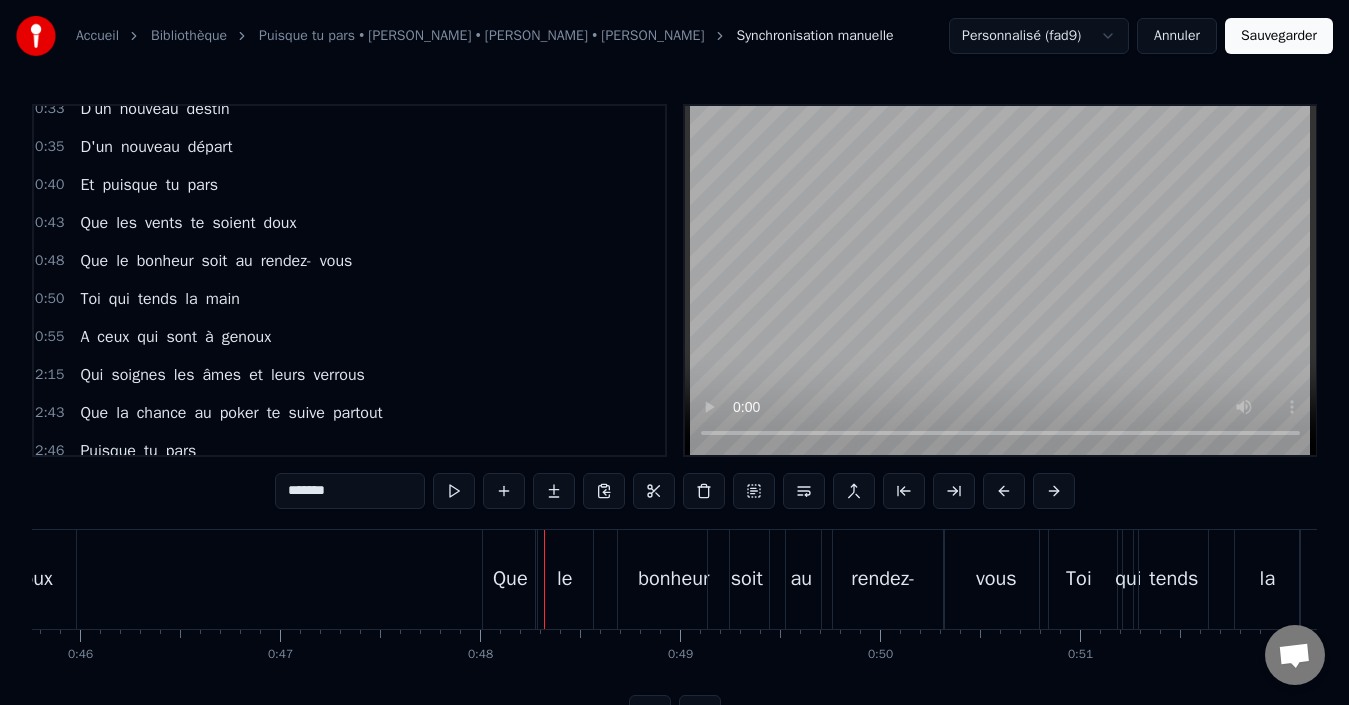 click on "Que le bonheur soit au rendez- vous" at bounding box center [216, 261] 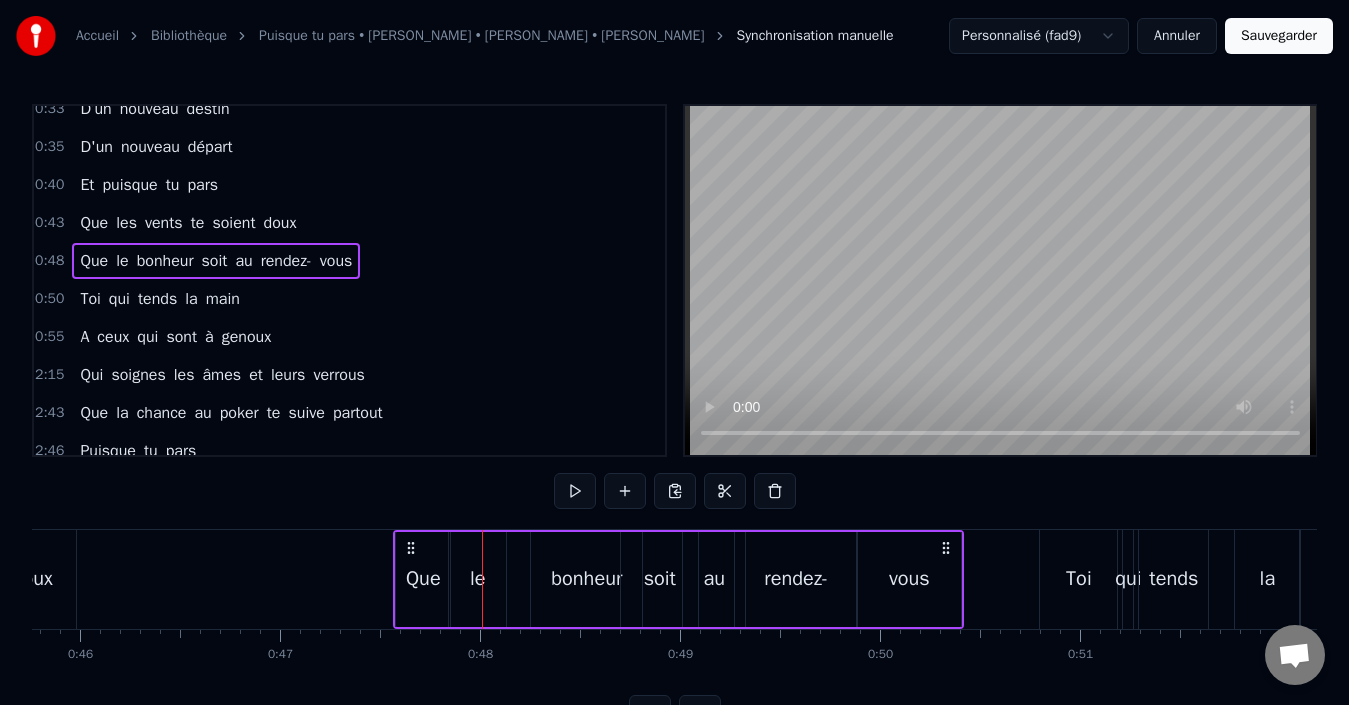 drag, startPoint x: 501, startPoint y: 545, endPoint x: 412, endPoint y: 545, distance: 89 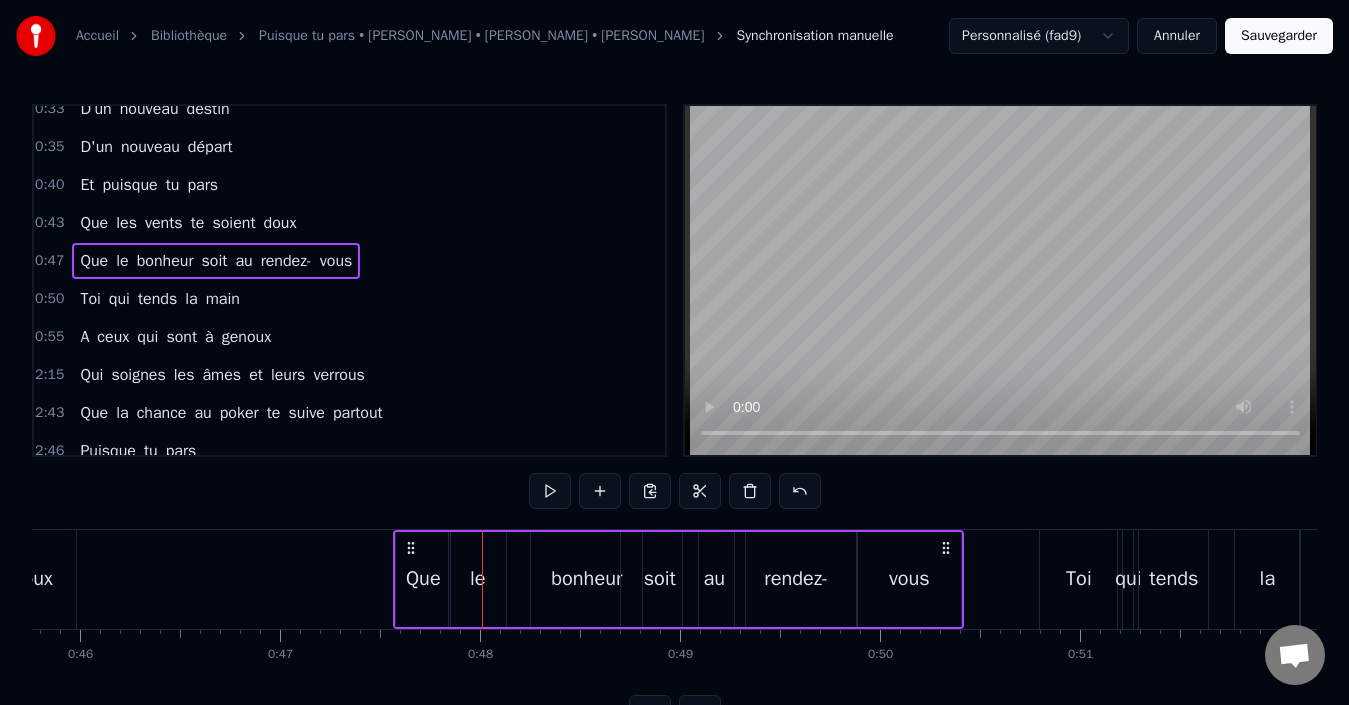 click on "pars" at bounding box center [202, 185] 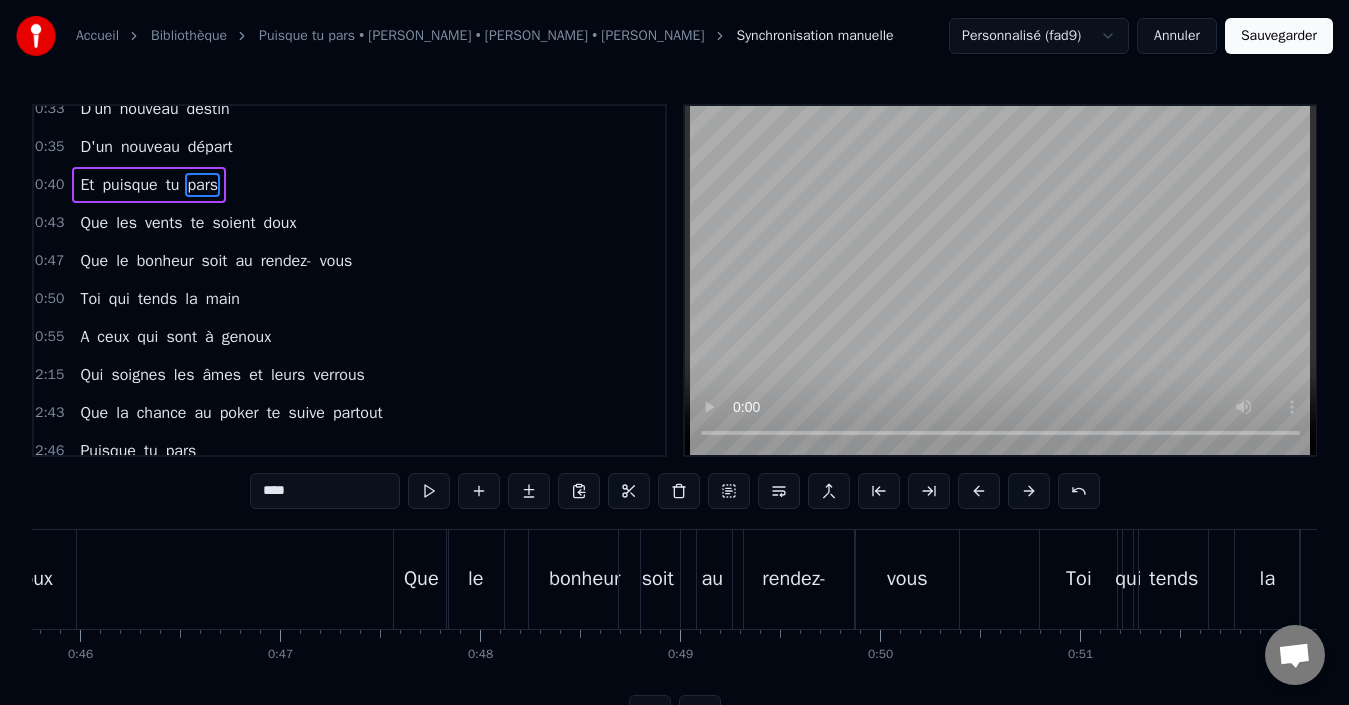 scroll, scrollTop: 280, scrollLeft: 0, axis: vertical 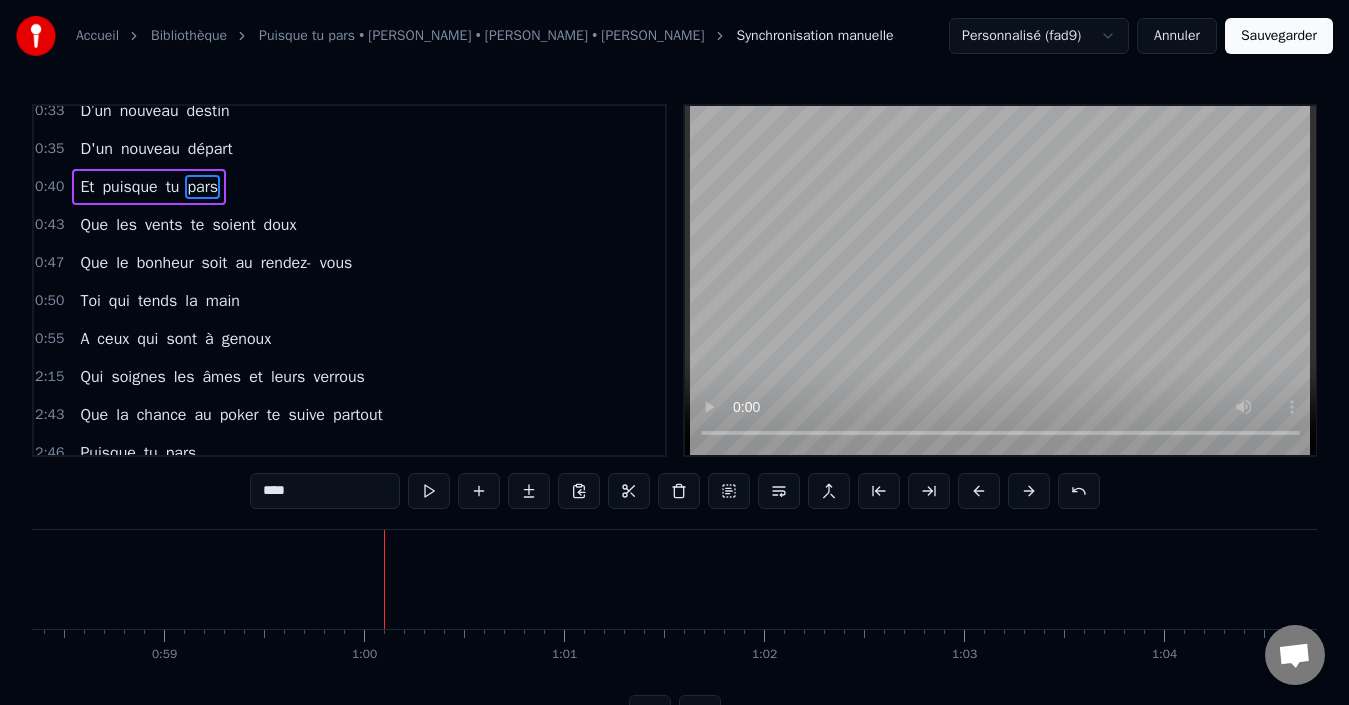 click on "main" at bounding box center [223, 301] 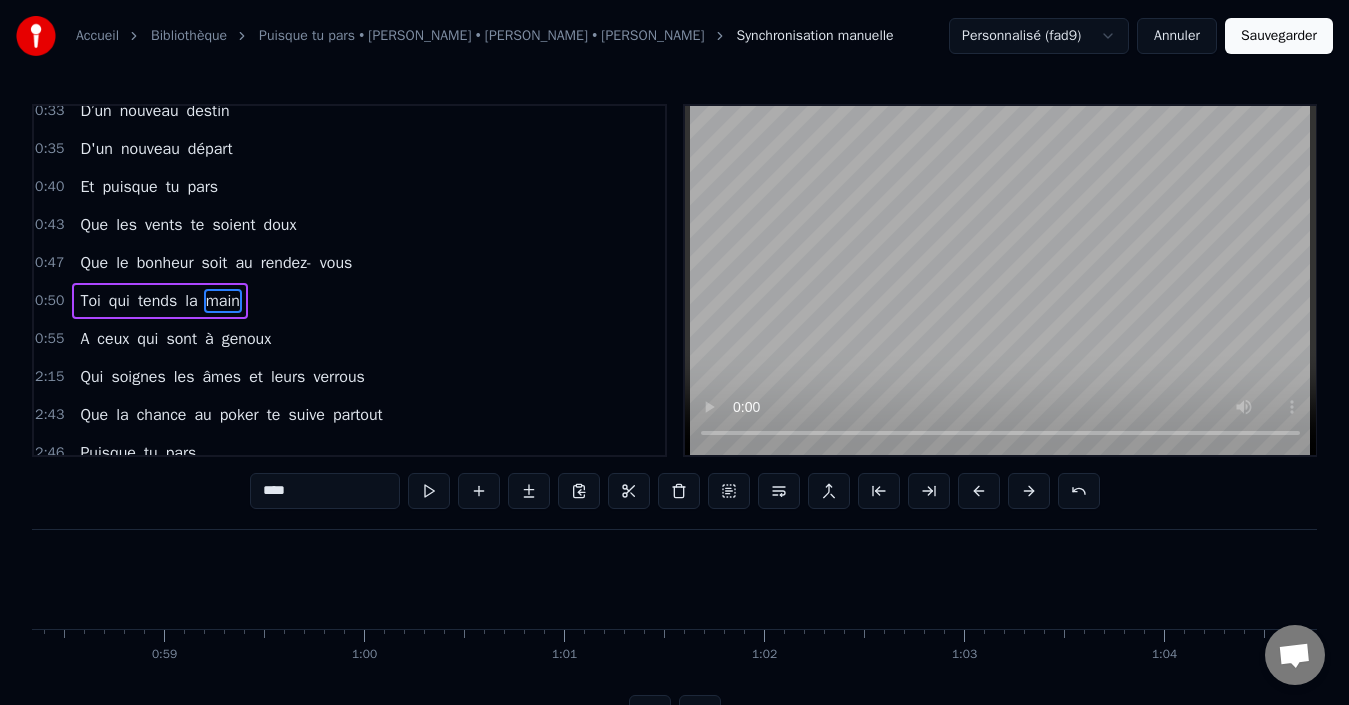 scroll, scrollTop: 300, scrollLeft: 0, axis: vertical 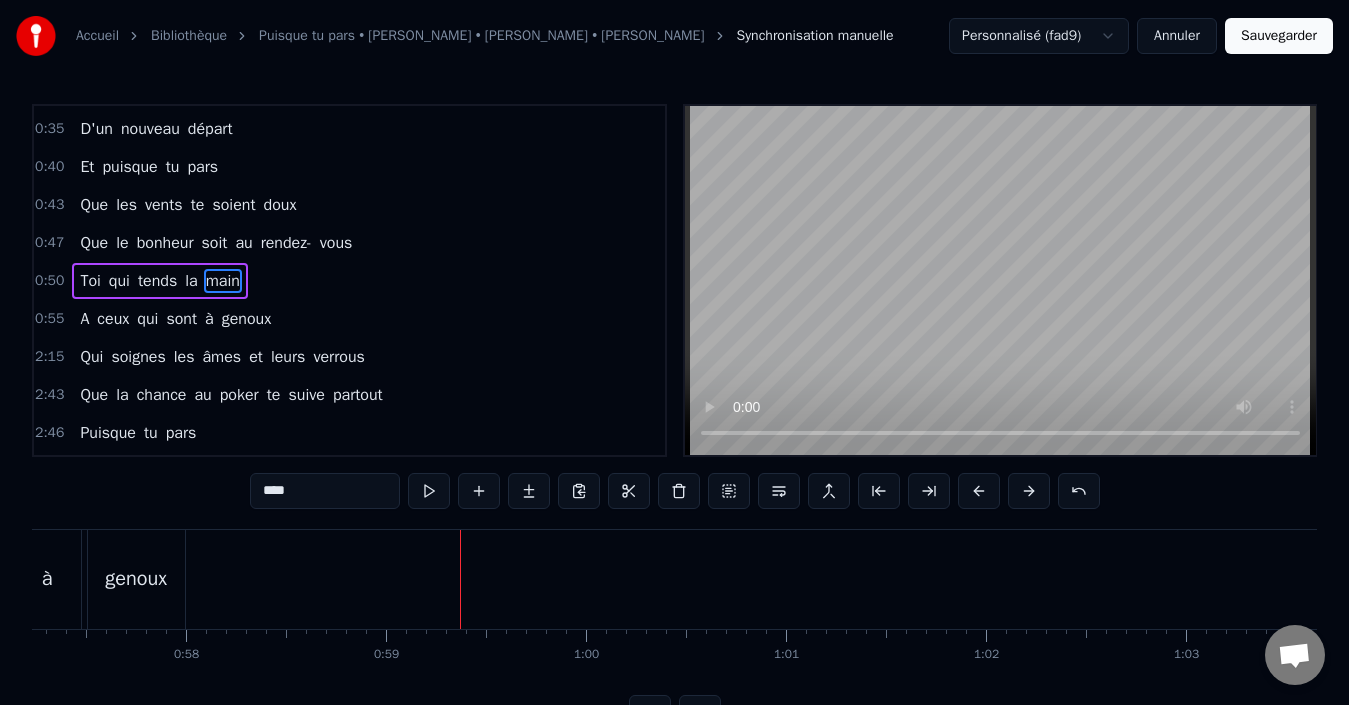 click on "A ceux qui sont à genoux" at bounding box center (175, 319) 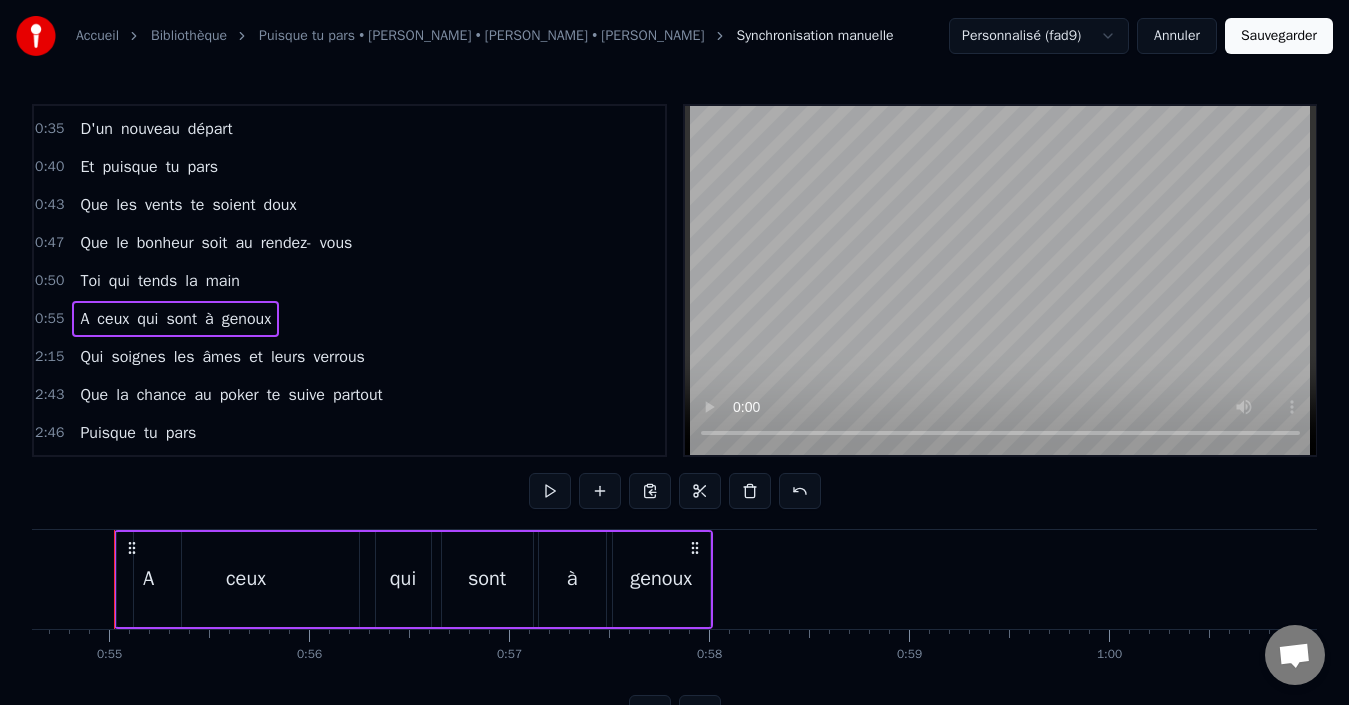 scroll, scrollTop: 0, scrollLeft: 10904, axis: horizontal 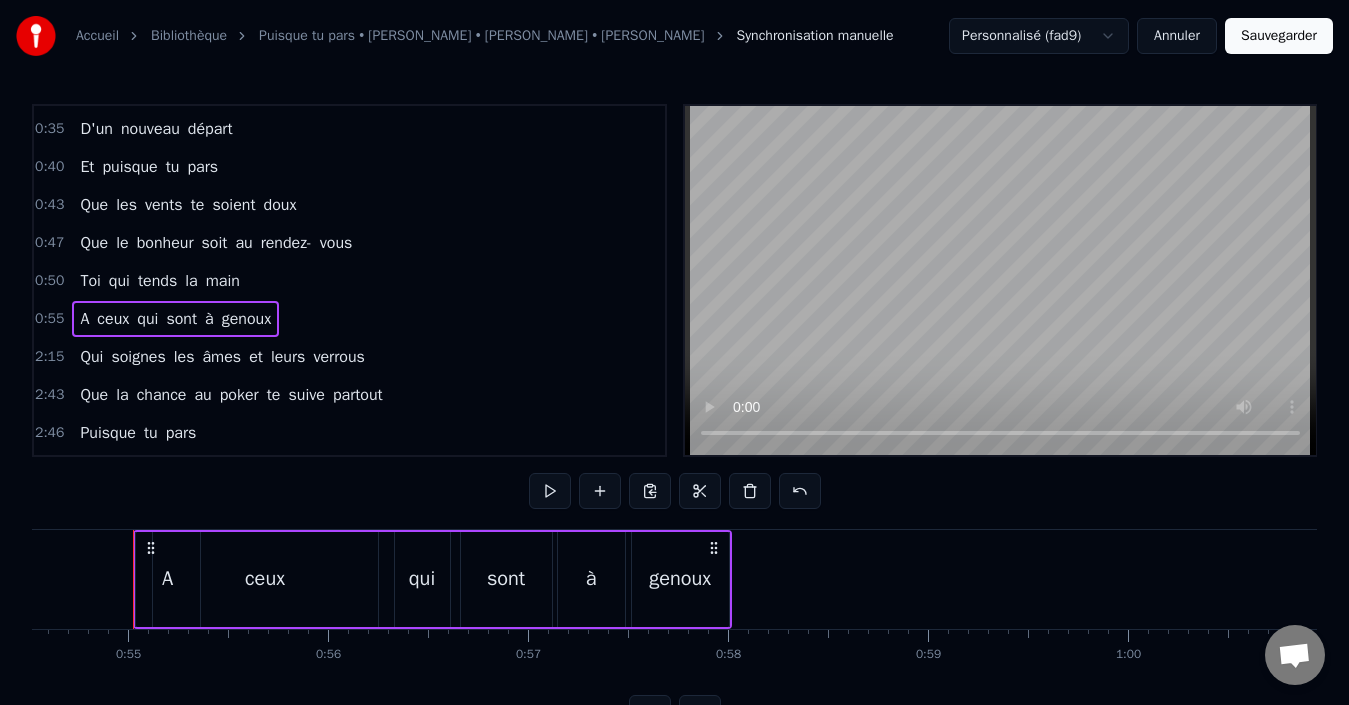 click on "Qui soignes les âmes et leurs verrous" at bounding box center [222, 357] 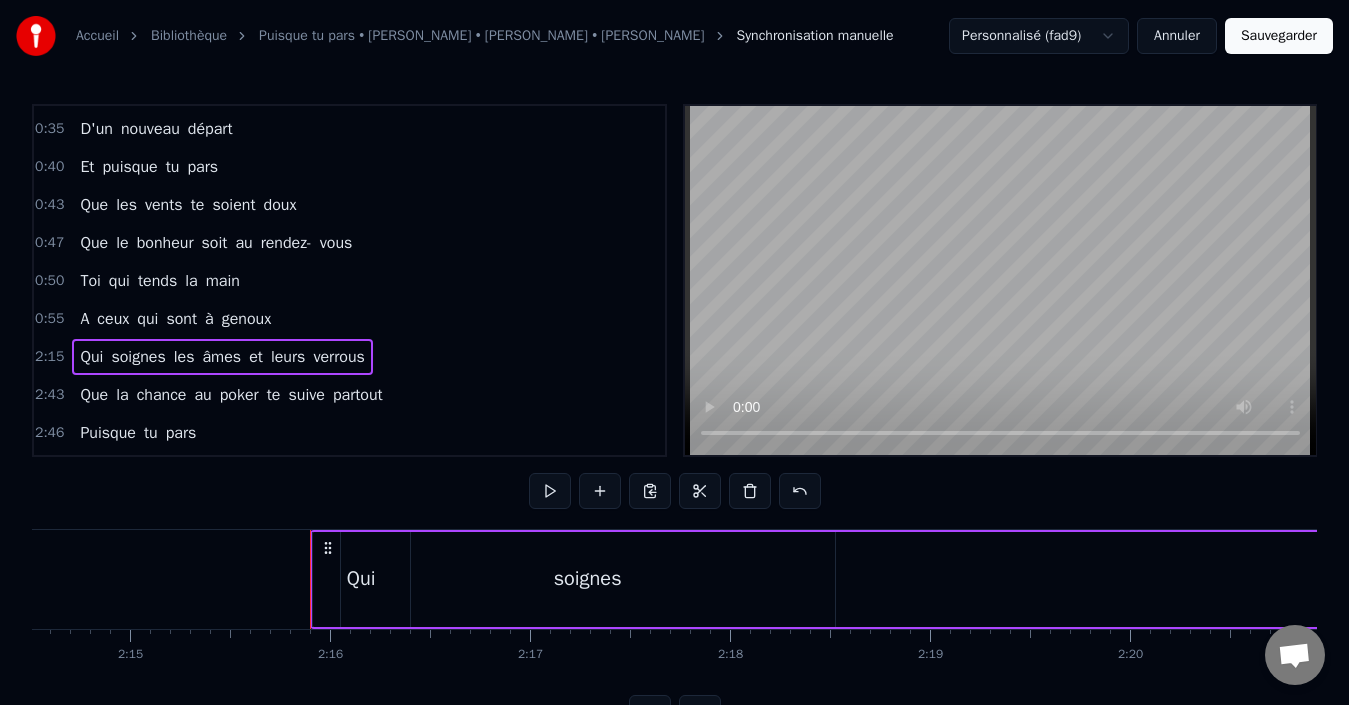 scroll, scrollTop: 0, scrollLeft: 27079, axis: horizontal 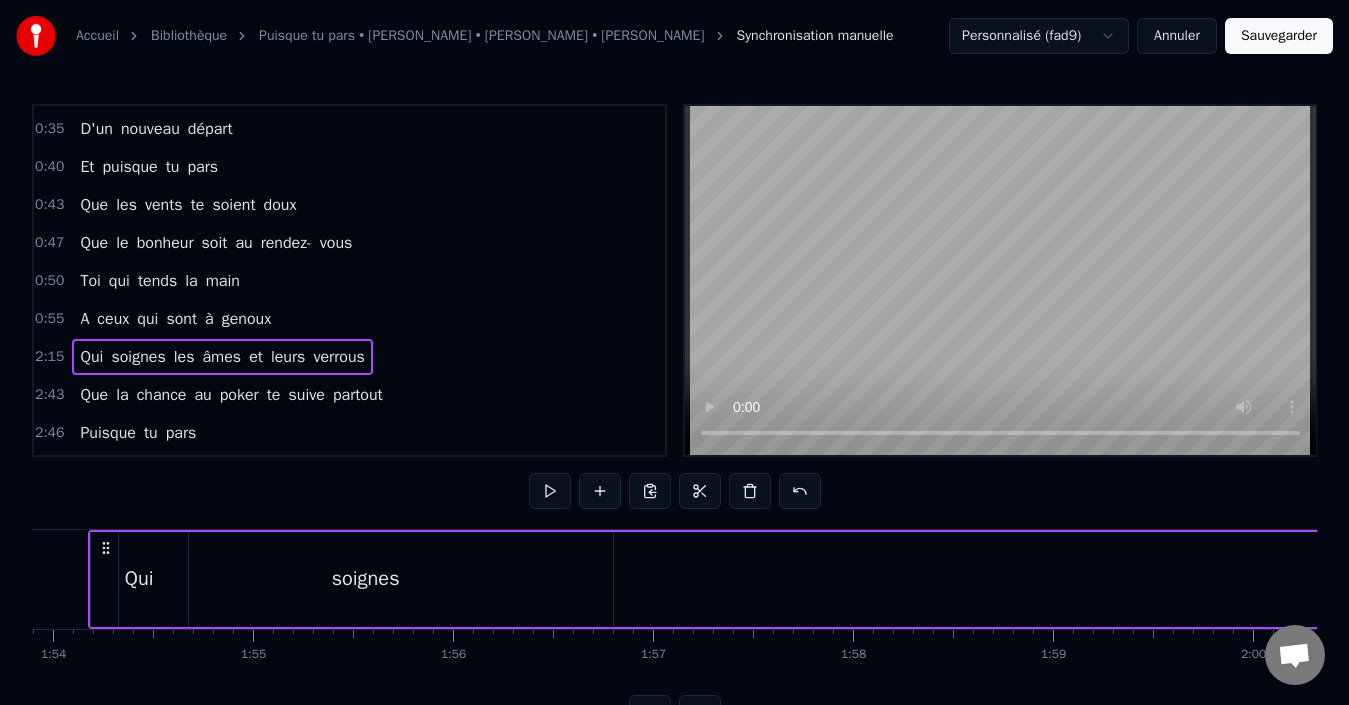 drag, startPoint x: 153, startPoint y: 541, endPoint x: 122, endPoint y: 541, distance: 31 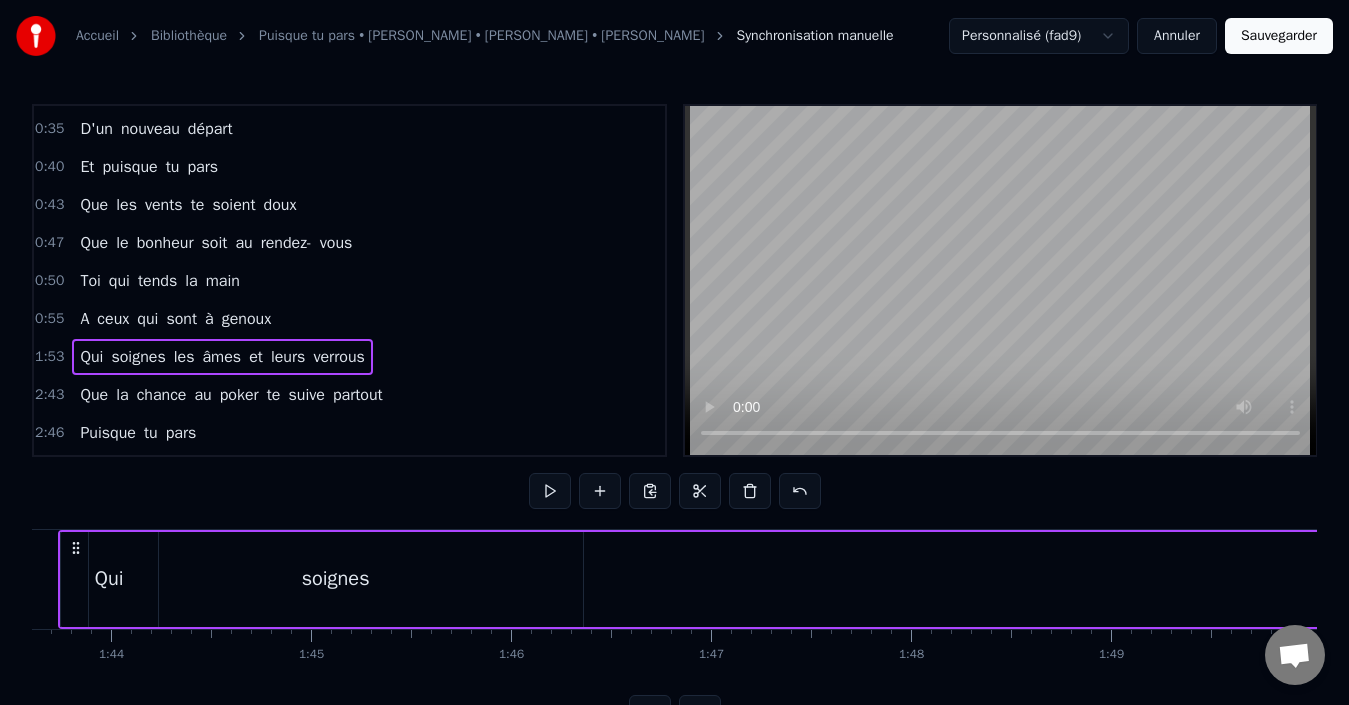 scroll, scrollTop: 0, scrollLeft: 20602, axis: horizontal 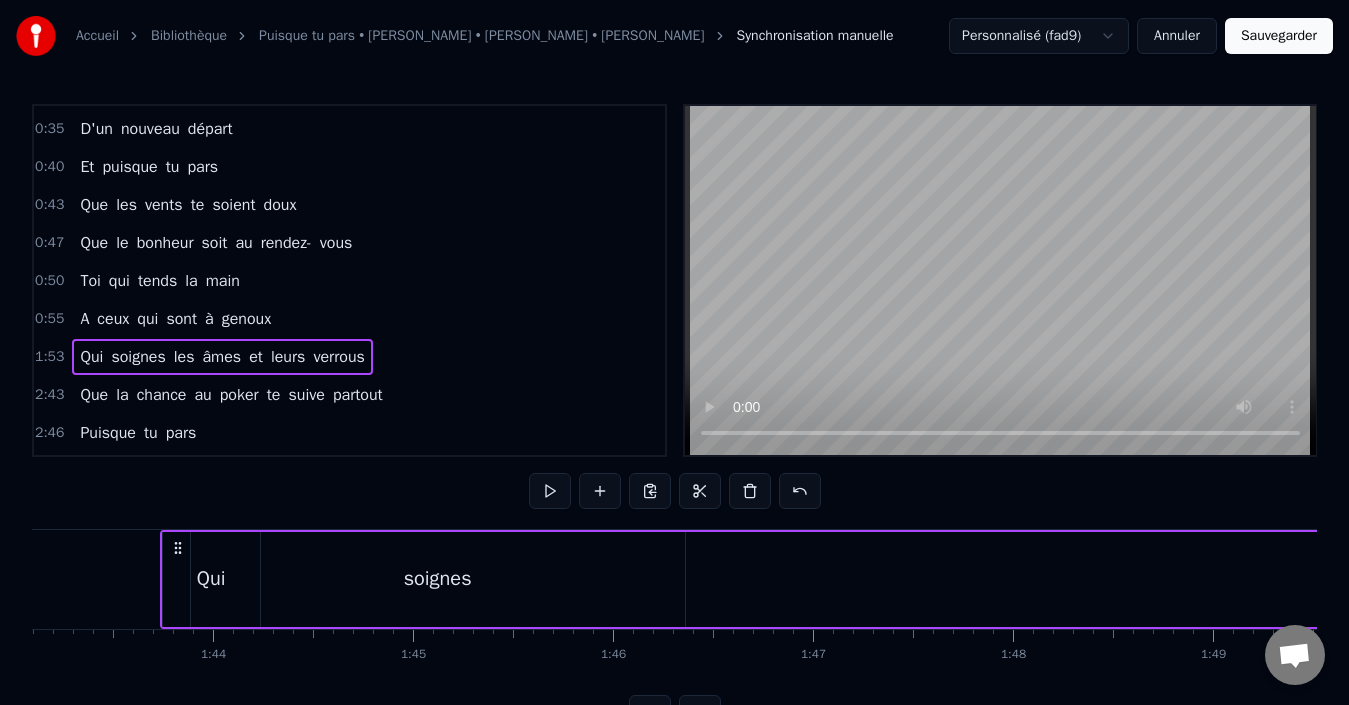 click 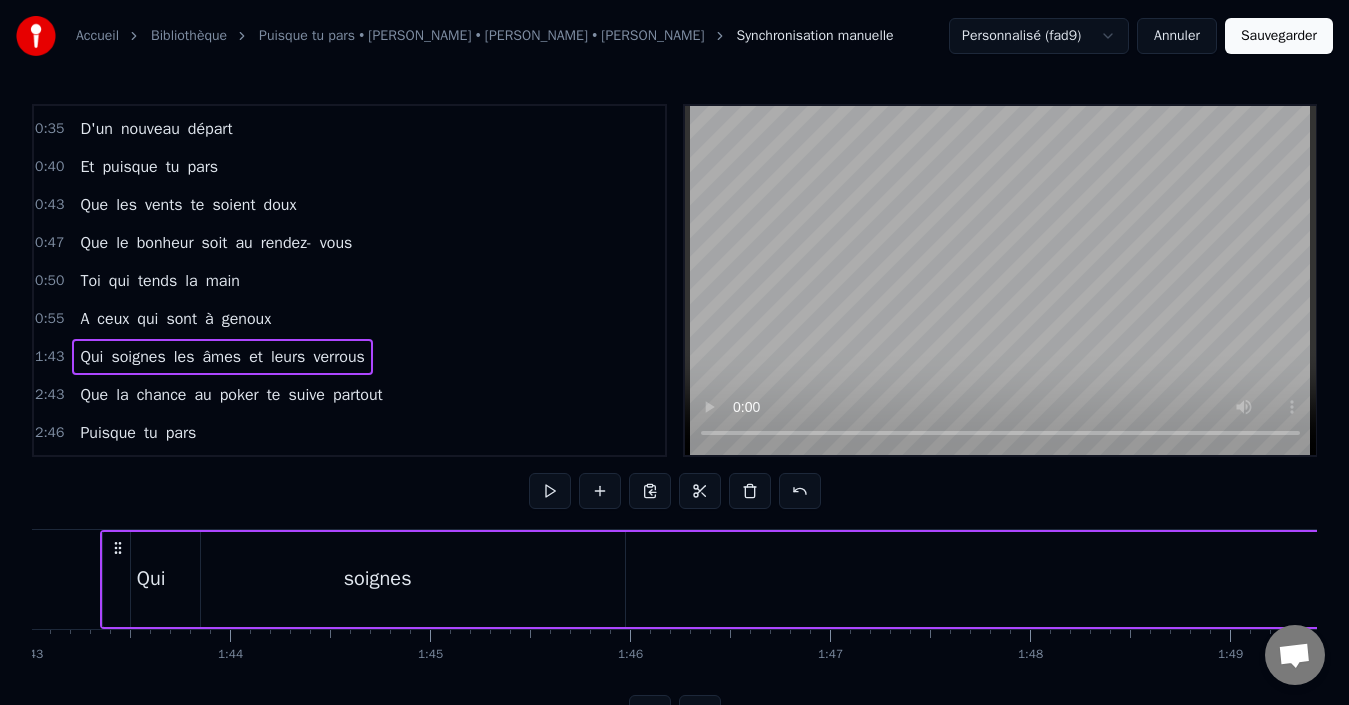 click 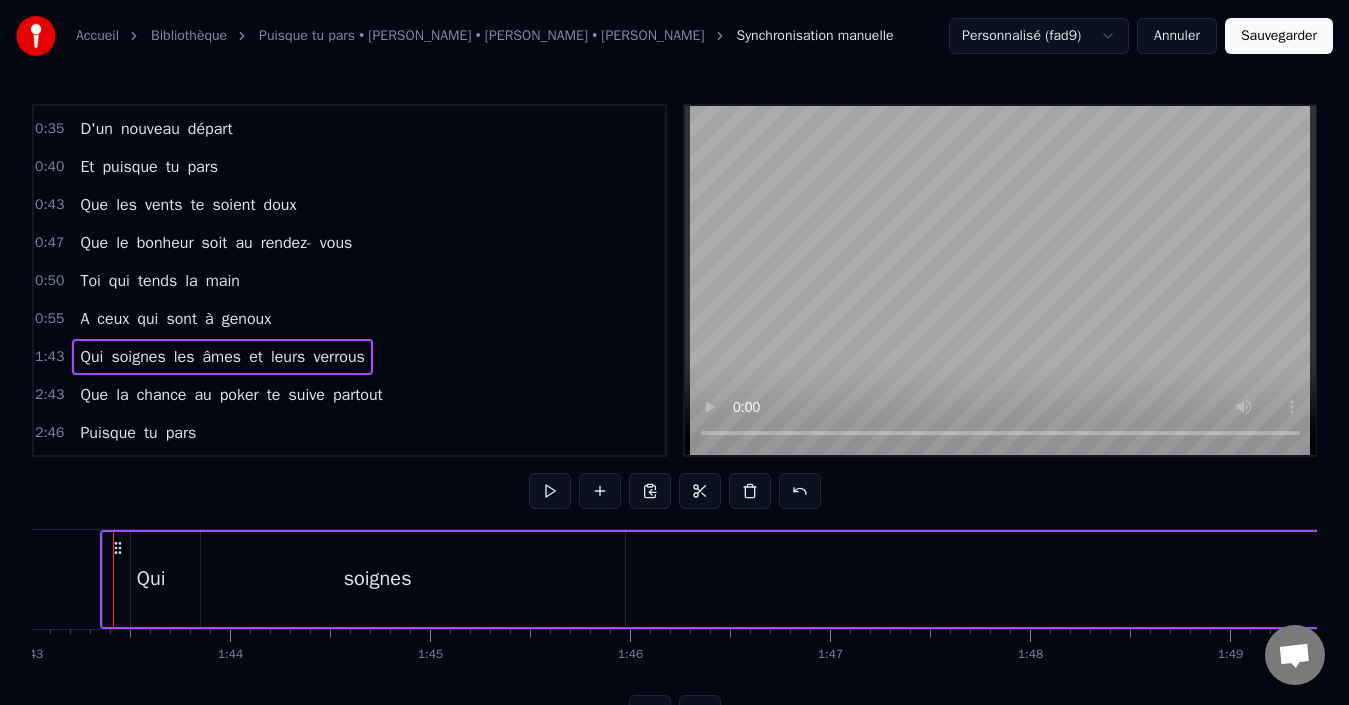 scroll, scrollTop: 0, scrollLeft: 20583, axis: horizontal 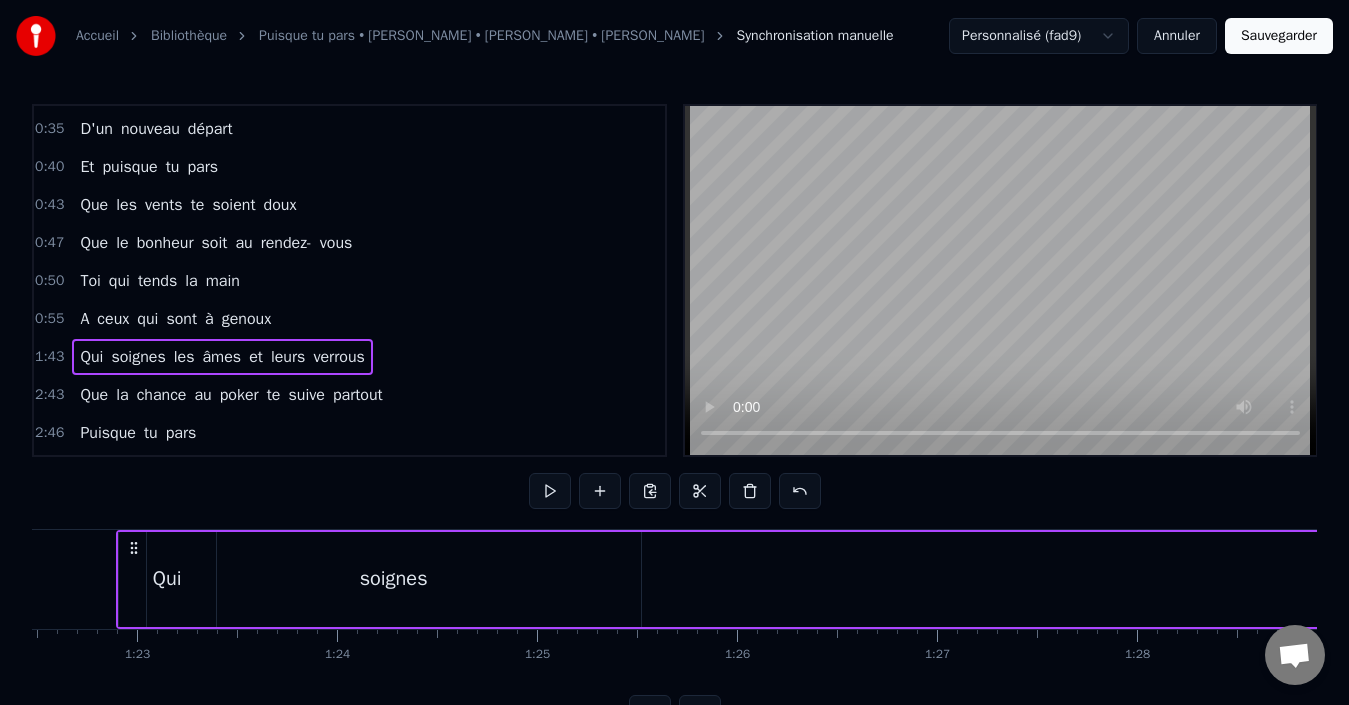 drag, startPoint x: 135, startPoint y: 540, endPoint x: 125, endPoint y: 539, distance: 10.049875 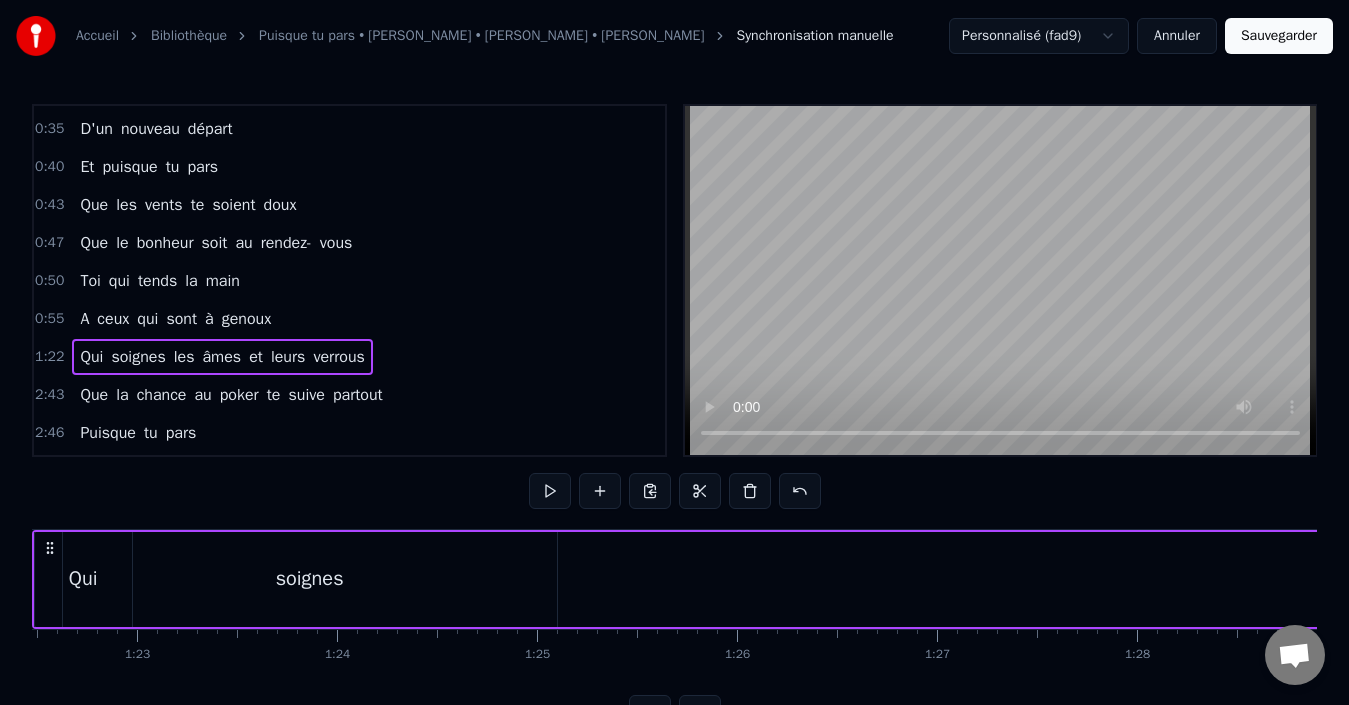scroll, scrollTop: 0, scrollLeft: 16418, axis: horizontal 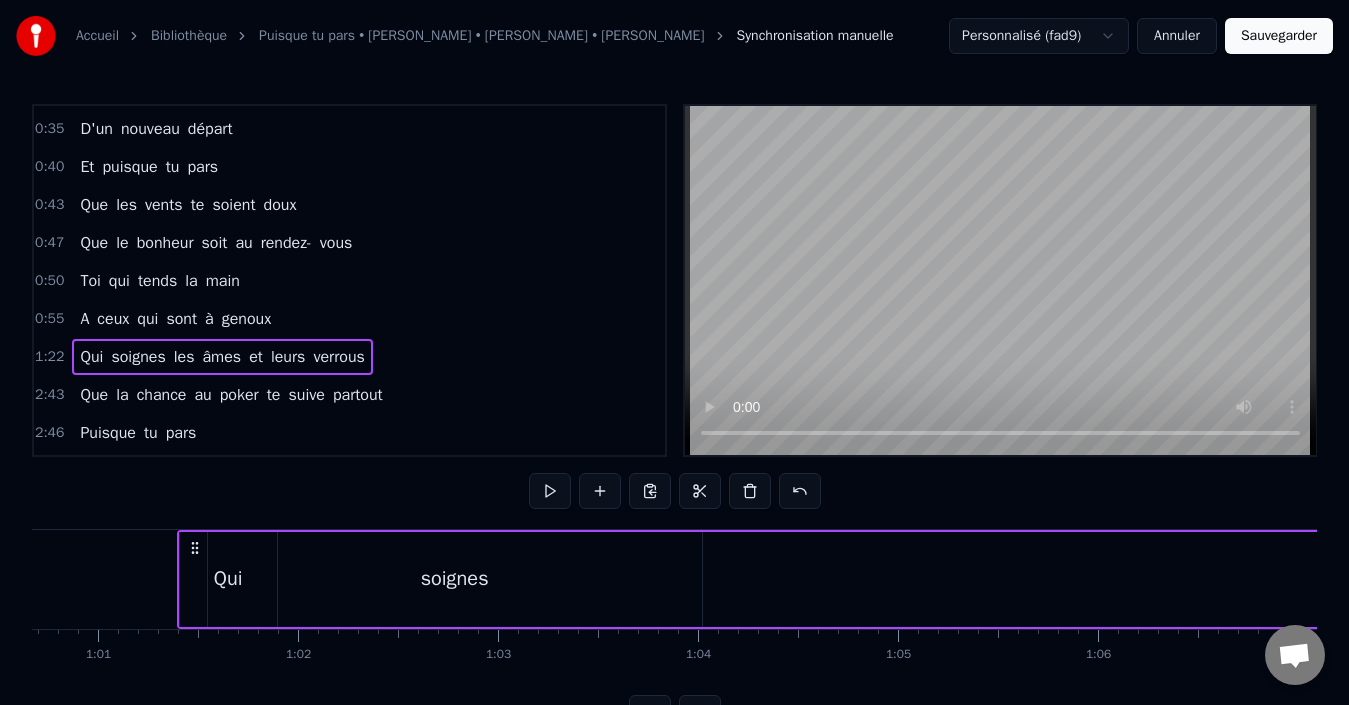 click on "Qui soignes les âmes et leurs verrous" at bounding box center (2790, 579) 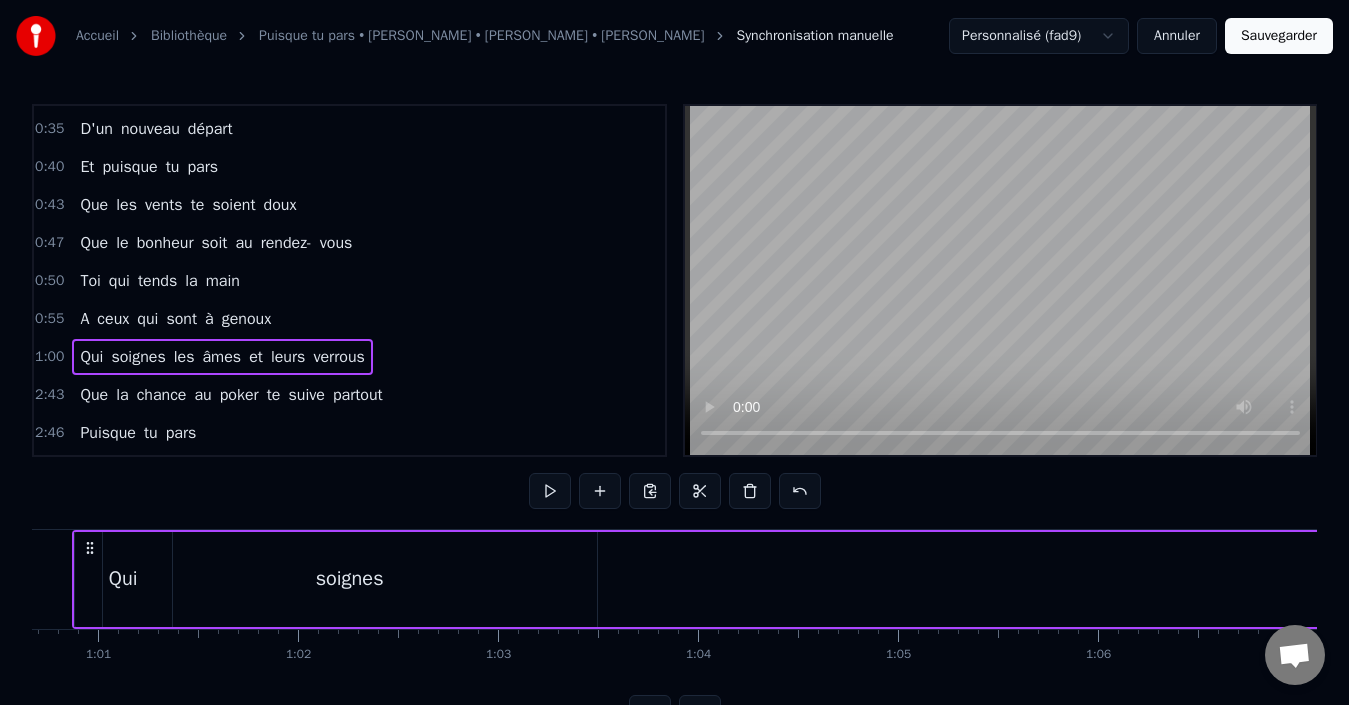 scroll, scrollTop: 0, scrollLeft: 12106, axis: horizontal 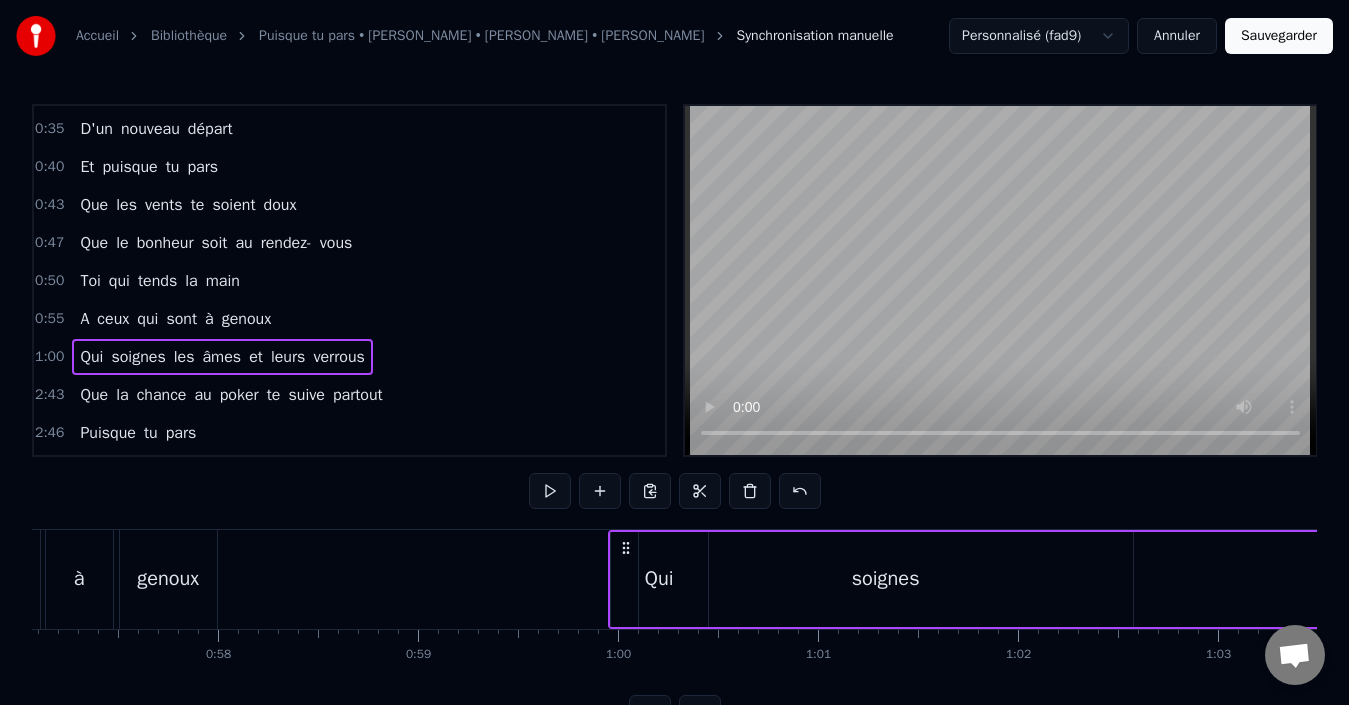 drag, startPoint x: 803, startPoint y: 543, endPoint x: 619, endPoint y: 551, distance: 184.17383 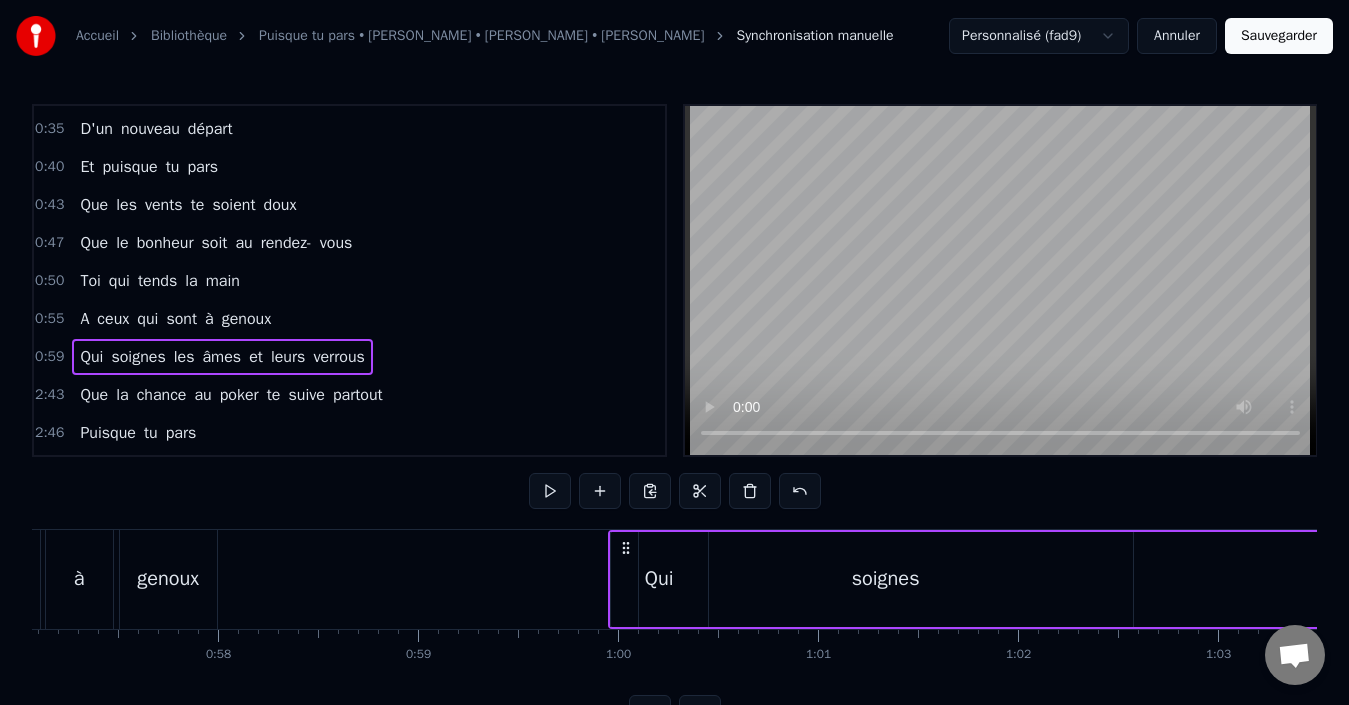 click on "Qui" at bounding box center [91, 357] 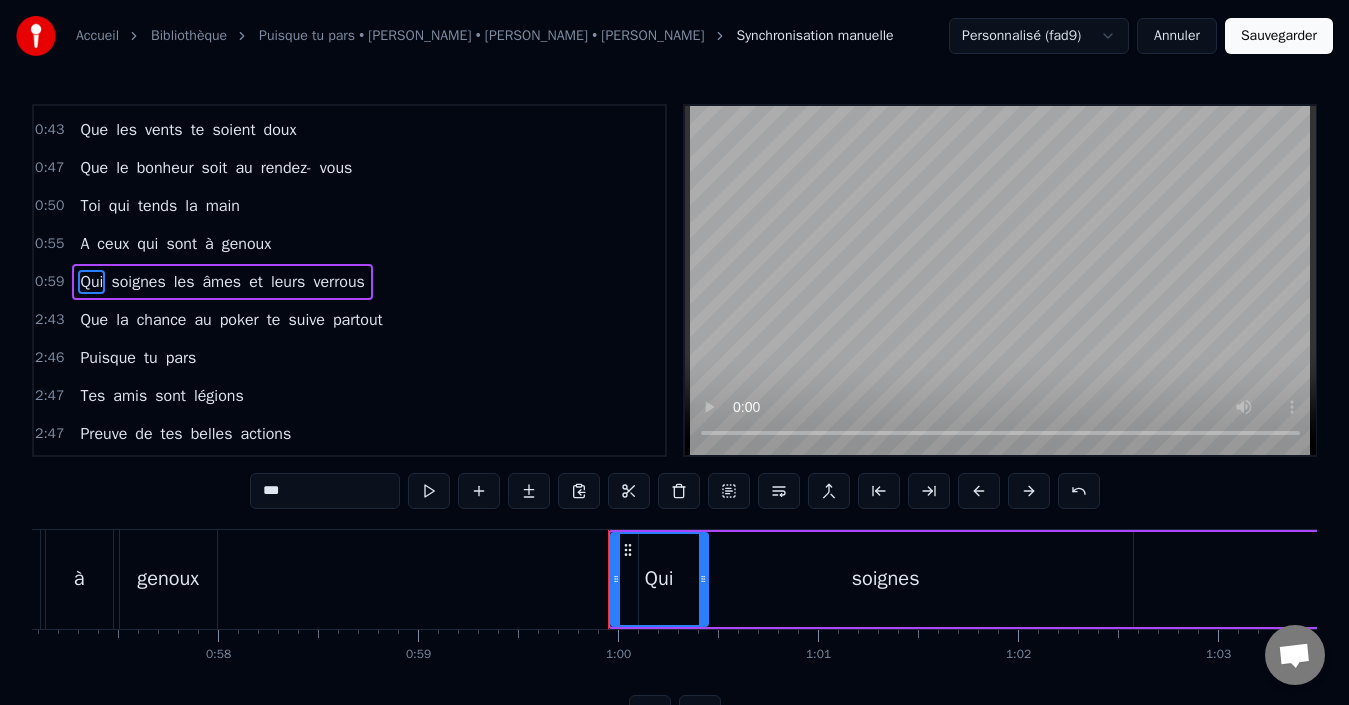 scroll, scrollTop: 376, scrollLeft: 0, axis: vertical 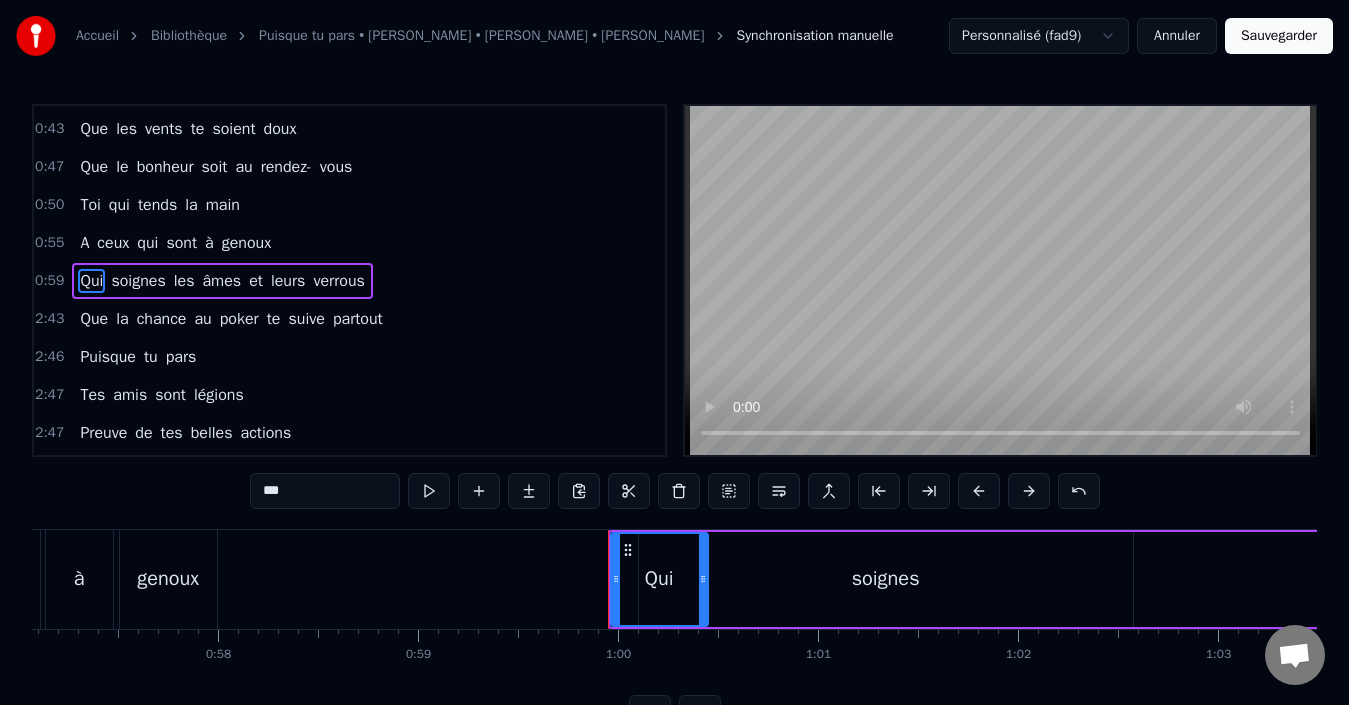 click on "soignes" at bounding box center [886, 579] 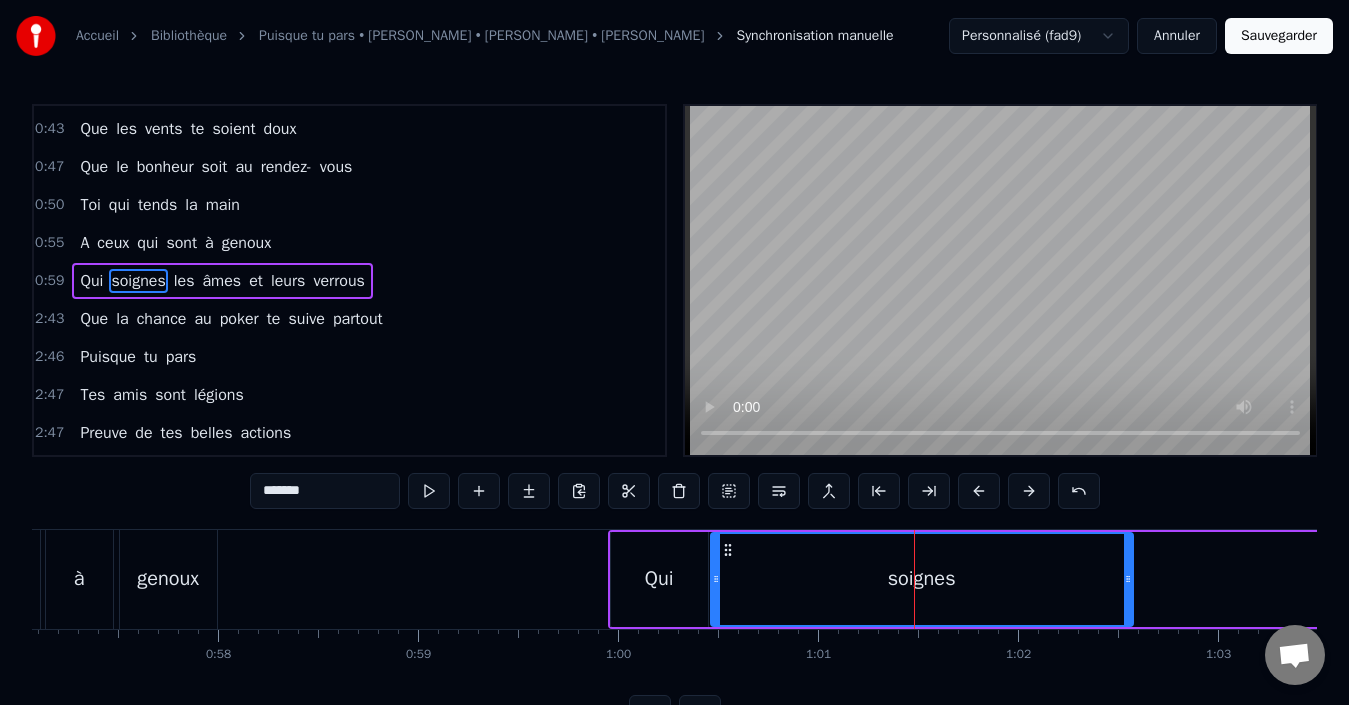 drag, startPoint x: 641, startPoint y: 575, endPoint x: 714, endPoint y: 576, distance: 73.00685 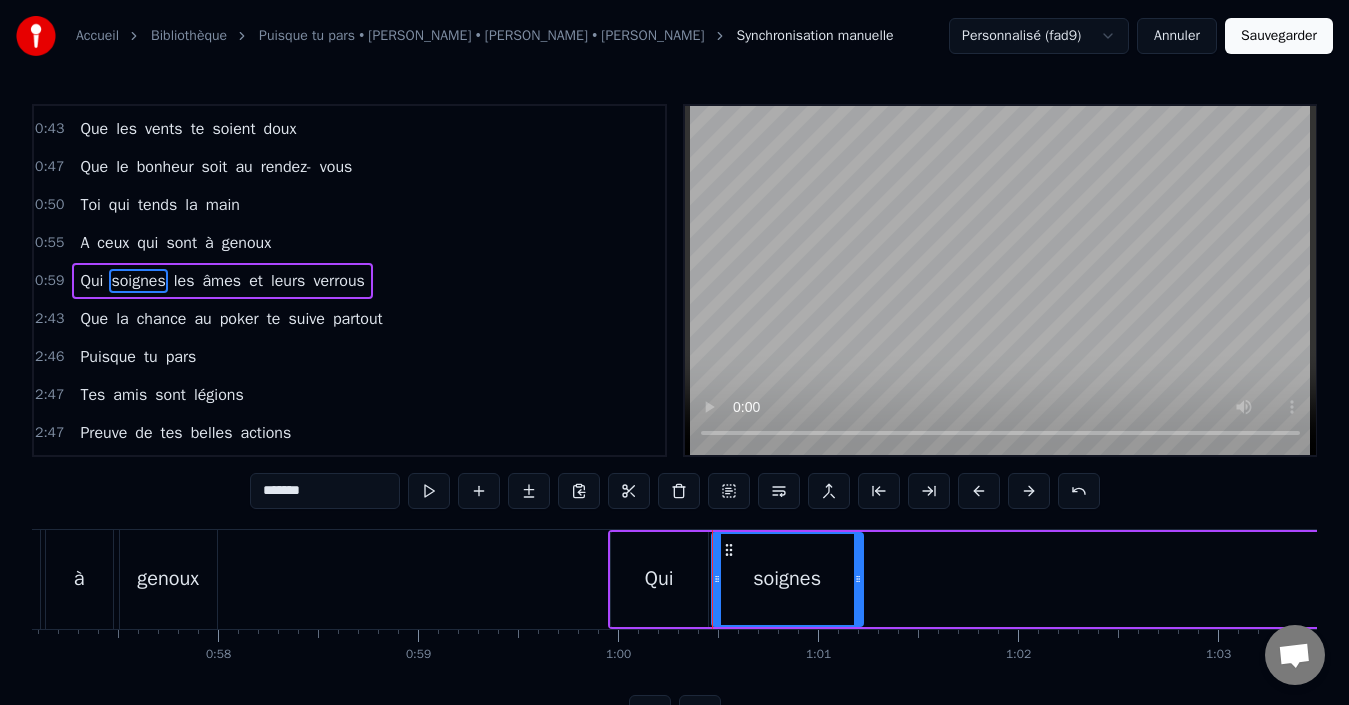 drag, startPoint x: 1128, startPoint y: 581, endPoint x: 856, endPoint y: 564, distance: 272.53073 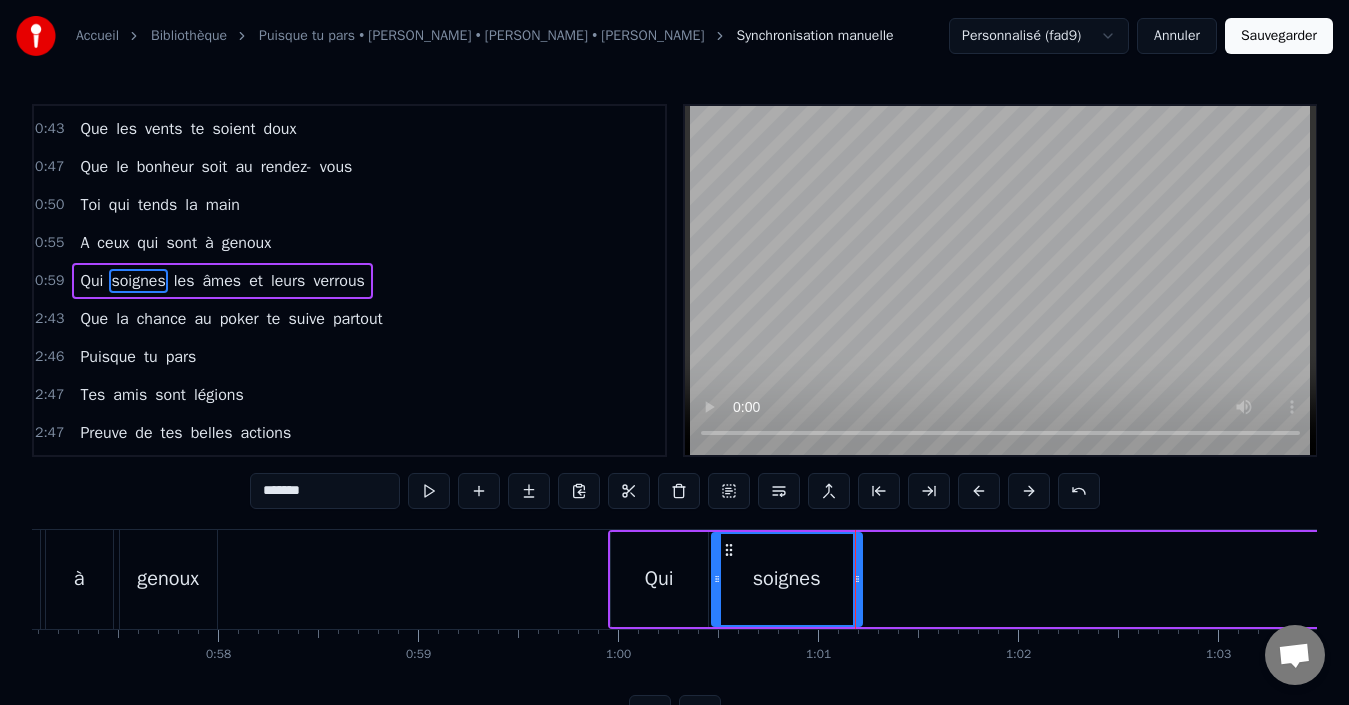 click on "les" at bounding box center [184, 281] 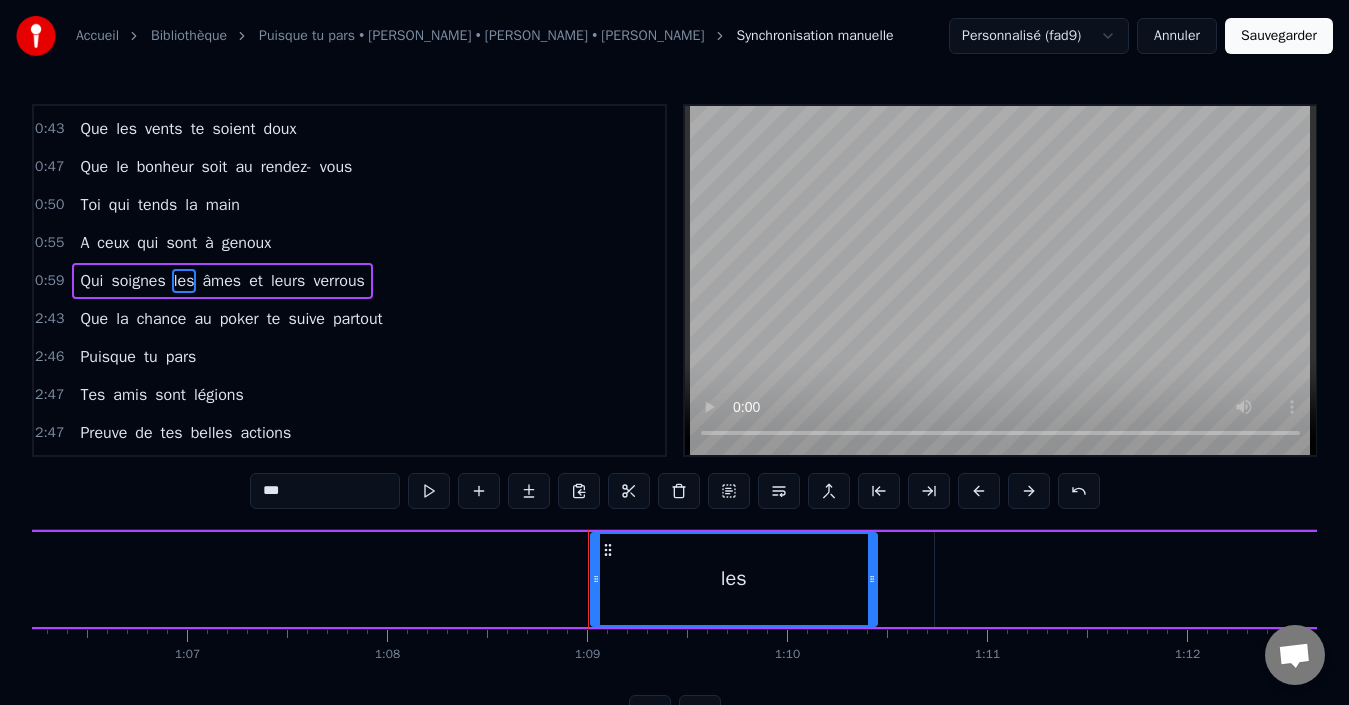 scroll, scrollTop: 0, scrollLeft: 13700, axis: horizontal 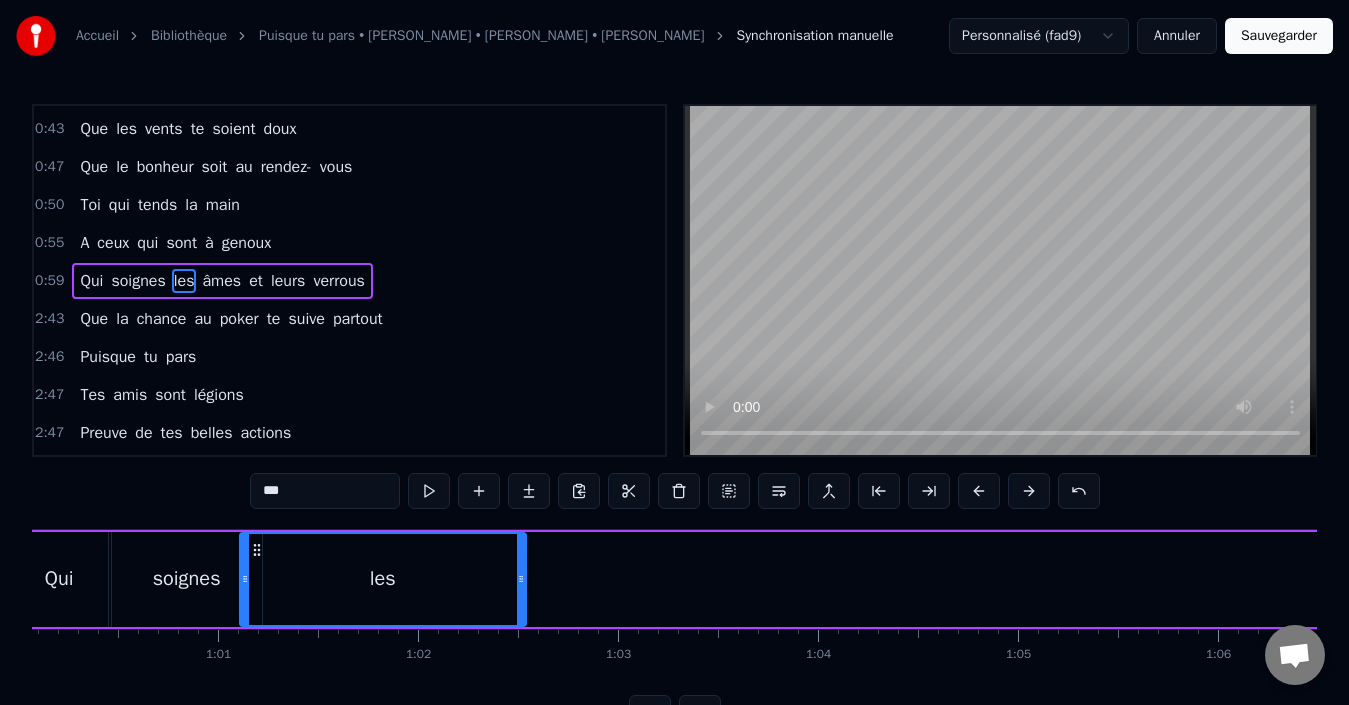 click 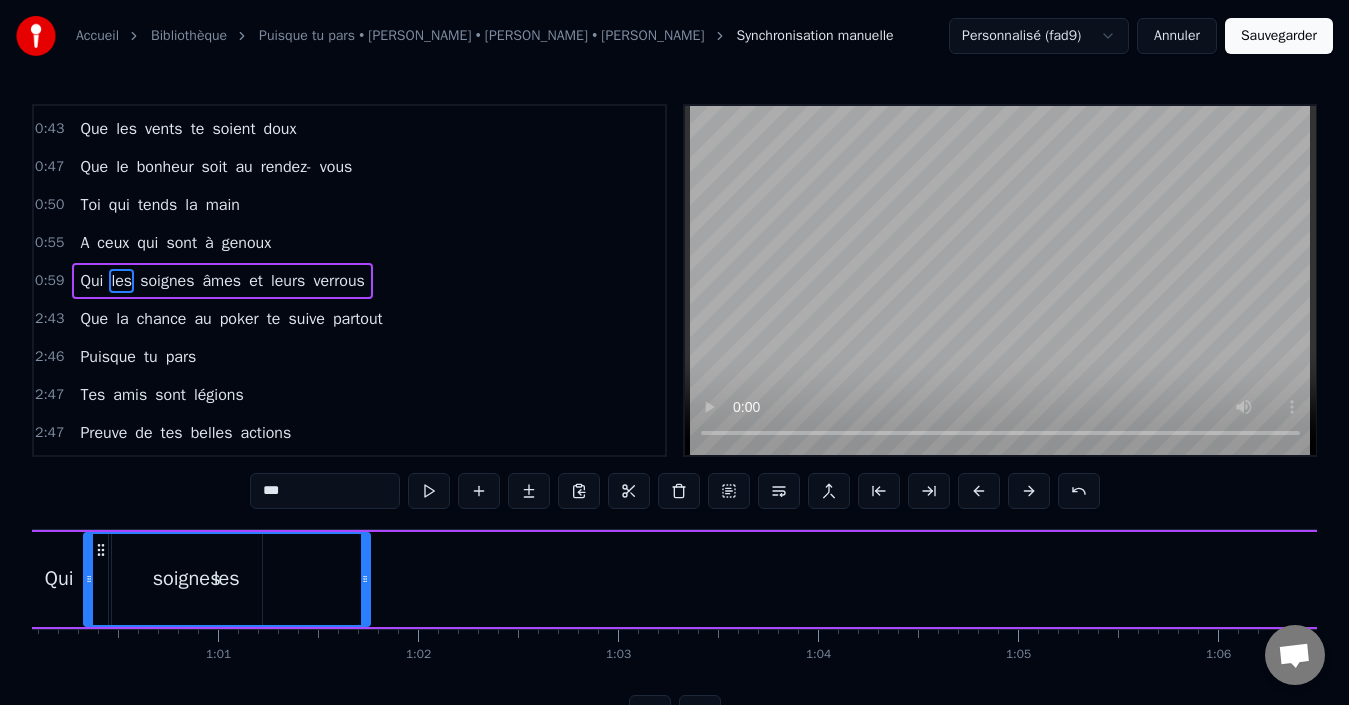 scroll, scrollTop: 0, scrollLeft: 11966, axis: horizontal 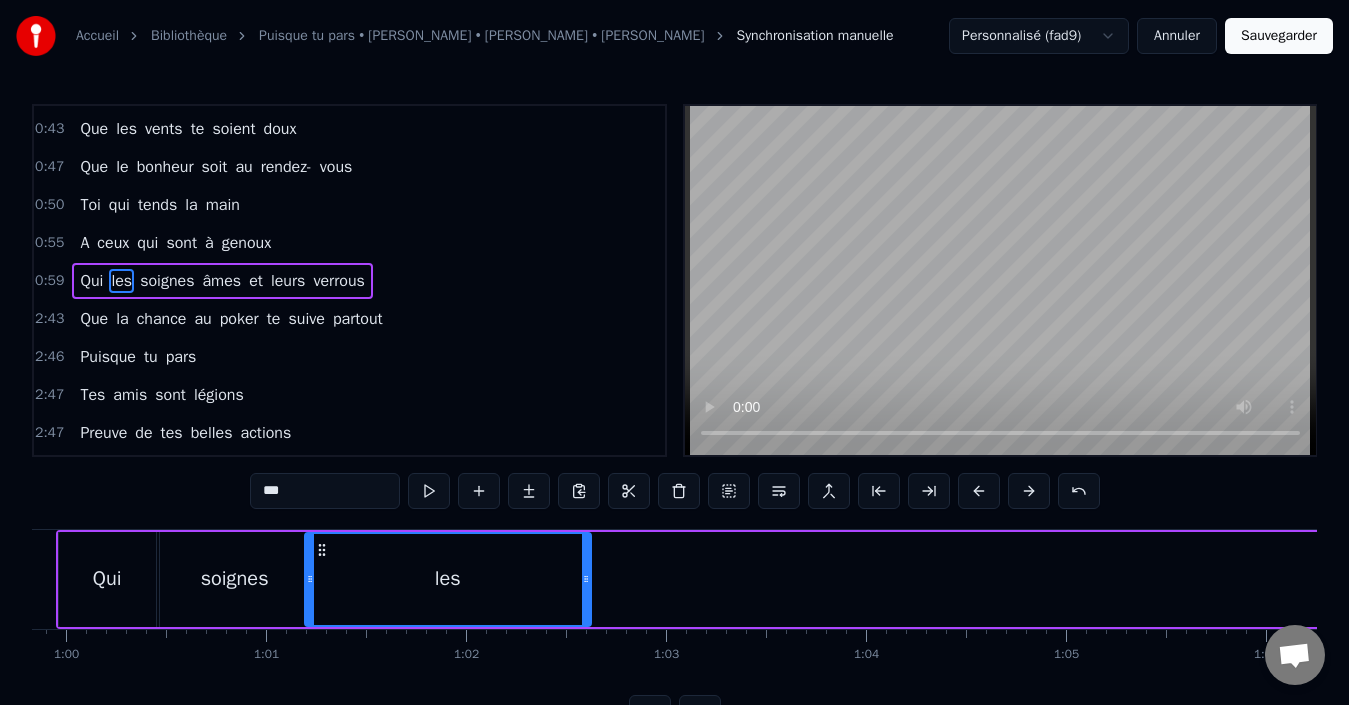 drag, startPoint x: 151, startPoint y: 544, endPoint x: 324, endPoint y: 553, distance: 173.23395 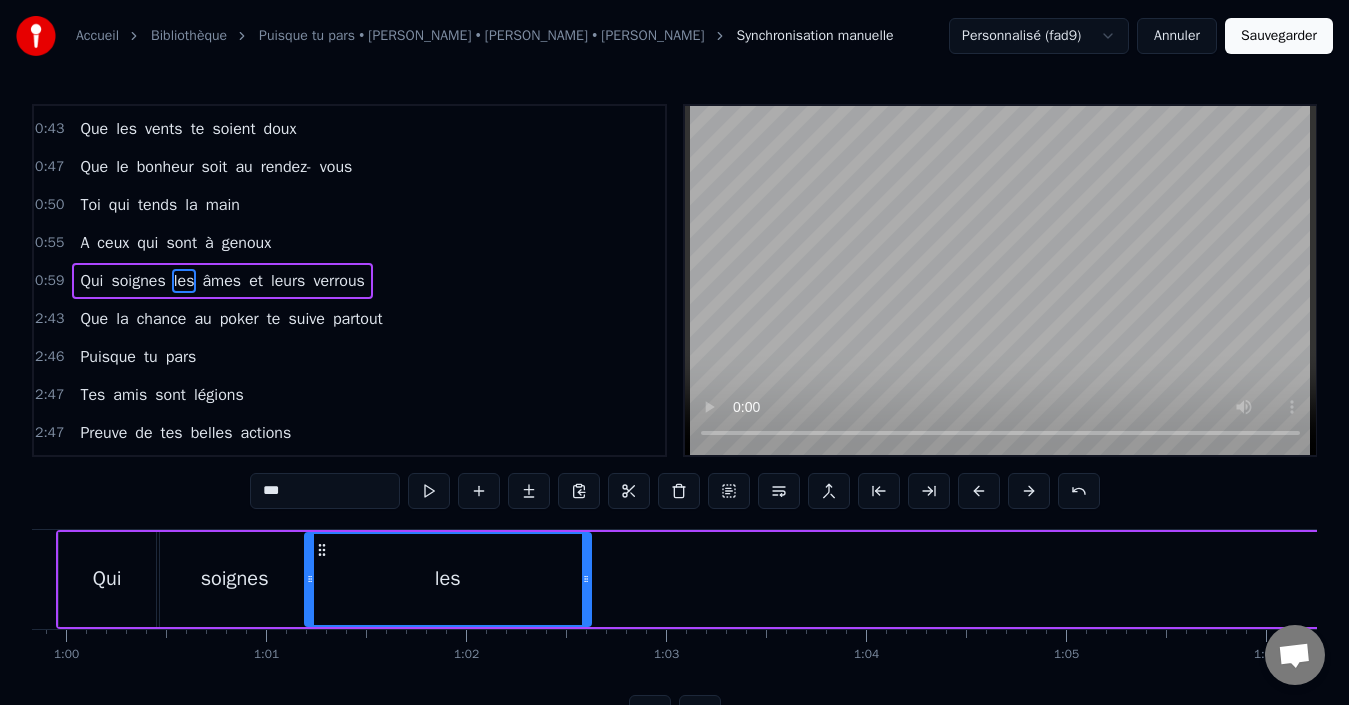 click on "âmes" at bounding box center [221, 281] 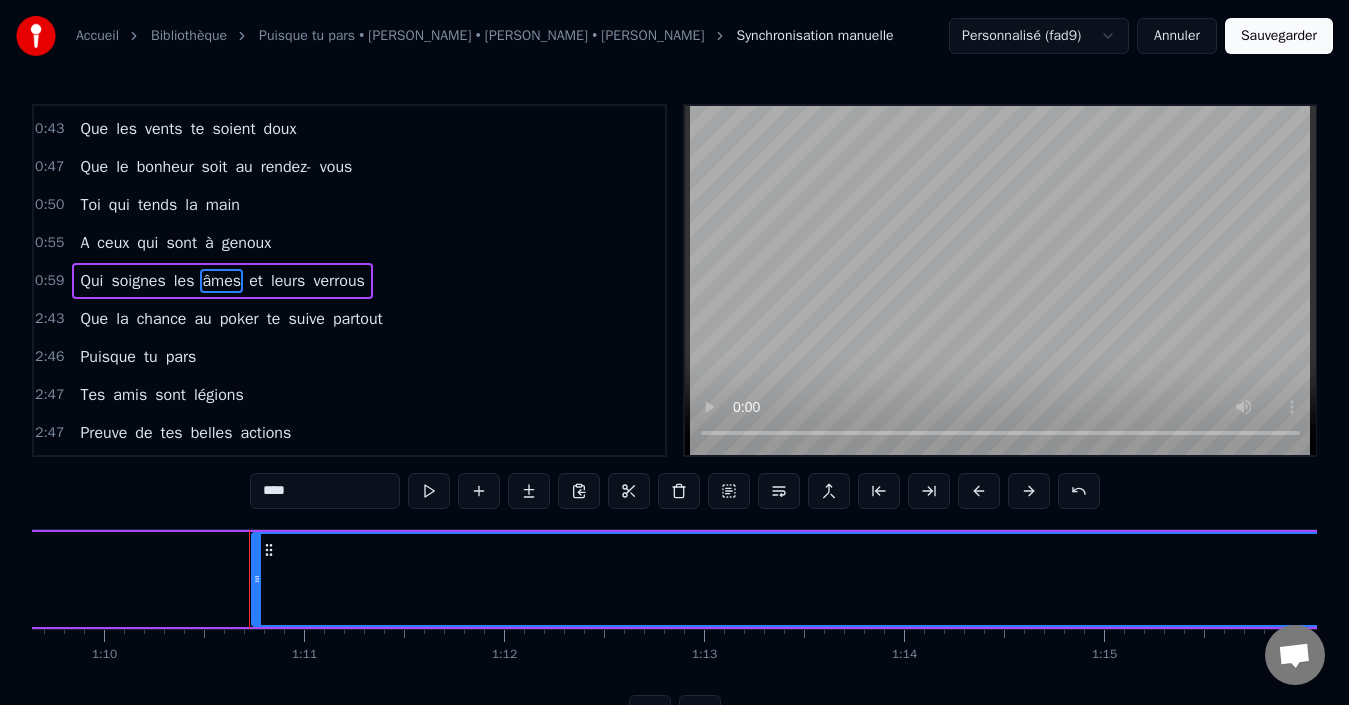 scroll, scrollTop: 0, scrollLeft: 14044, axis: horizontal 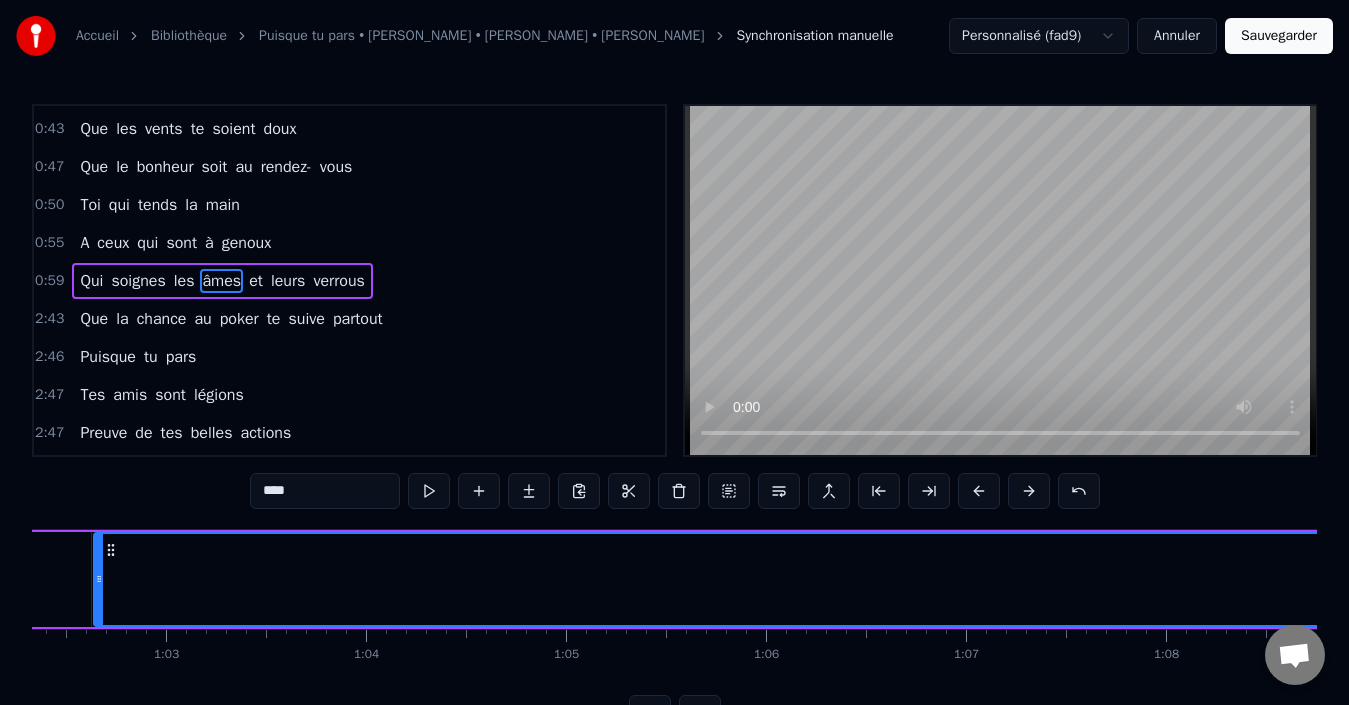 drag, startPoint x: 149, startPoint y: 547, endPoint x: 137, endPoint y: 547, distance: 12 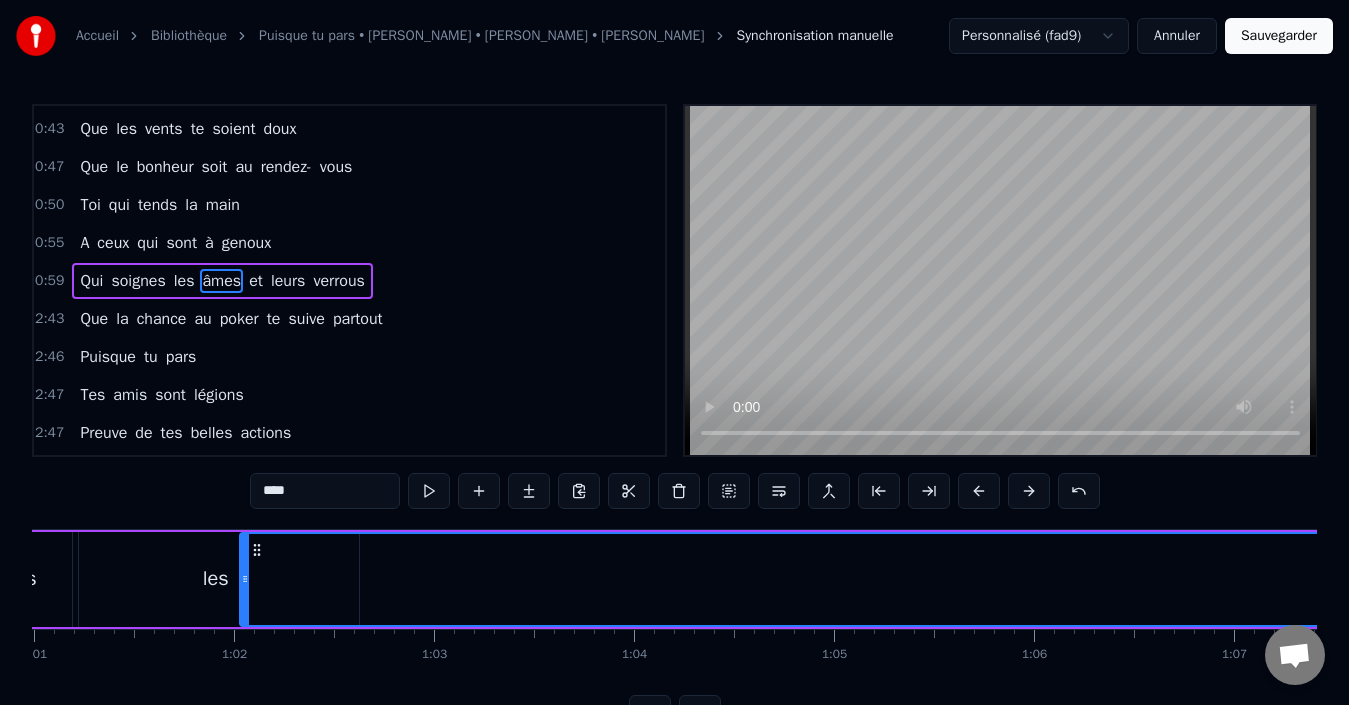 click 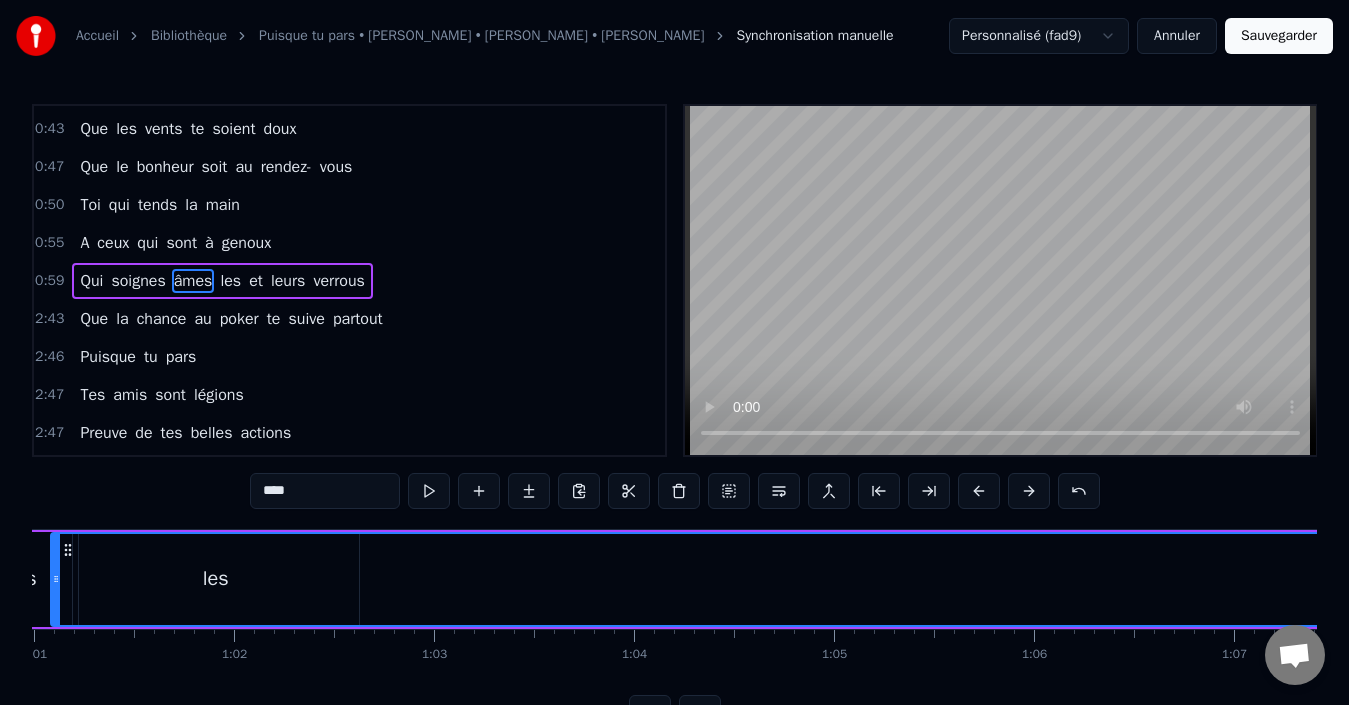 scroll, scrollTop: 0, scrollLeft: 12128, axis: horizontal 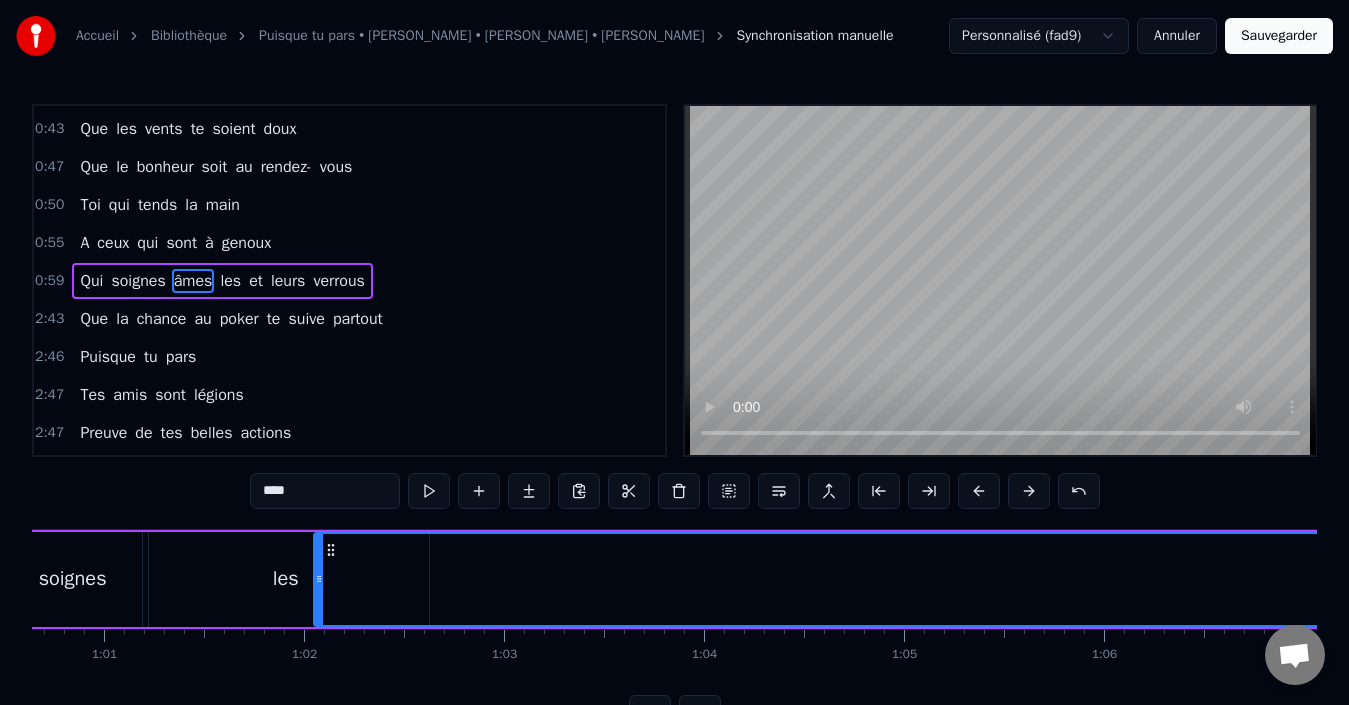 drag, startPoint x: 134, startPoint y: 547, endPoint x: 327, endPoint y: 541, distance: 193.09325 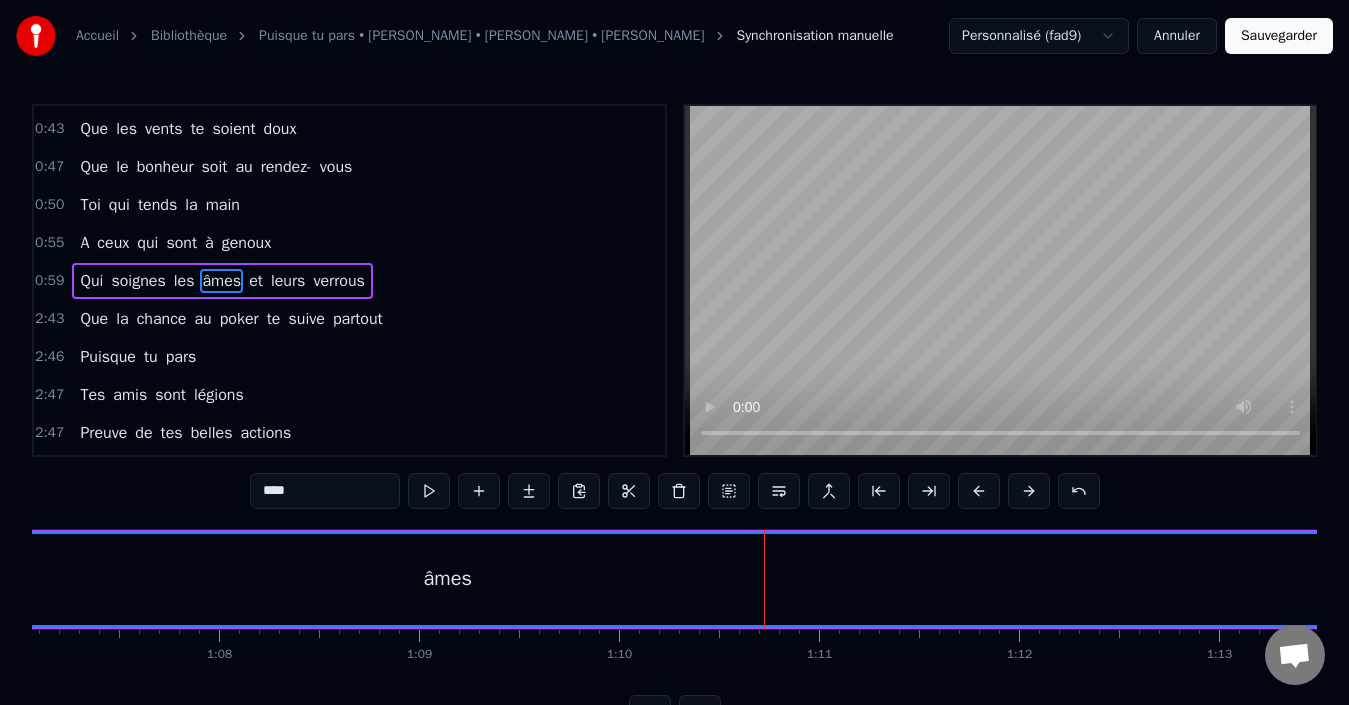 scroll, scrollTop: 0, scrollLeft: 13518, axis: horizontal 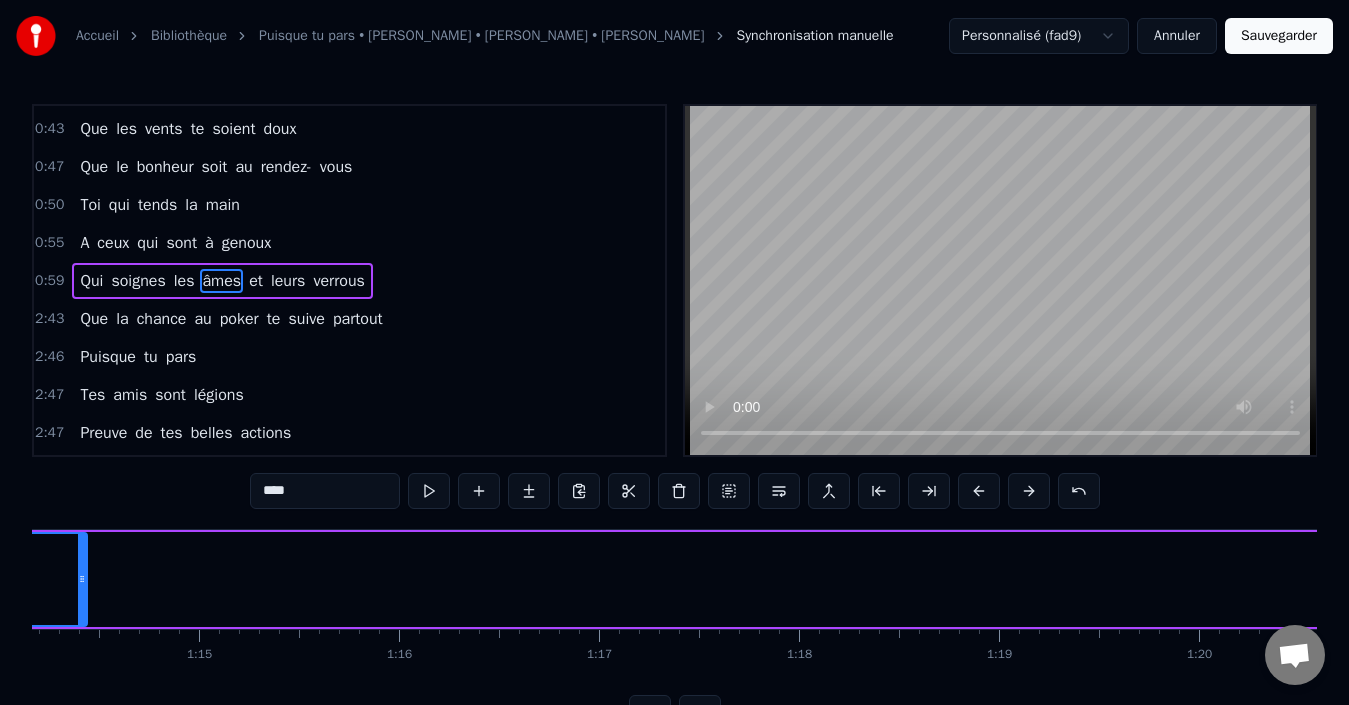 drag, startPoint x: 440, startPoint y: 575, endPoint x: 66, endPoint y: 556, distance: 374.4823 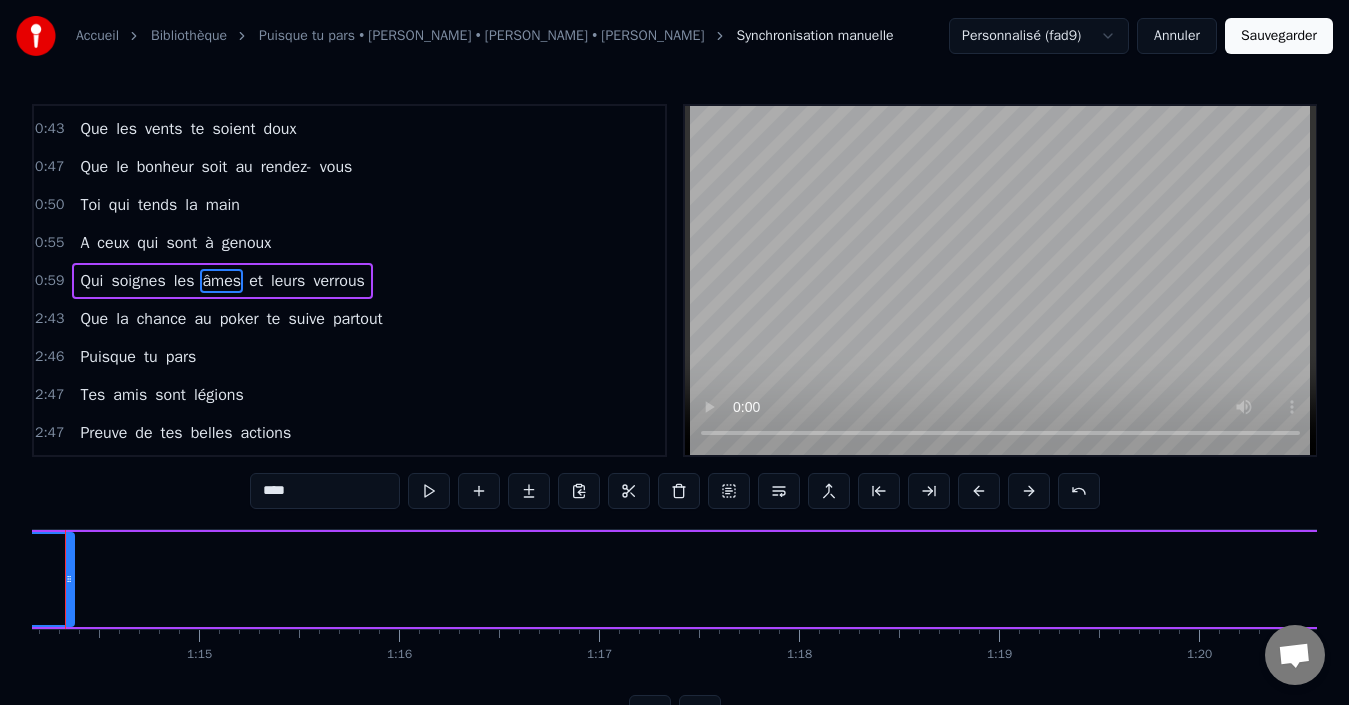scroll, scrollTop: 0, scrollLeft: 14766, axis: horizontal 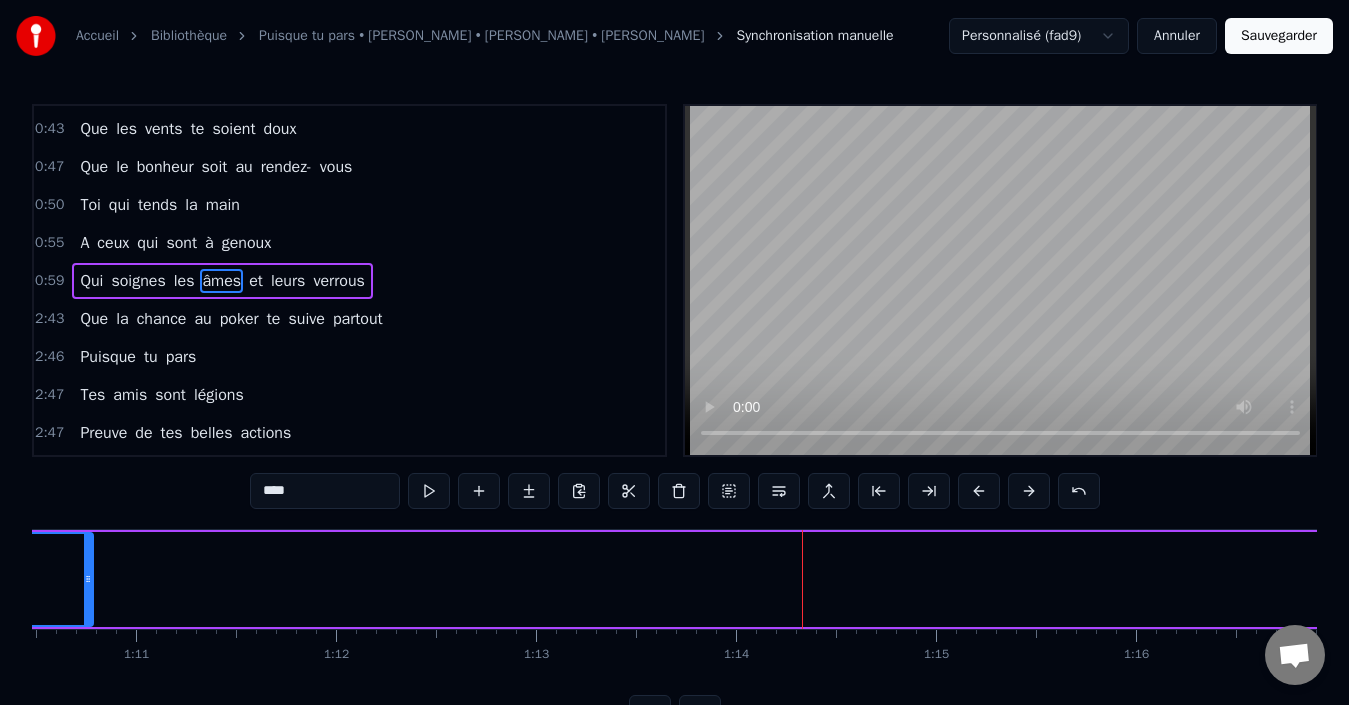 drag, startPoint x: 807, startPoint y: 578, endPoint x: 78, endPoint y: 543, distance: 729.8397 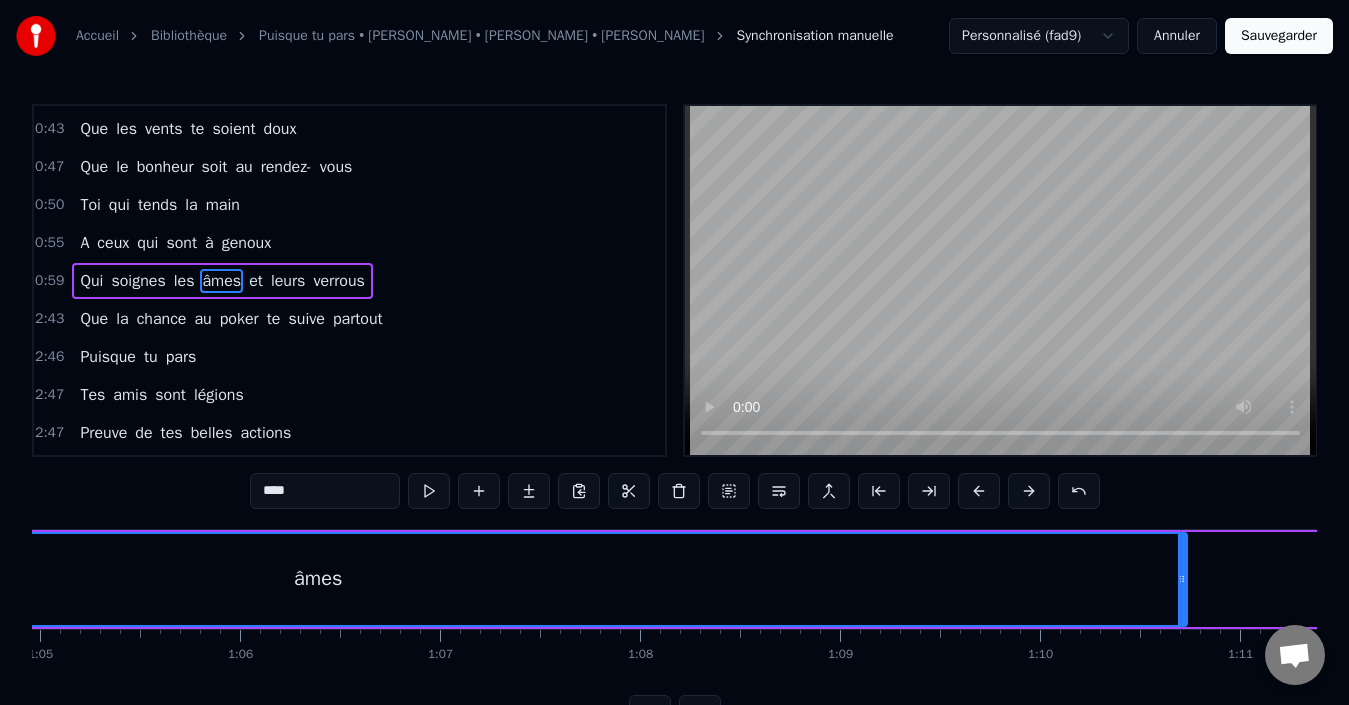 scroll, scrollTop: 0, scrollLeft: 12939, axis: horizontal 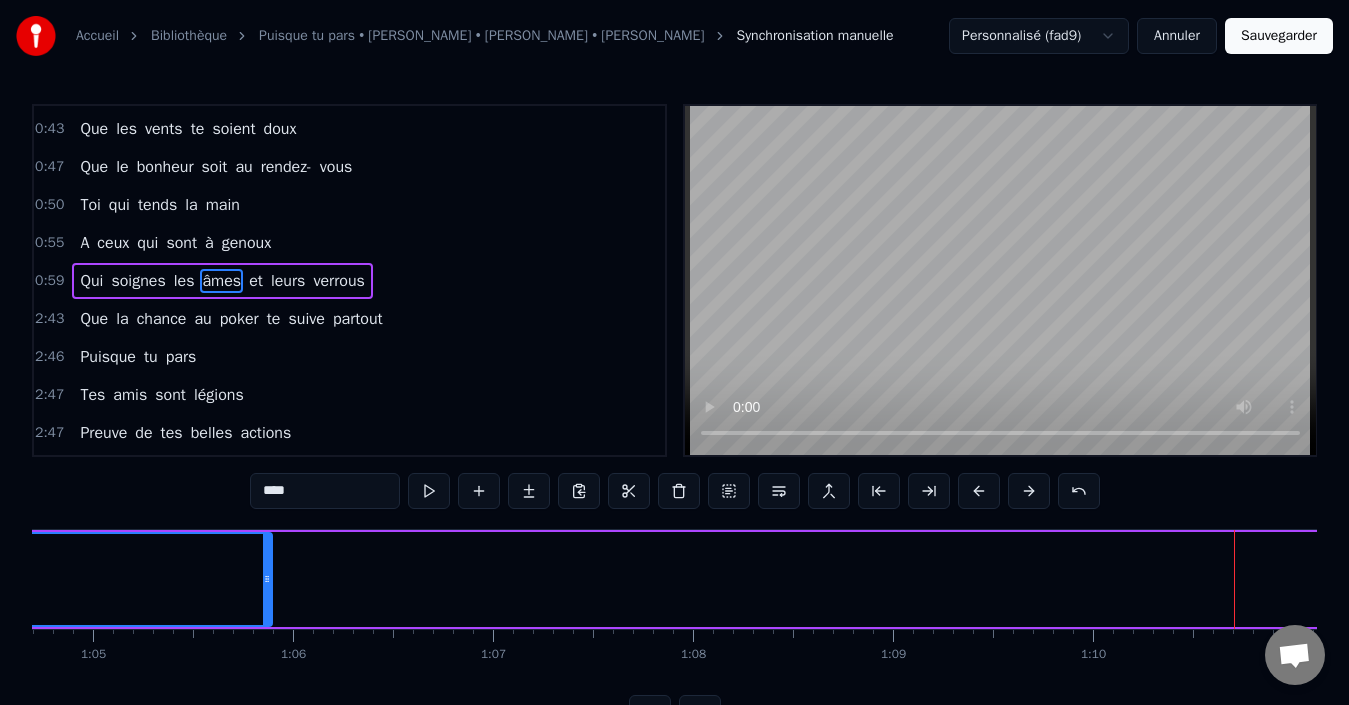 drag, startPoint x: 1236, startPoint y: 579, endPoint x: 268, endPoint y: 626, distance: 969.1403 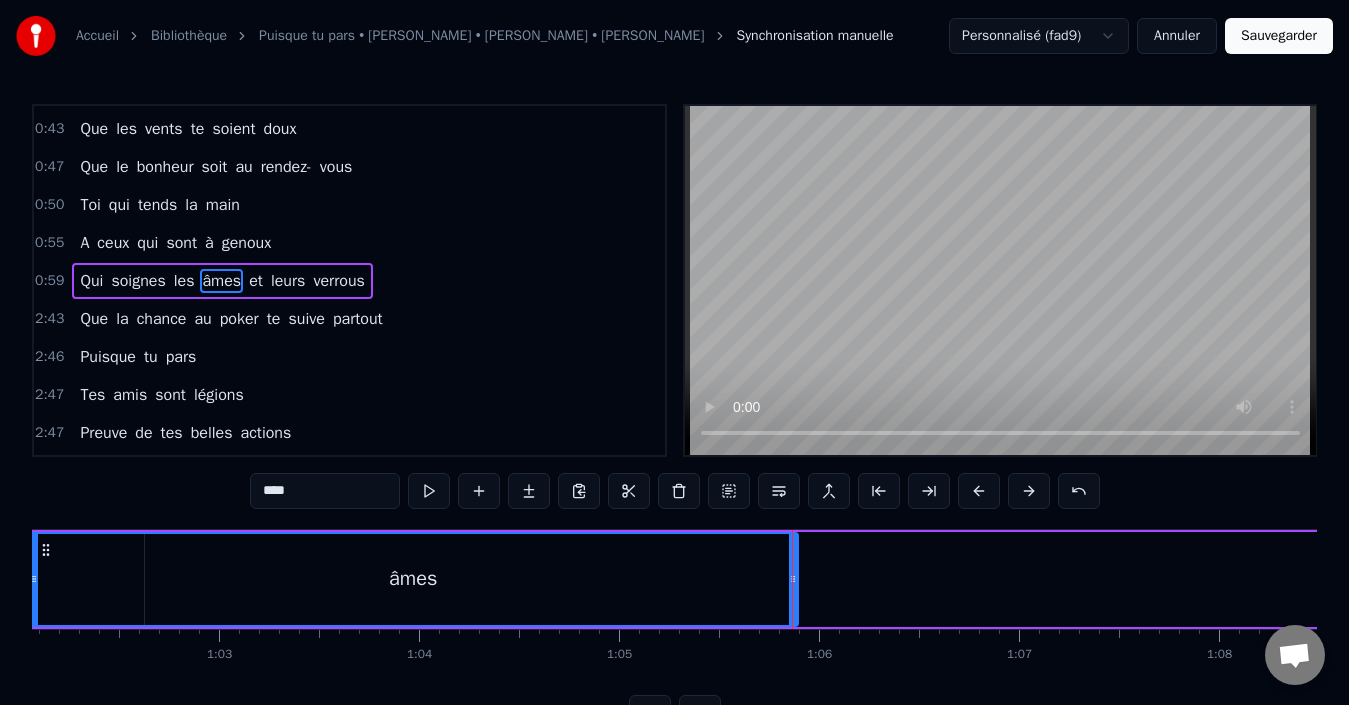 scroll, scrollTop: 0, scrollLeft: 12308, axis: horizontal 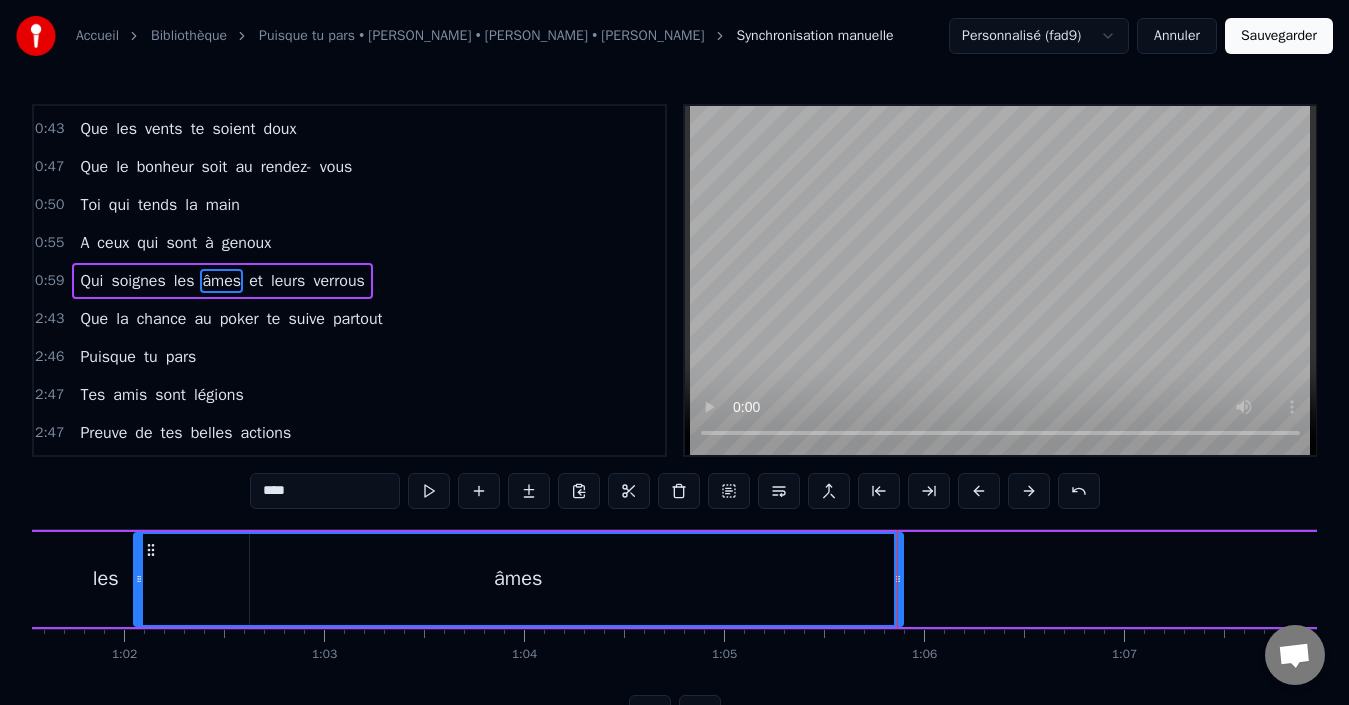 click at bounding box center [897, 579] 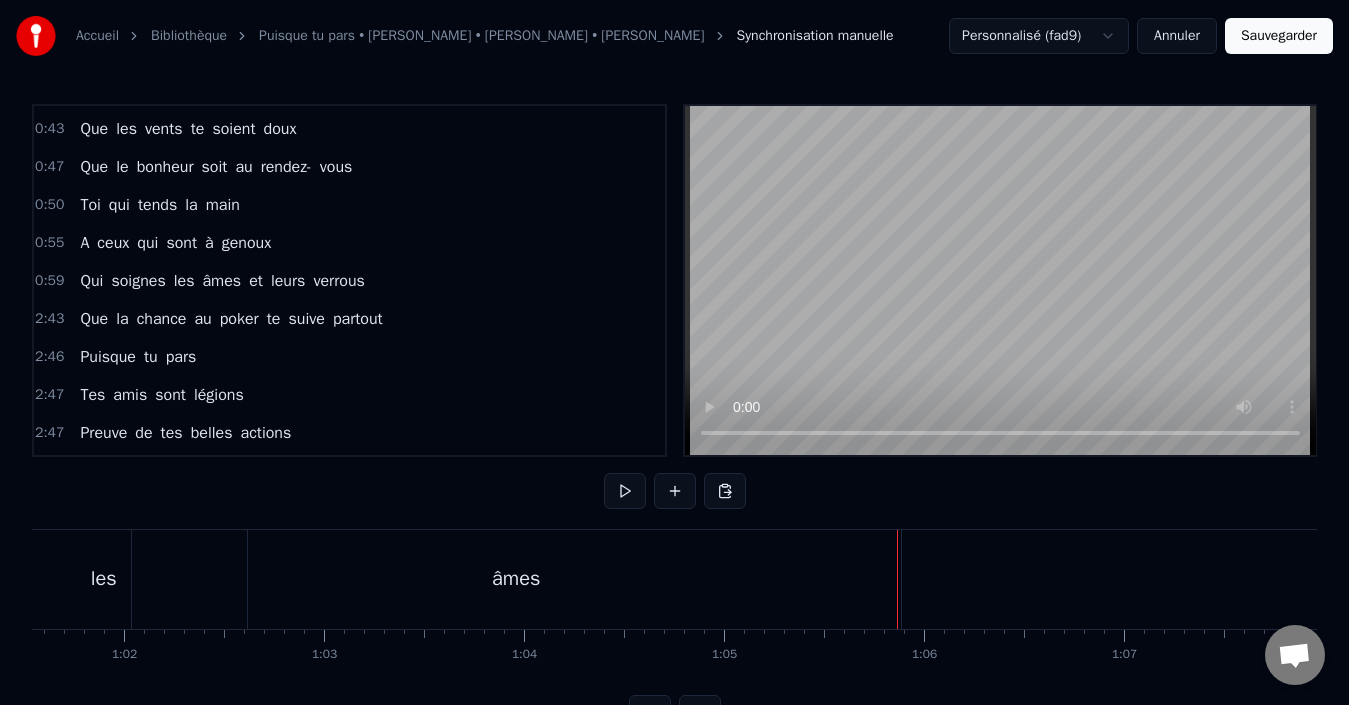 click on "âmes" at bounding box center [516, 579] 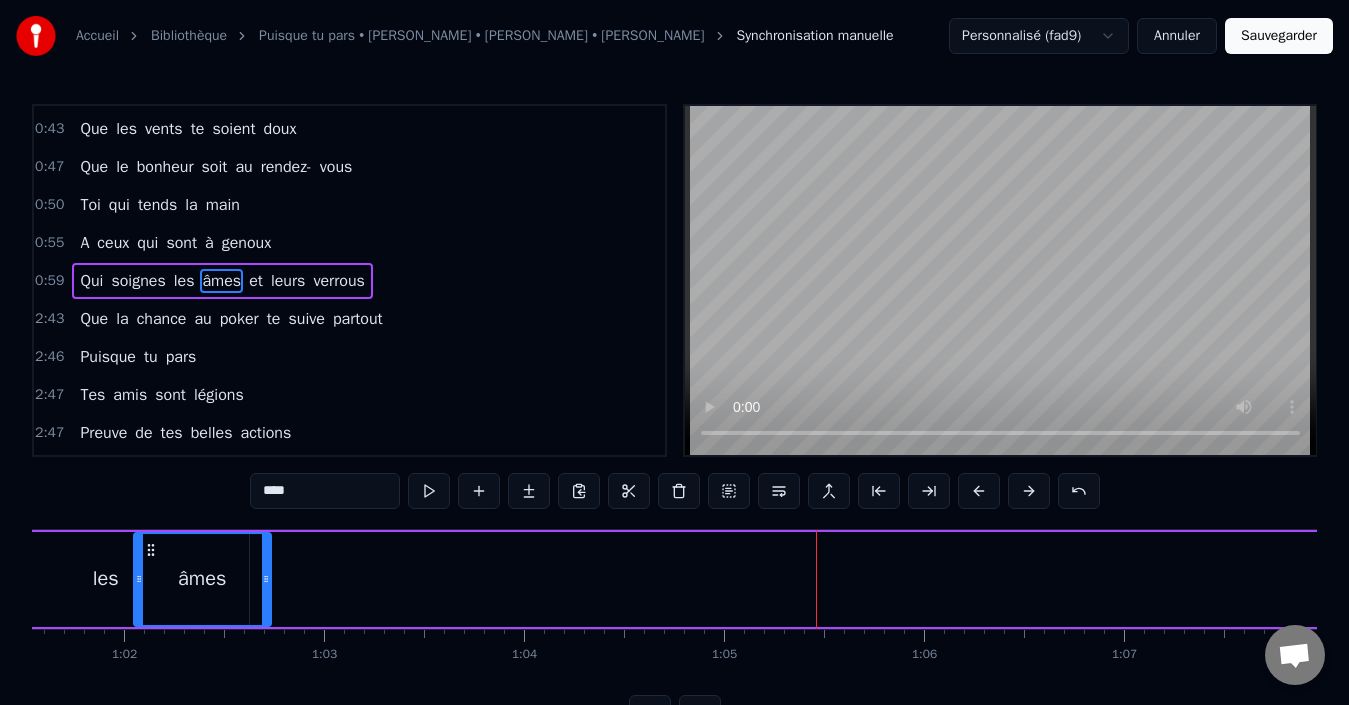 drag, startPoint x: 898, startPoint y: 584, endPoint x: 266, endPoint y: 608, distance: 632.4555 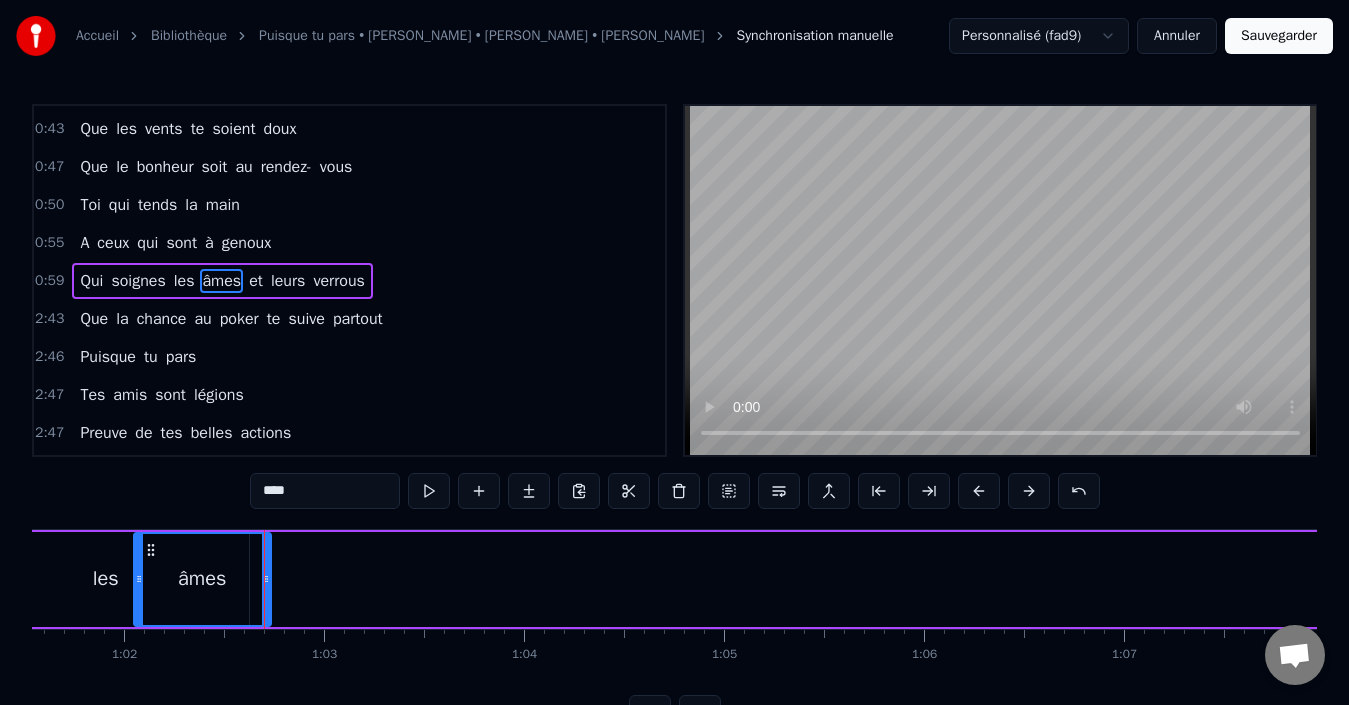 click on "et" at bounding box center (256, 281) 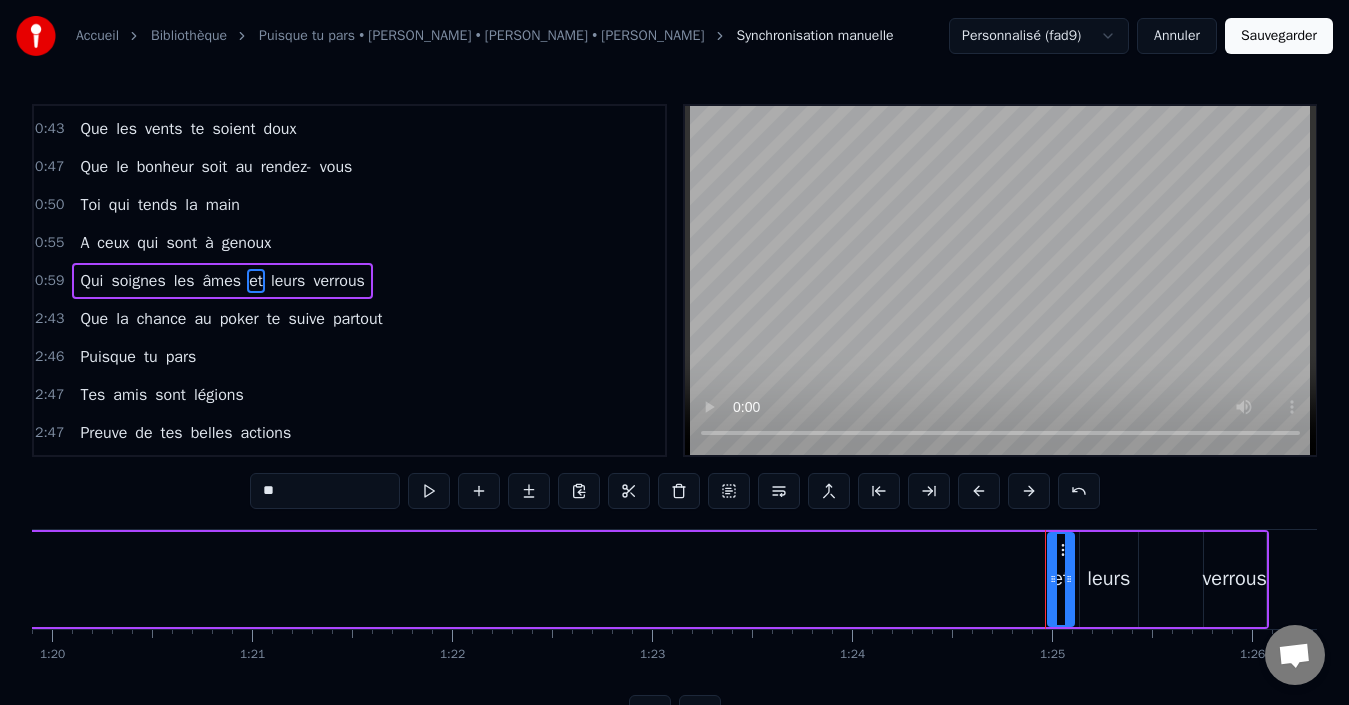 scroll, scrollTop: 0, scrollLeft: 16892, axis: horizontal 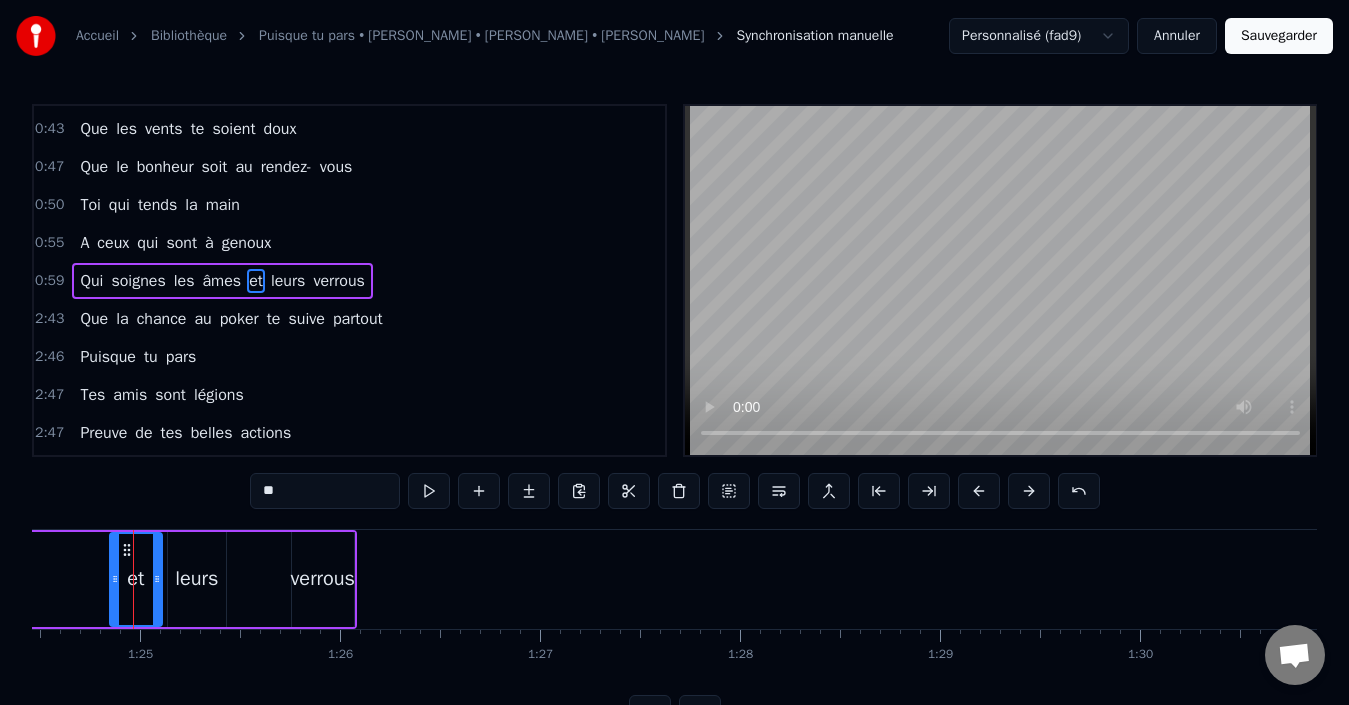 drag, startPoint x: 138, startPoint y: 553, endPoint x: 108, endPoint y: 548, distance: 30.413813 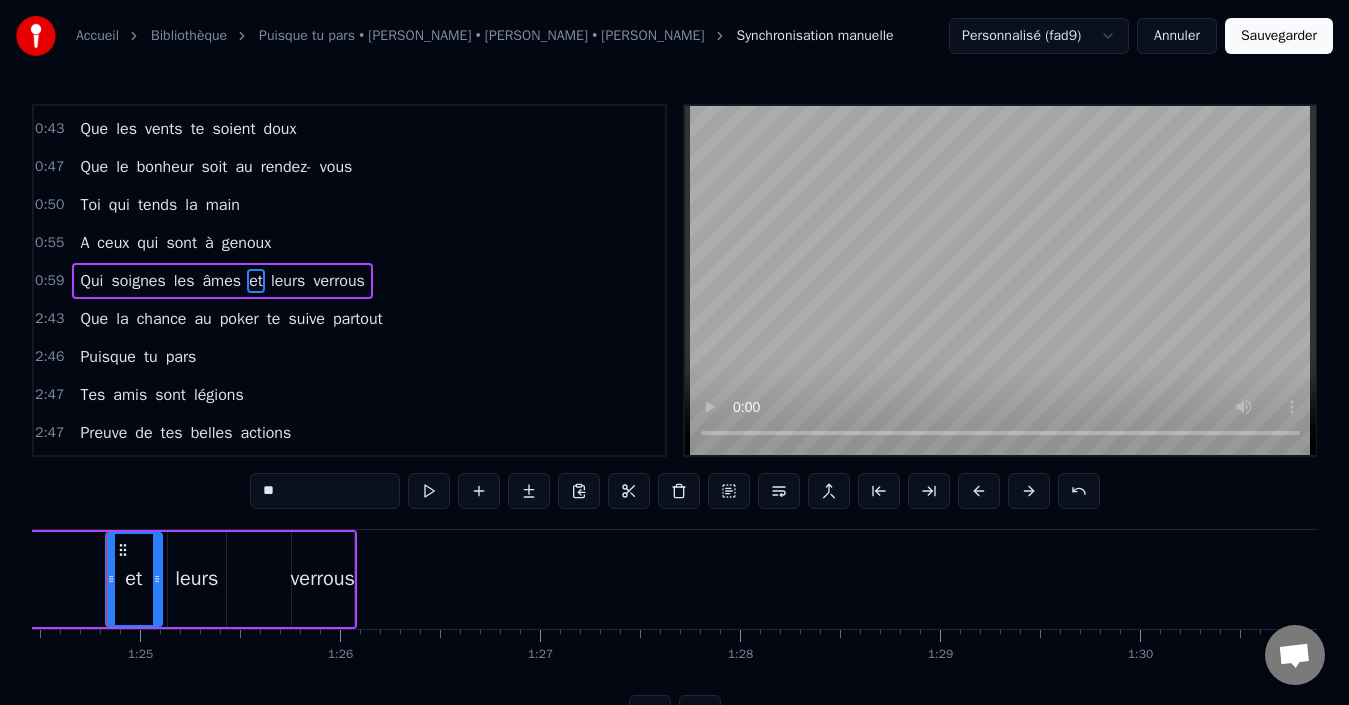 scroll, scrollTop: 0, scrollLeft: 16866, axis: horizontal 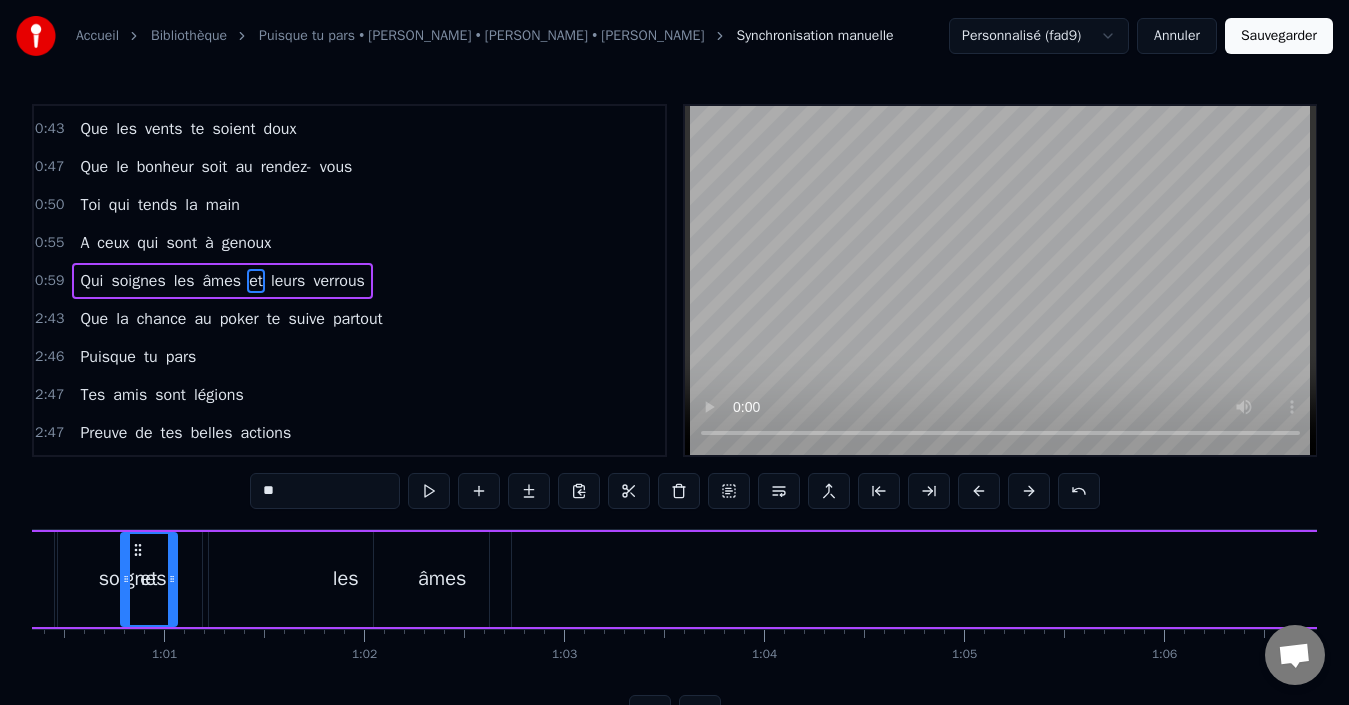 drag, startPoint x: 148, startPoint y: 544, endPoint x: 118, endPoint y: 547, distance: 30.149628 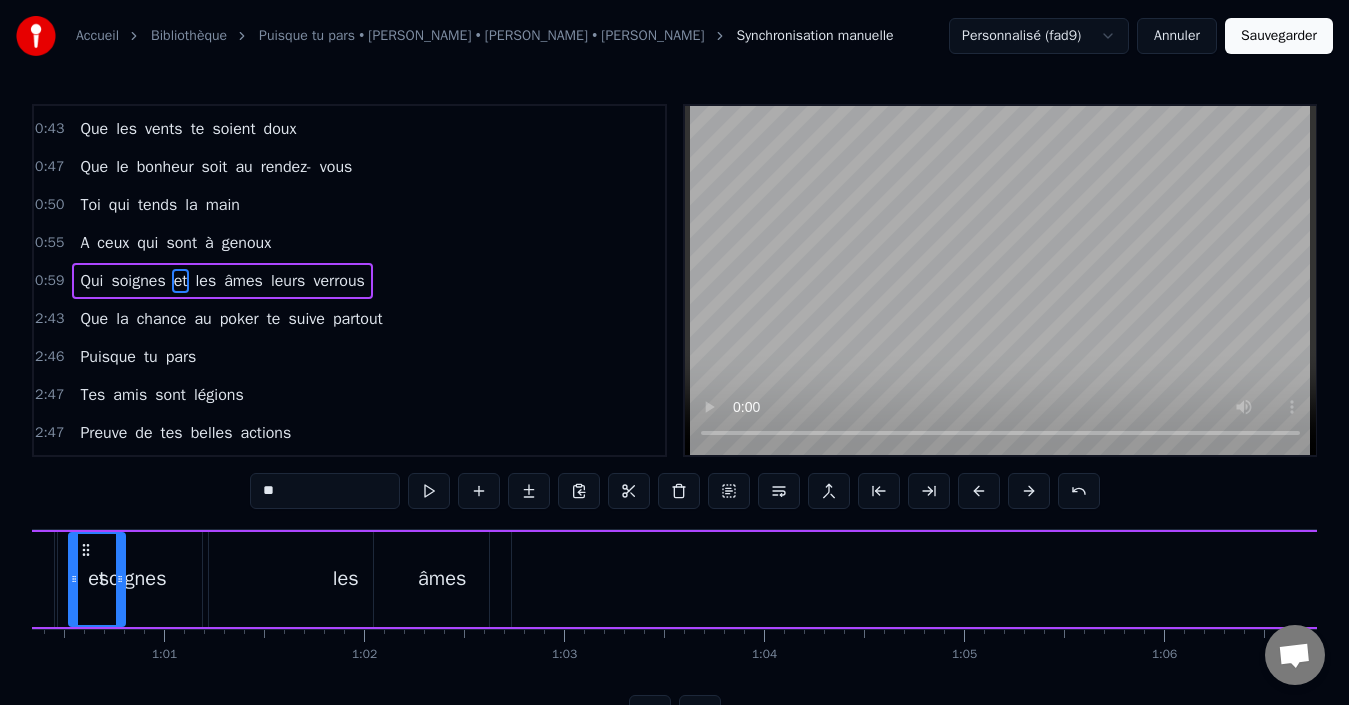 scroll, scrollTop: 0, scrollLeft: 12044, axis: horizontal 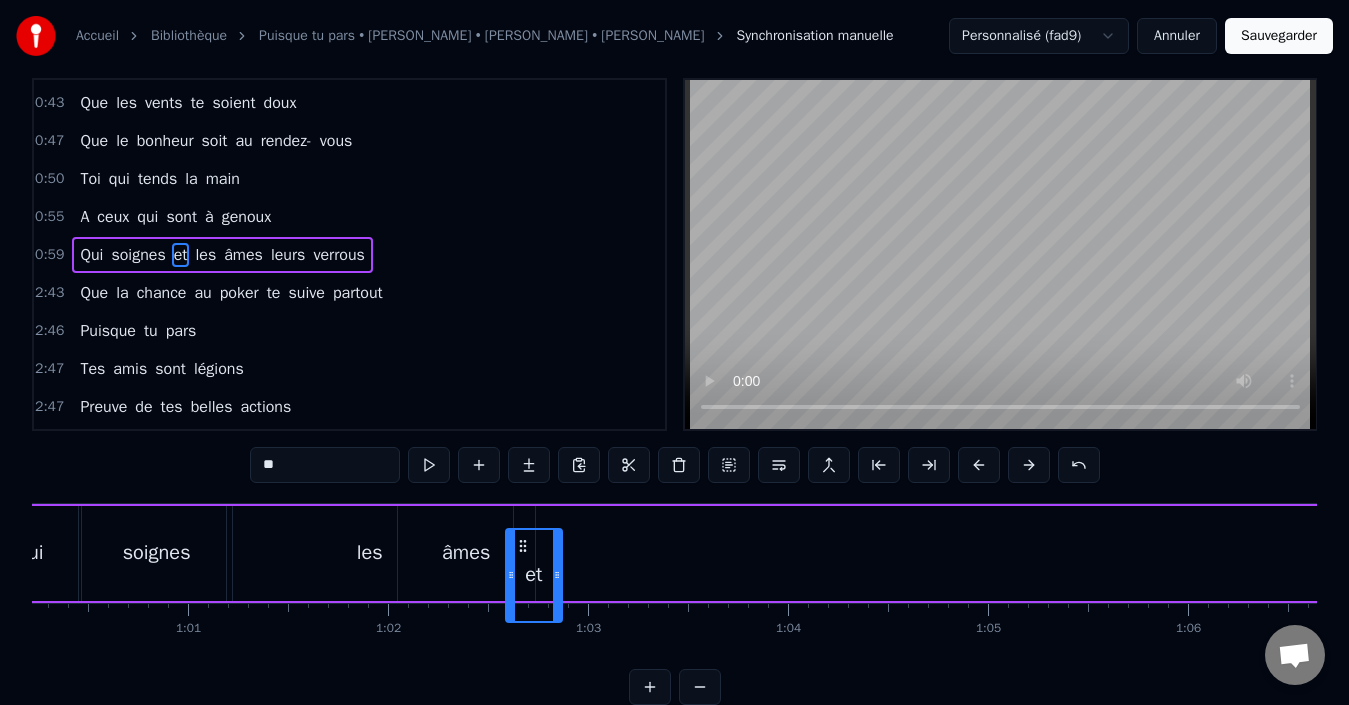 drag, startPoint x: 111, startPoint y: 545, endPoint x: 524, endPoint y: 580, distance: 414.4804 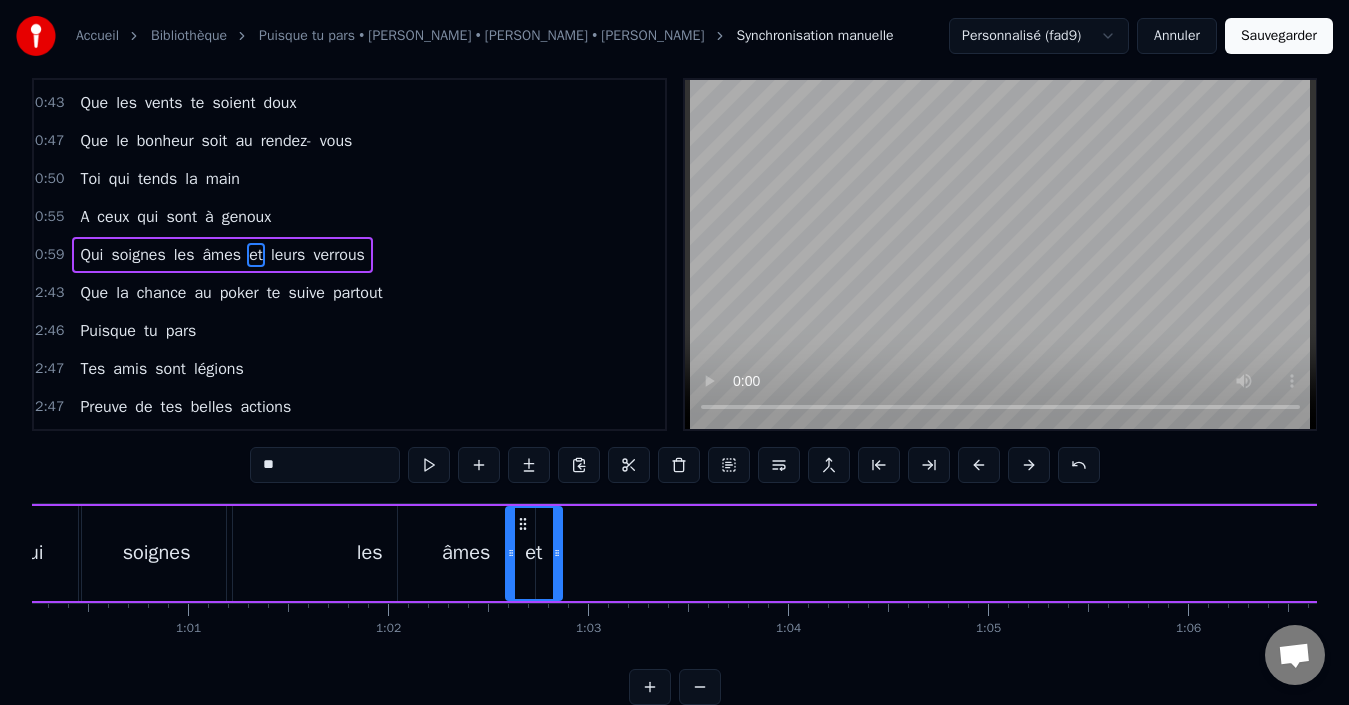 scroll, scrollTop: 28, scrollLeft: 0, axis: vertical 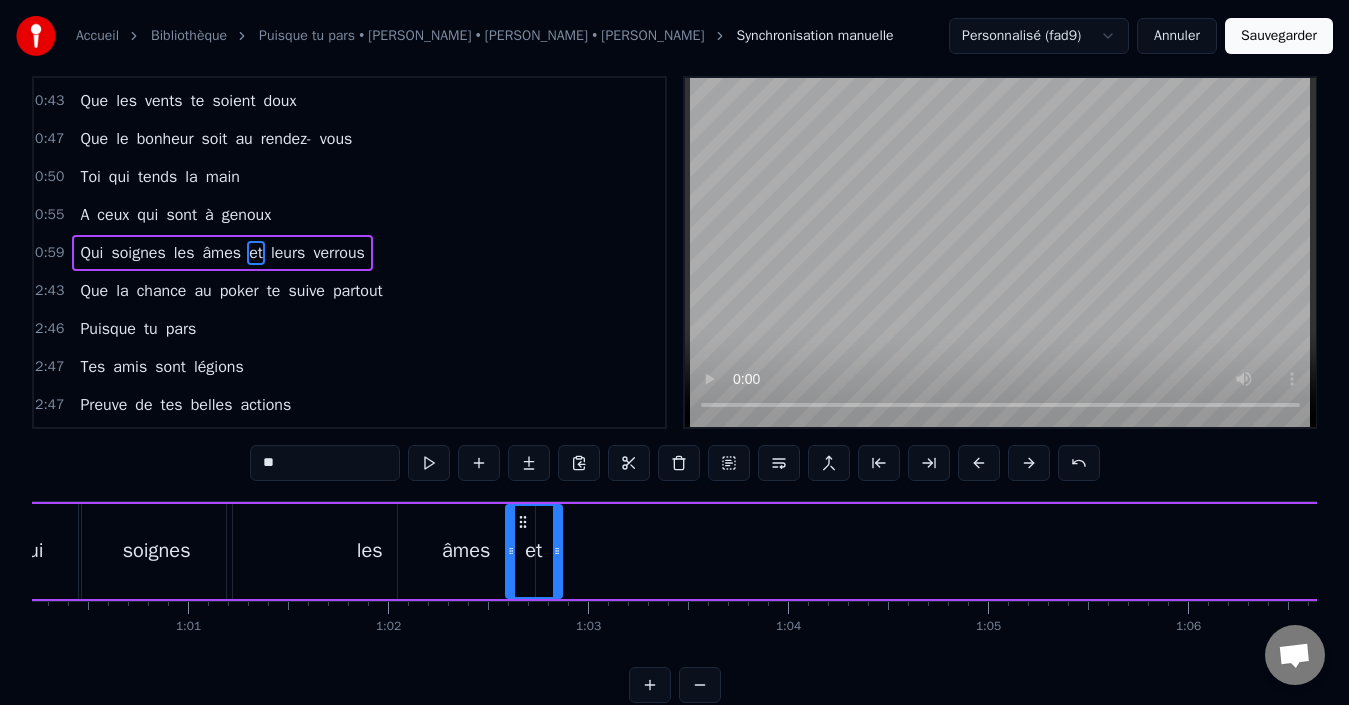 click on "leurs" at bounding box center [288, 253] 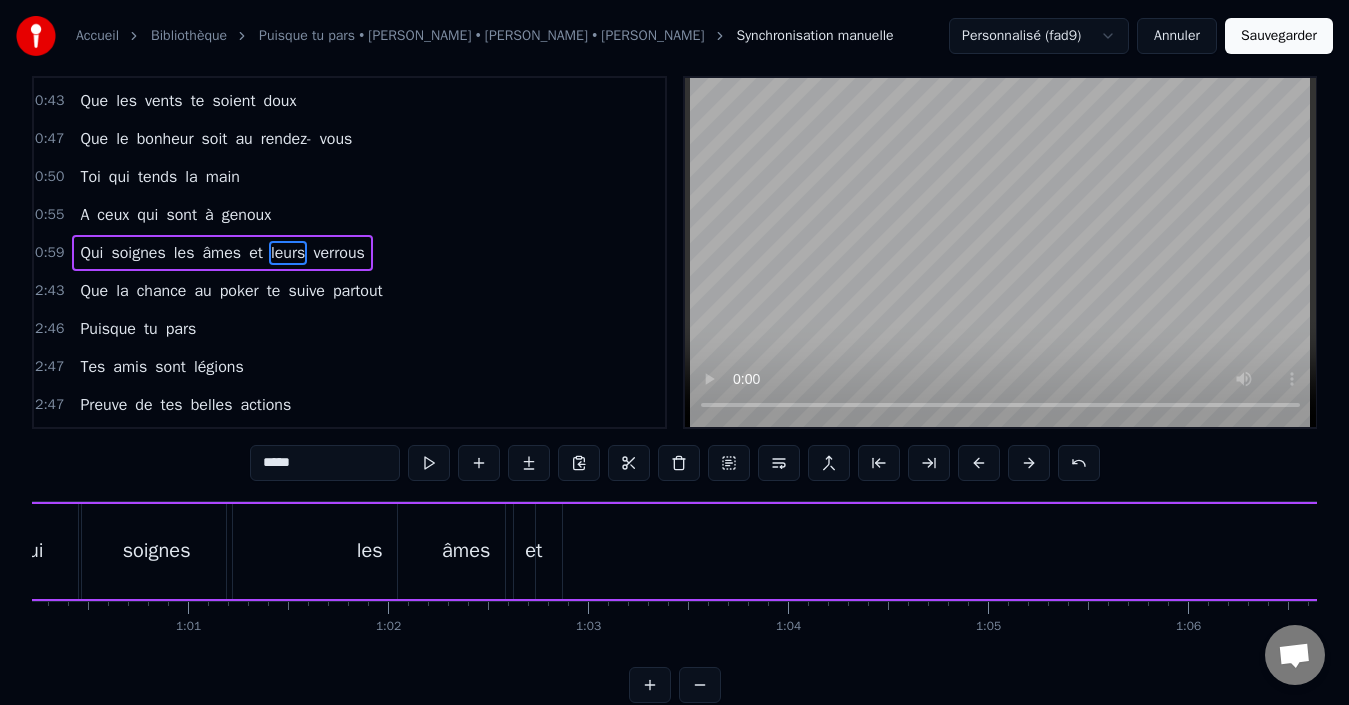 scroll, scrollTop: 0, scrollLeft: 0, axis: both 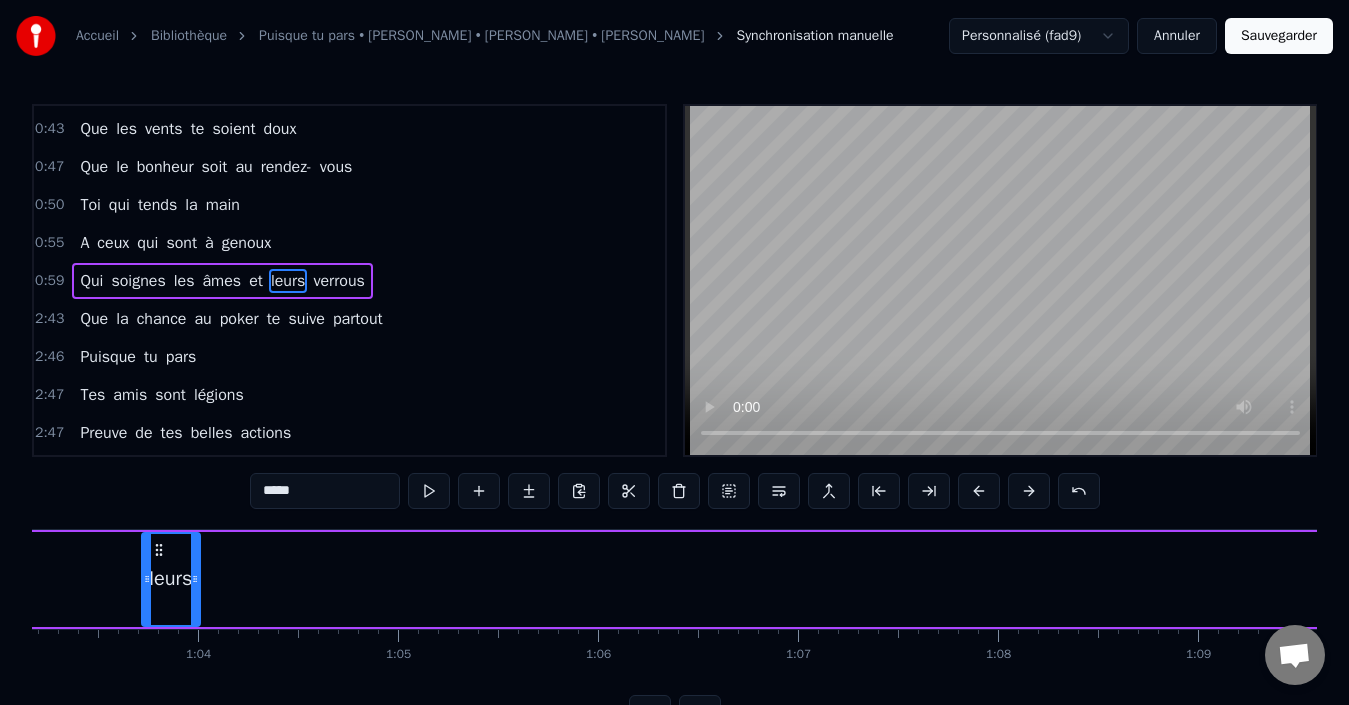 drag, startPoint x: 153, startPoint y: 546, endPoint x: 141, endPoint y: 546, distance: 12 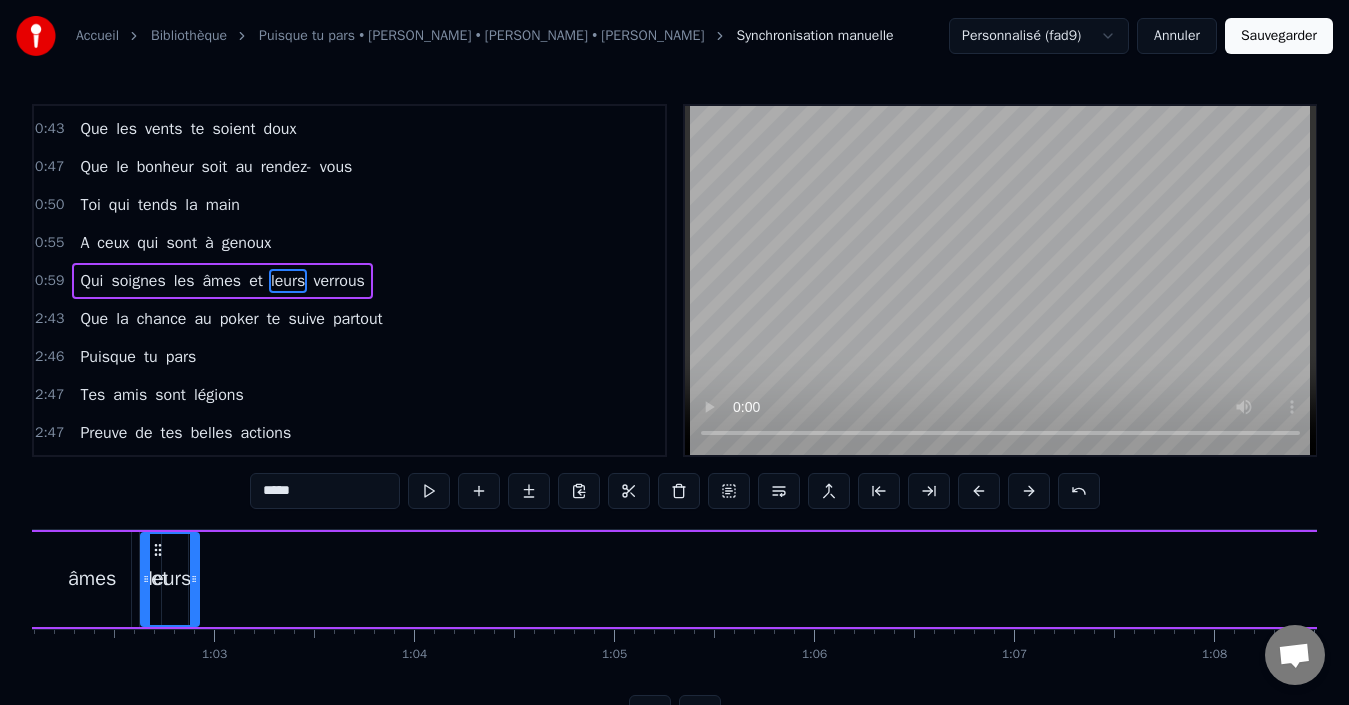 click 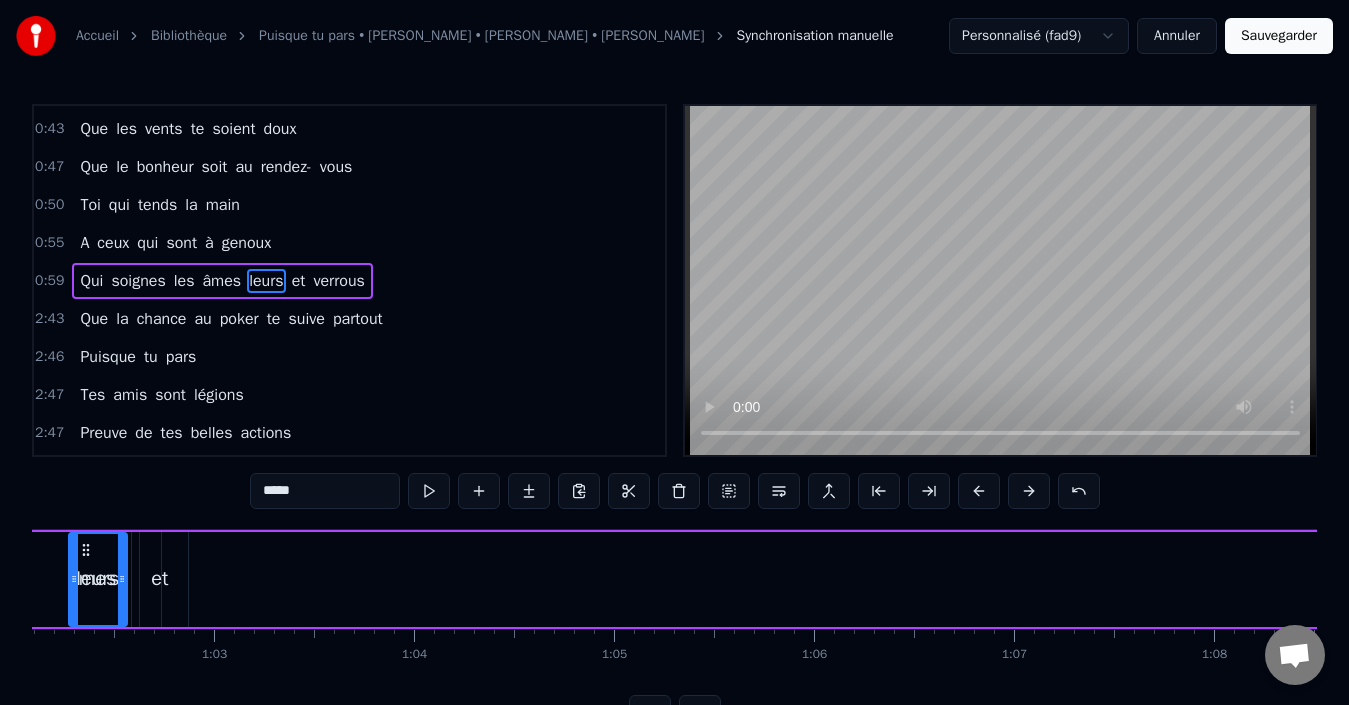 scroll, scrollTop: 0, scrollLeft: 12358, axis: horizontal 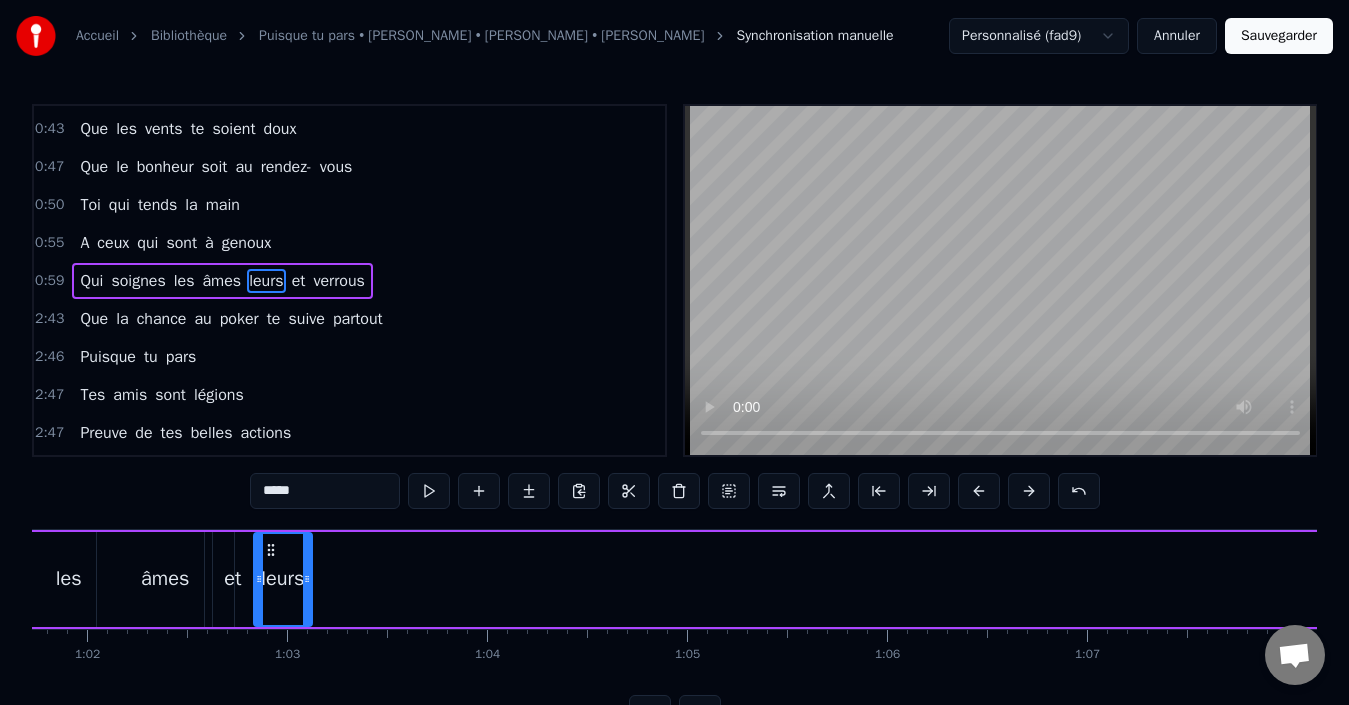 drag, startPoint x: 140, startPoint y: 546, endPoint x: 272, endPoint y: 546, distance: 132 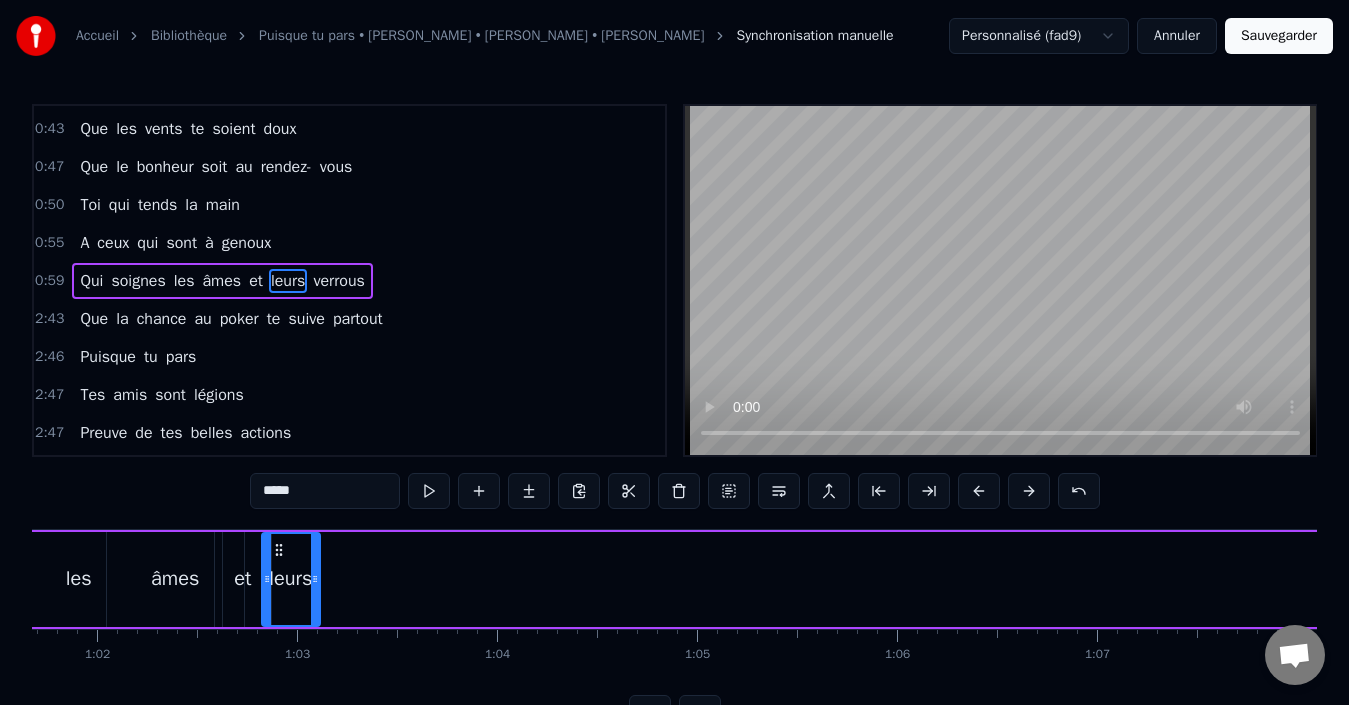 click at bounding box center [267, 579] 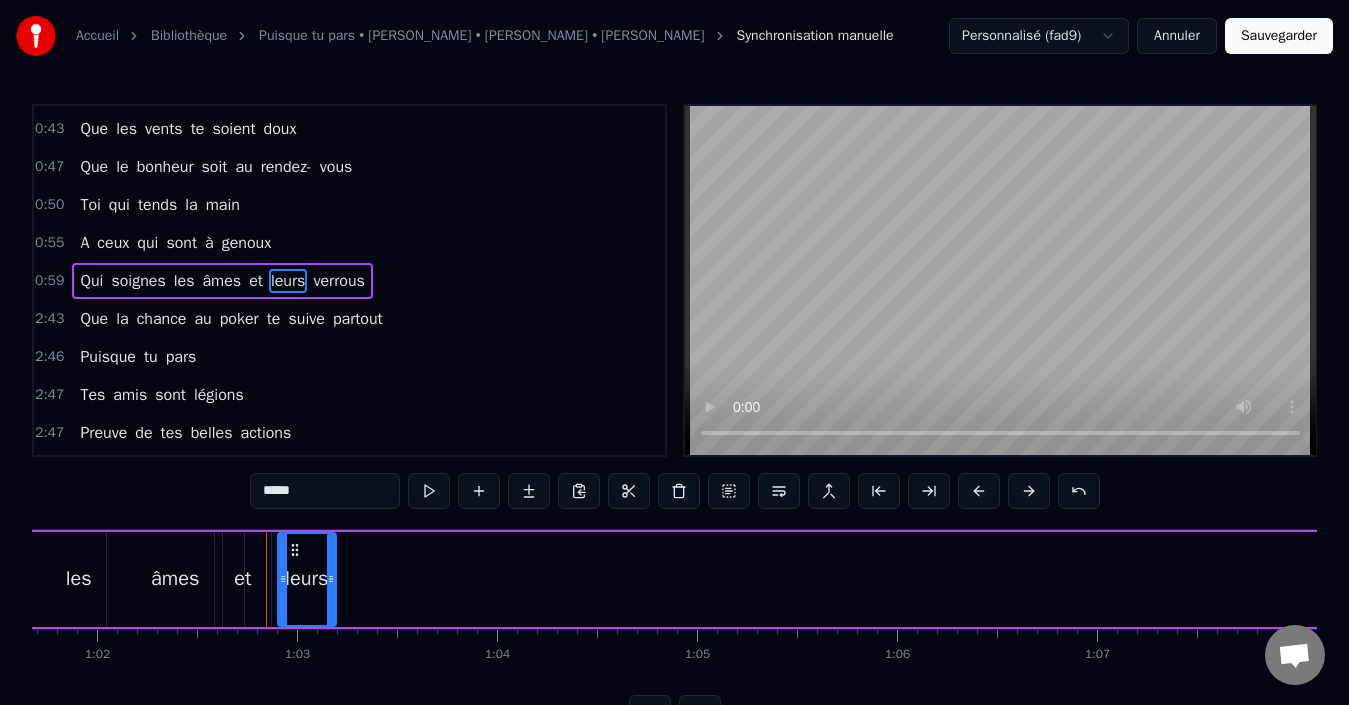drag, startPoint x: 278, startPoint y: 551, endPoint x: 295, endPoint y: 550, distance: 17.029387 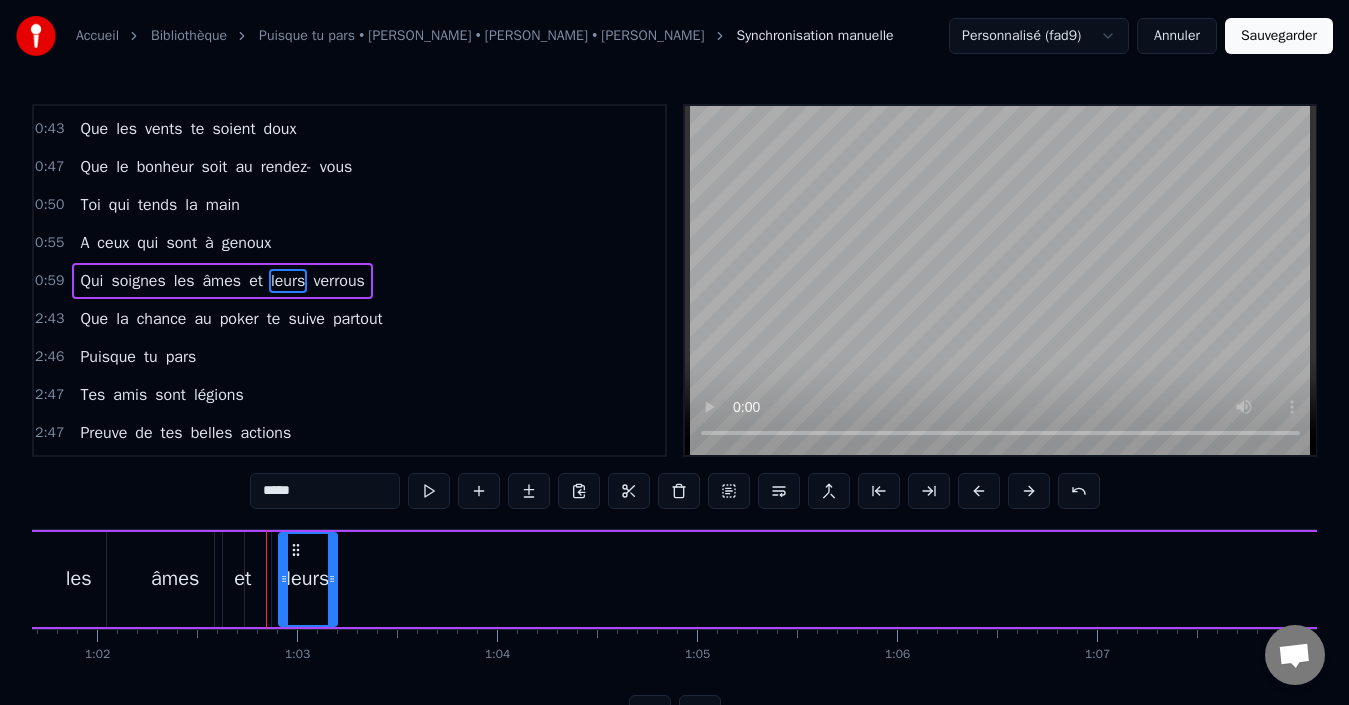 click on "verrous" at bounding box center (338, 281) 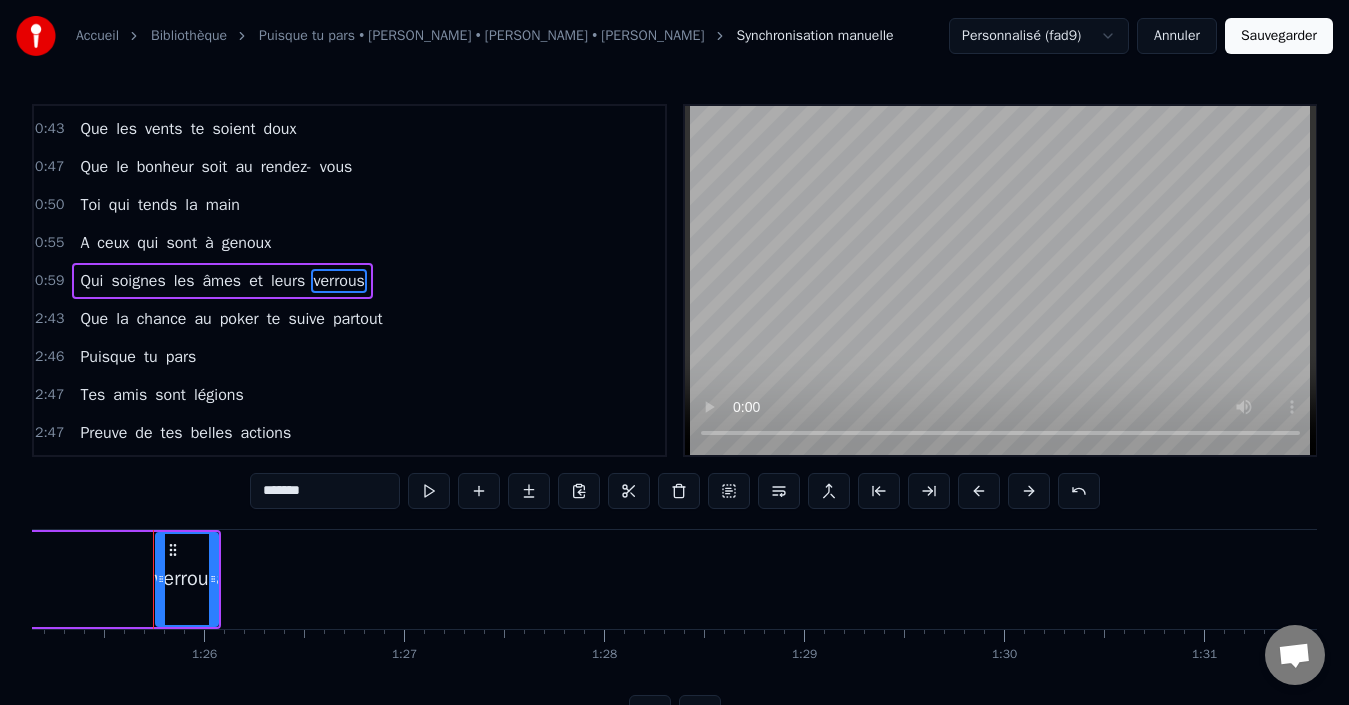 scroll, scrollTop: 0, scrollLeft: 17048, axis: horizontal 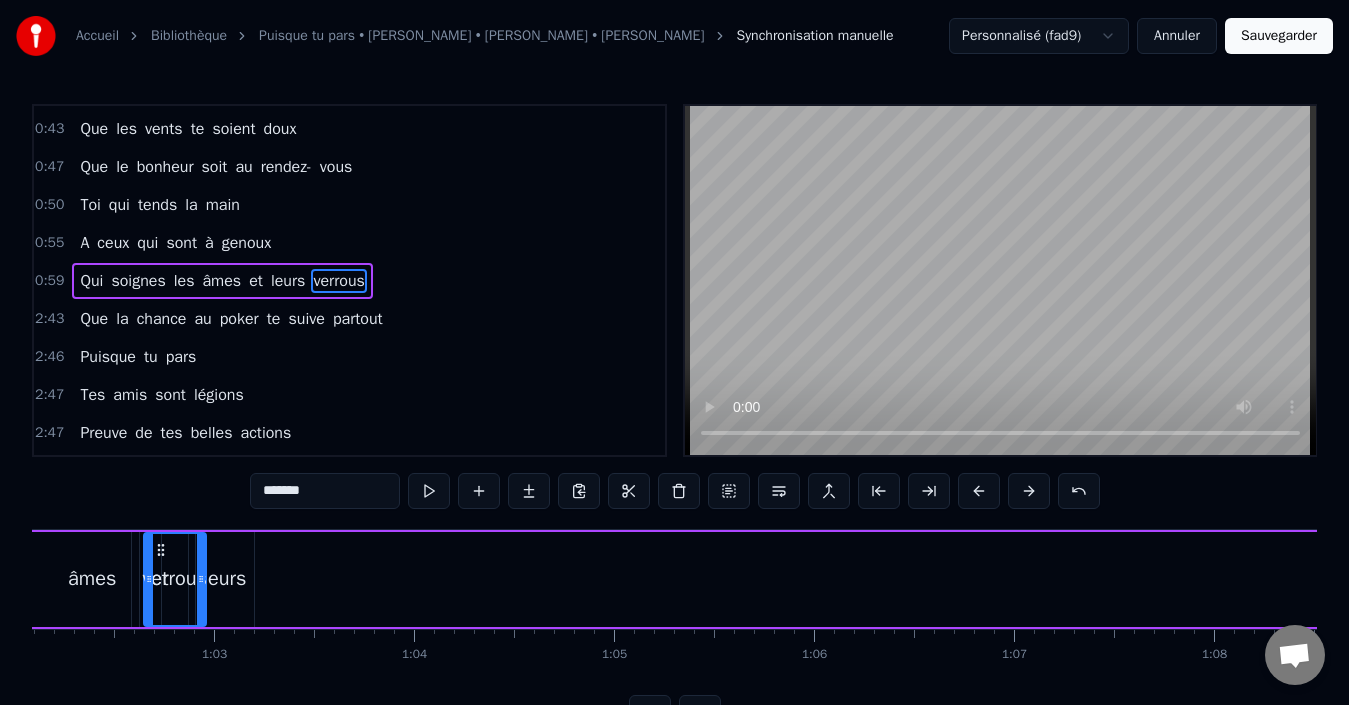drag, startPoint x: 154, startPoint y: 550, endPoint x: 134, endPoint y: 549, distance: 20.024984 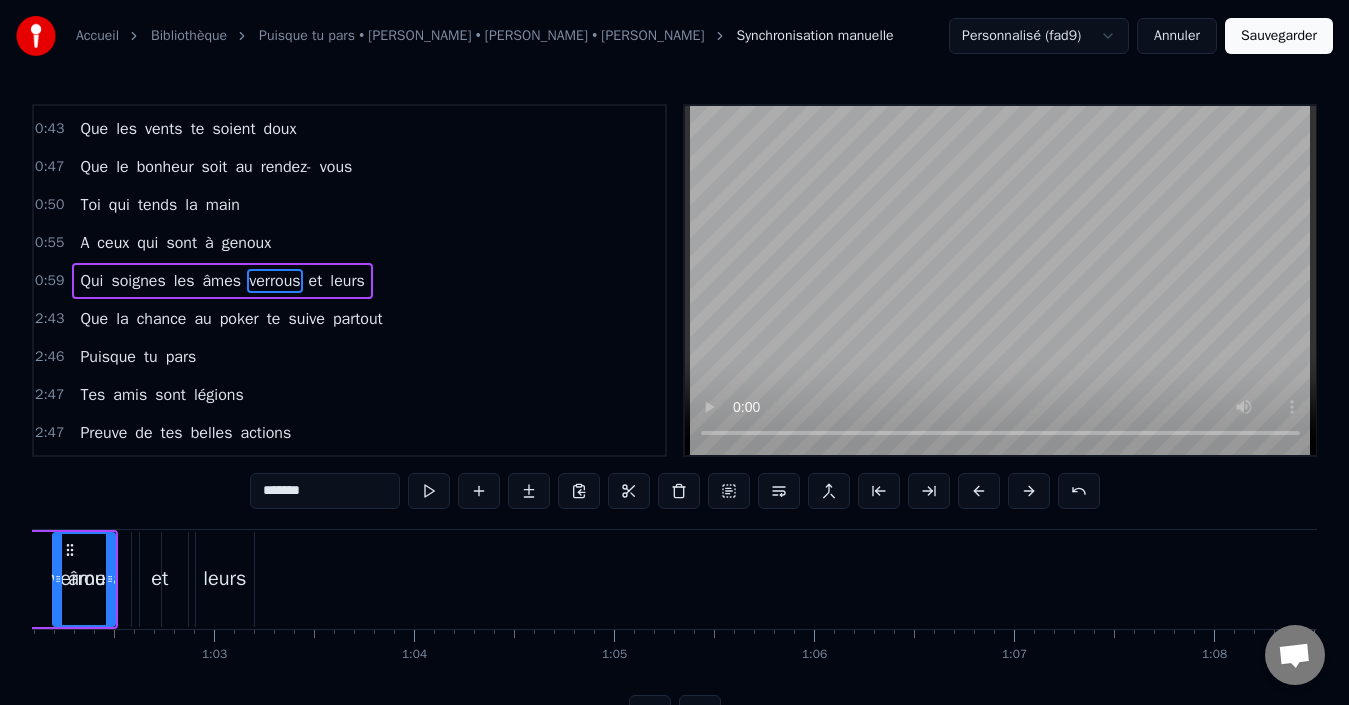 scroll, scrollTop: 0, scrollLeft: 12348, axis: horizontal 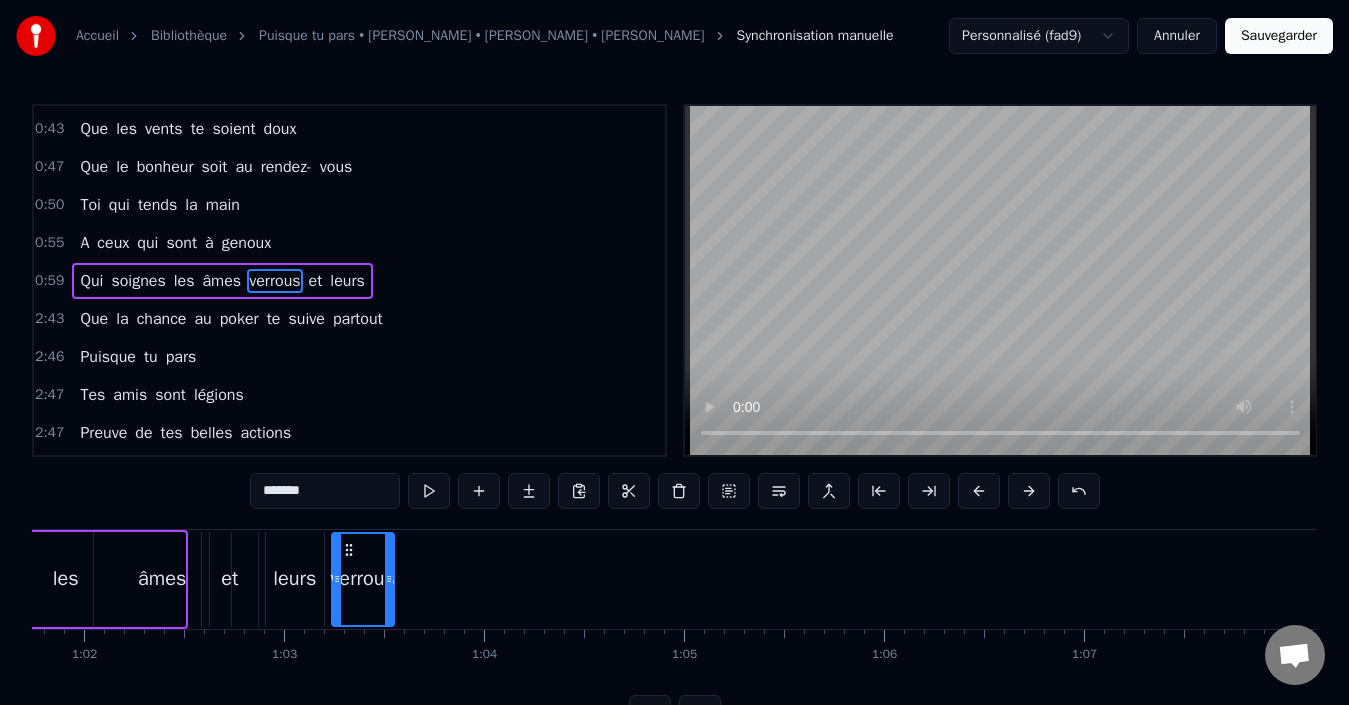 drag, startPoint x: 134, startPoint y: 546, endPoint x: 343, endPoint y: 546, distance: 209 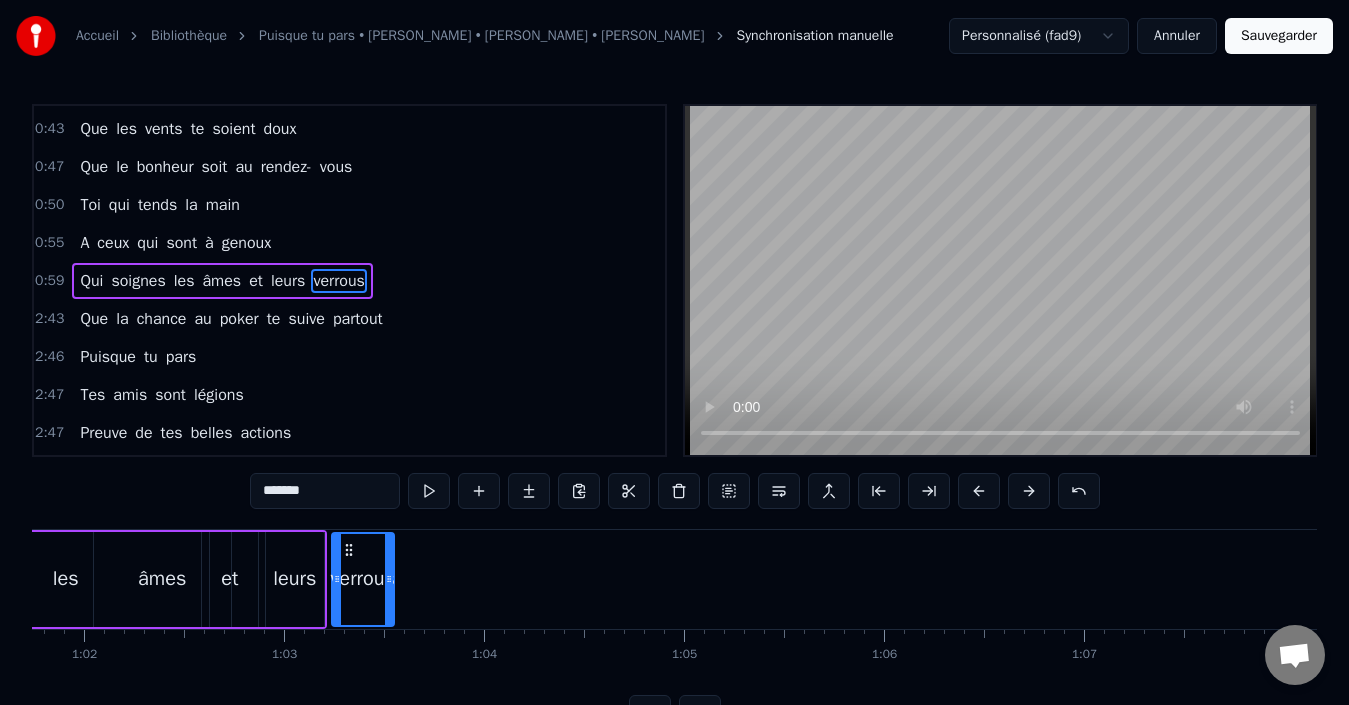 click on "la" at bounding box center [191, 205] 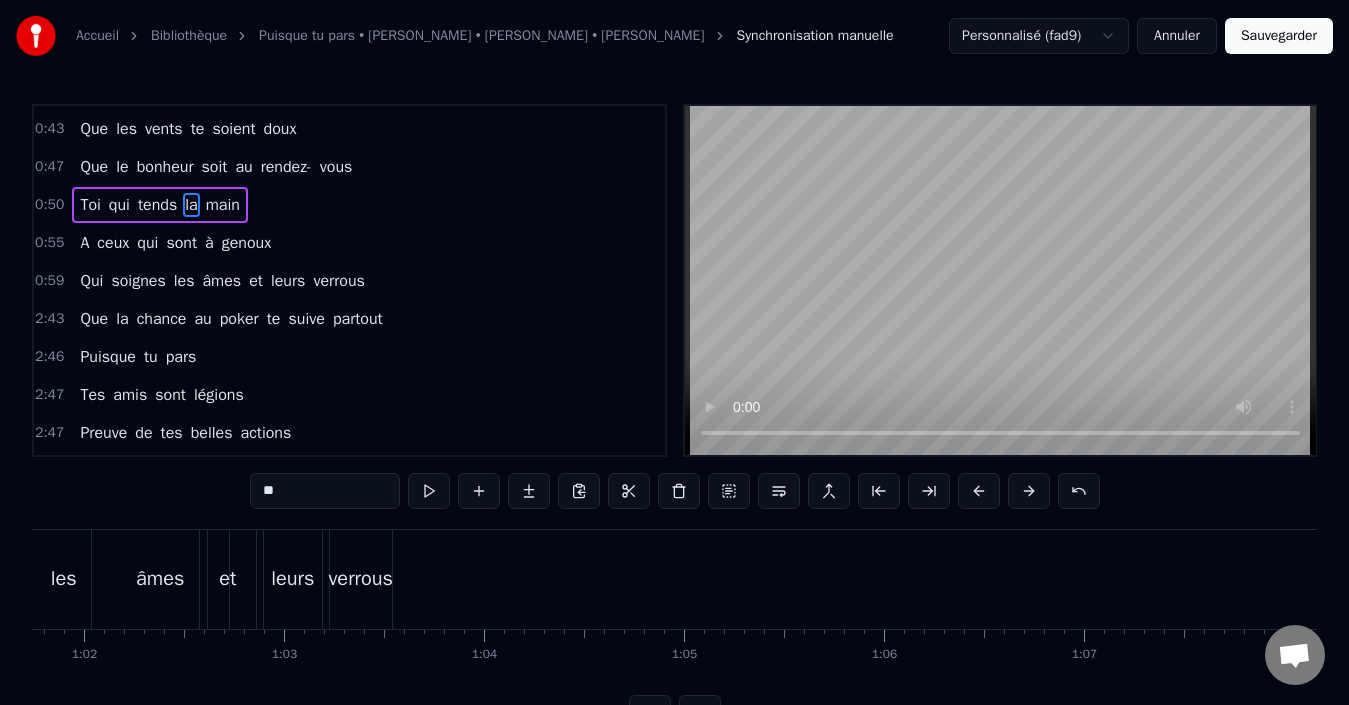 scroll, scrollTop: 300, scrollLeft: 0, axis: vertical 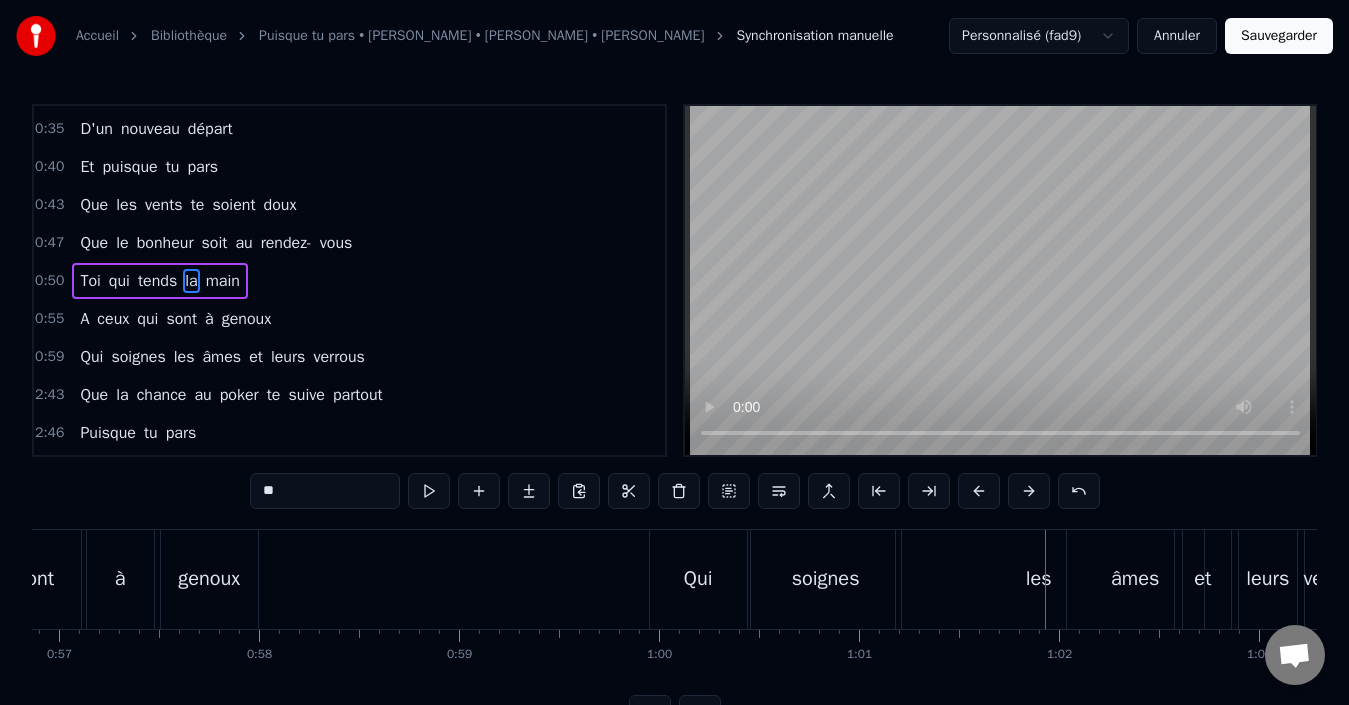 type 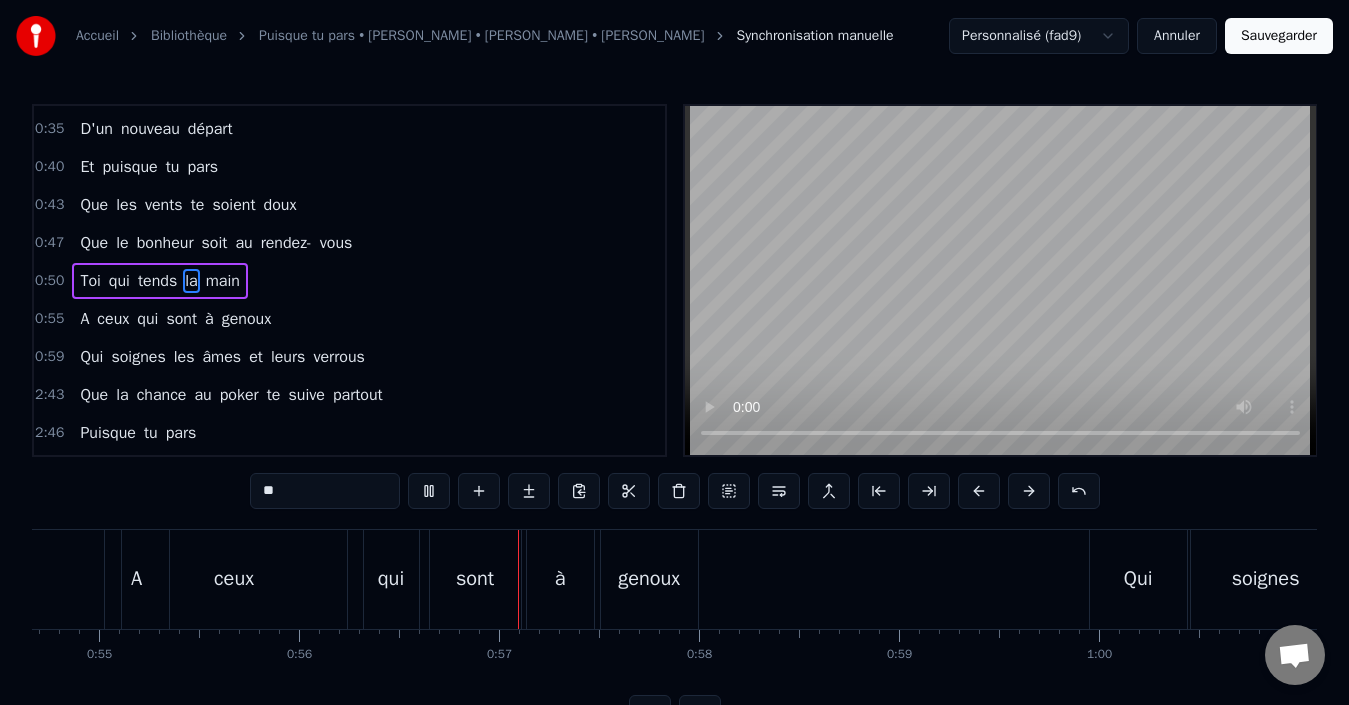scroll, scrollTop: 0, scrollLeft: 11235, axis: horizontal 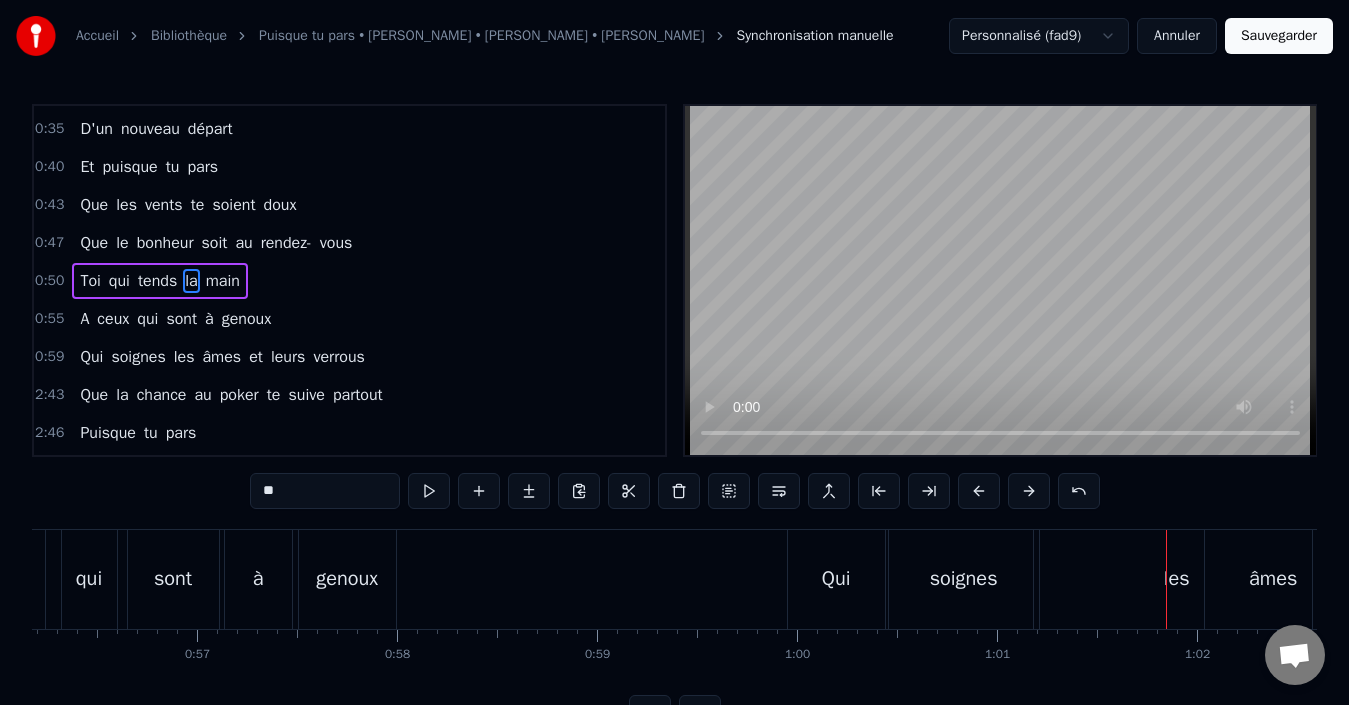 click on "Qui soignes les âmes et leurs verrous" at bounding box center [222, 357] 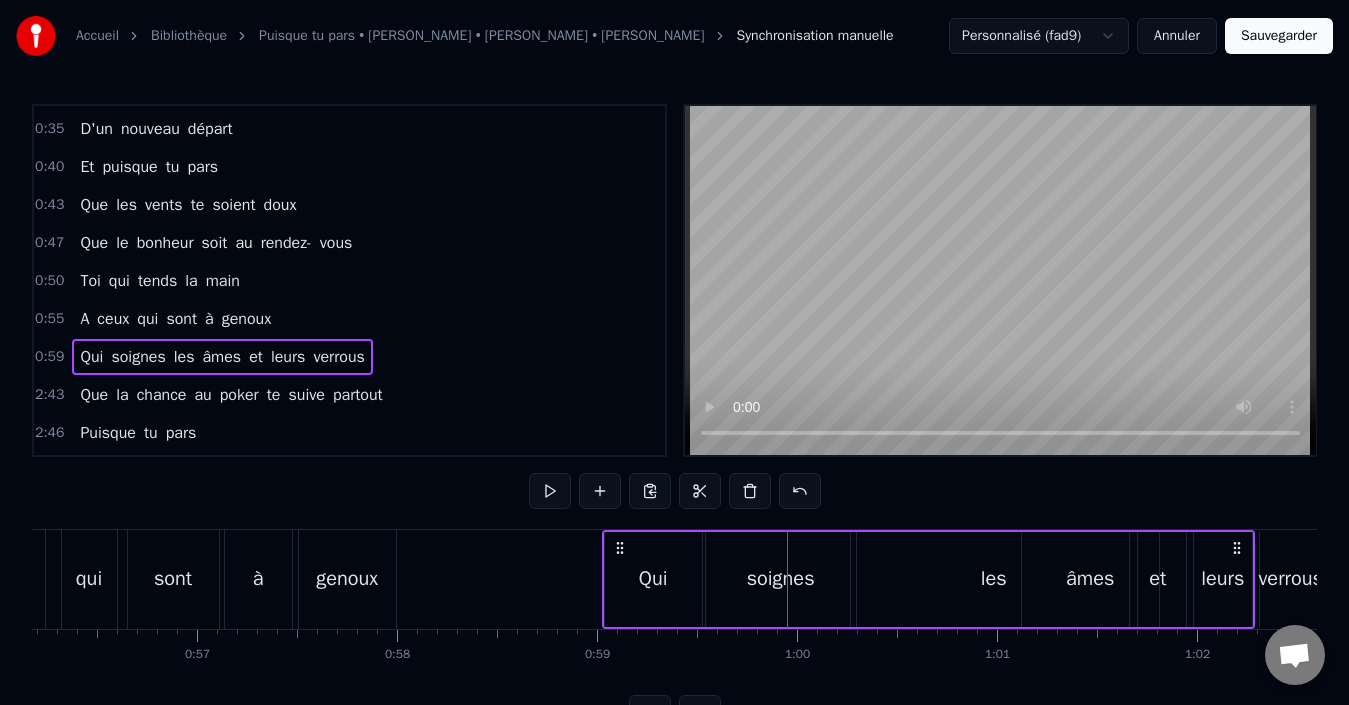 drag, startPoint x: 805, startPoint y: 541, endPoint x: 620, endPoint y: 543, distance: 185.0108 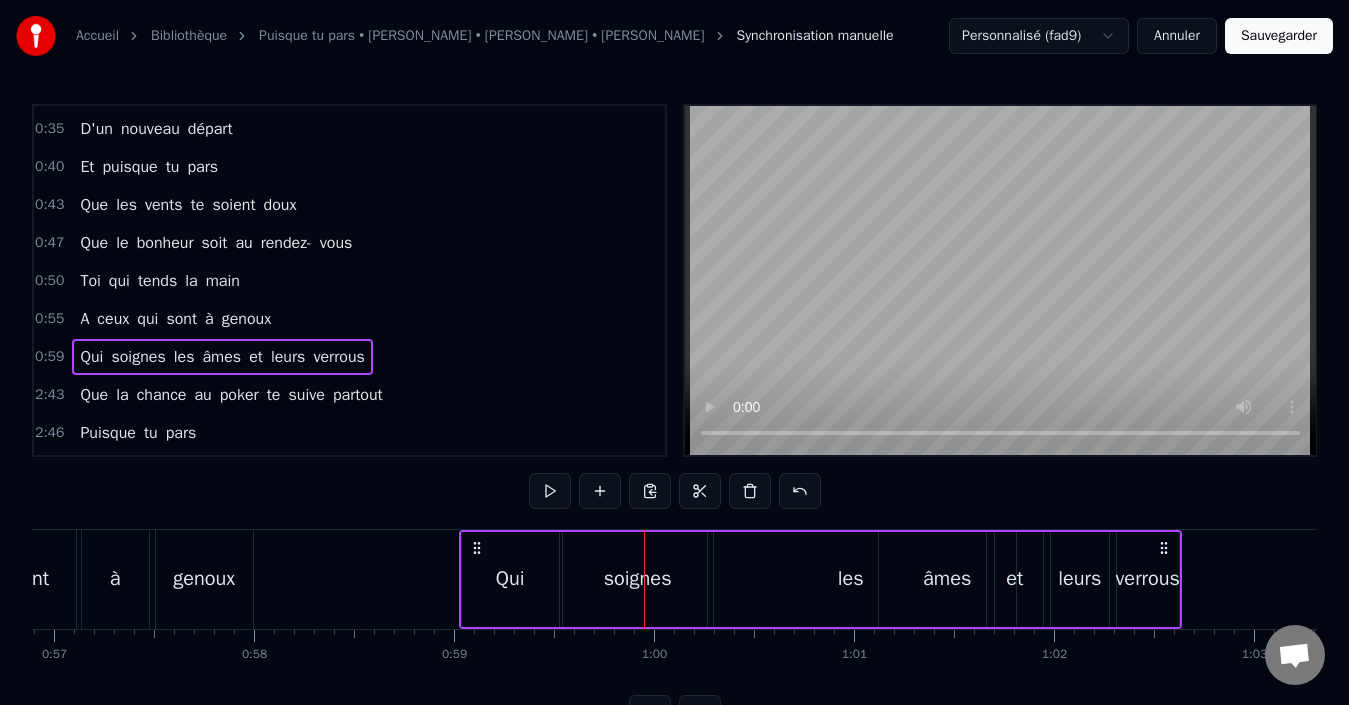 scroll, scrollTop: 0, scrollLeft: 11395, axis: horizontal 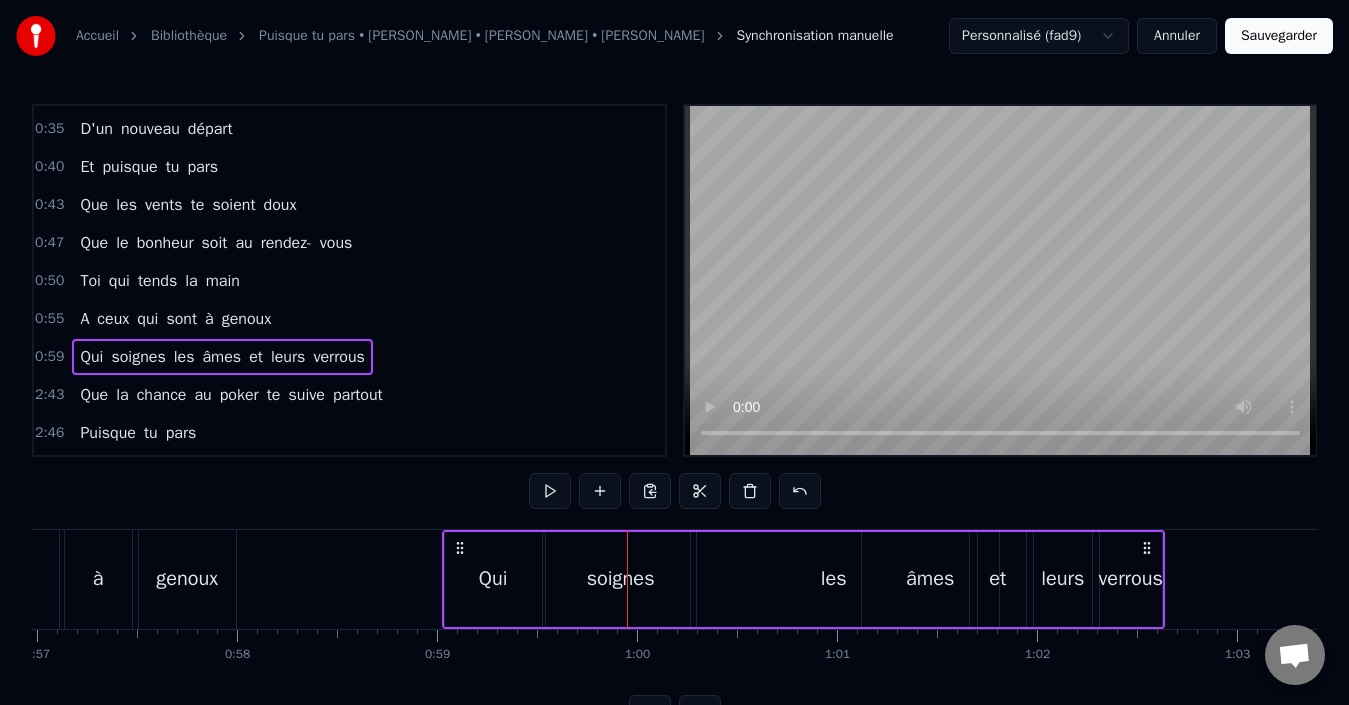 click on "les" at bounding box center (834, 579) 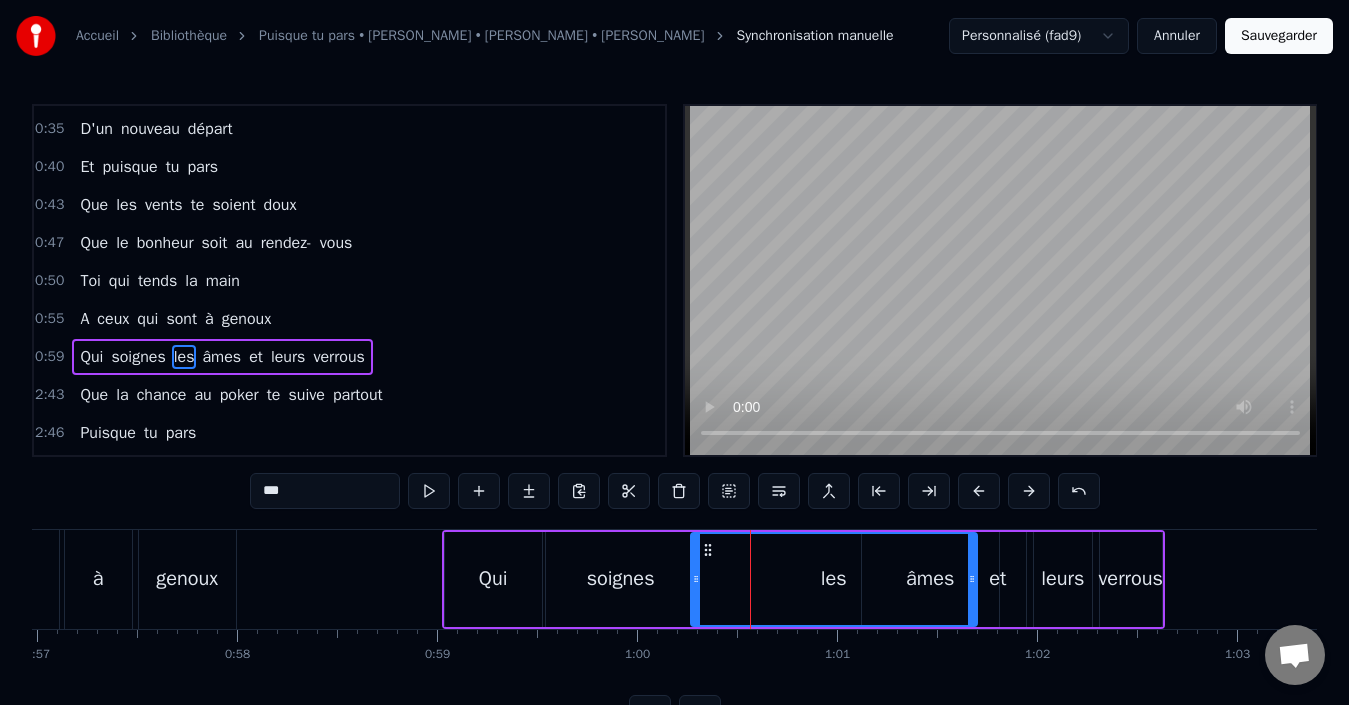 scroll, scrollTop: 376, scrollLeft: 0, axis: vertical 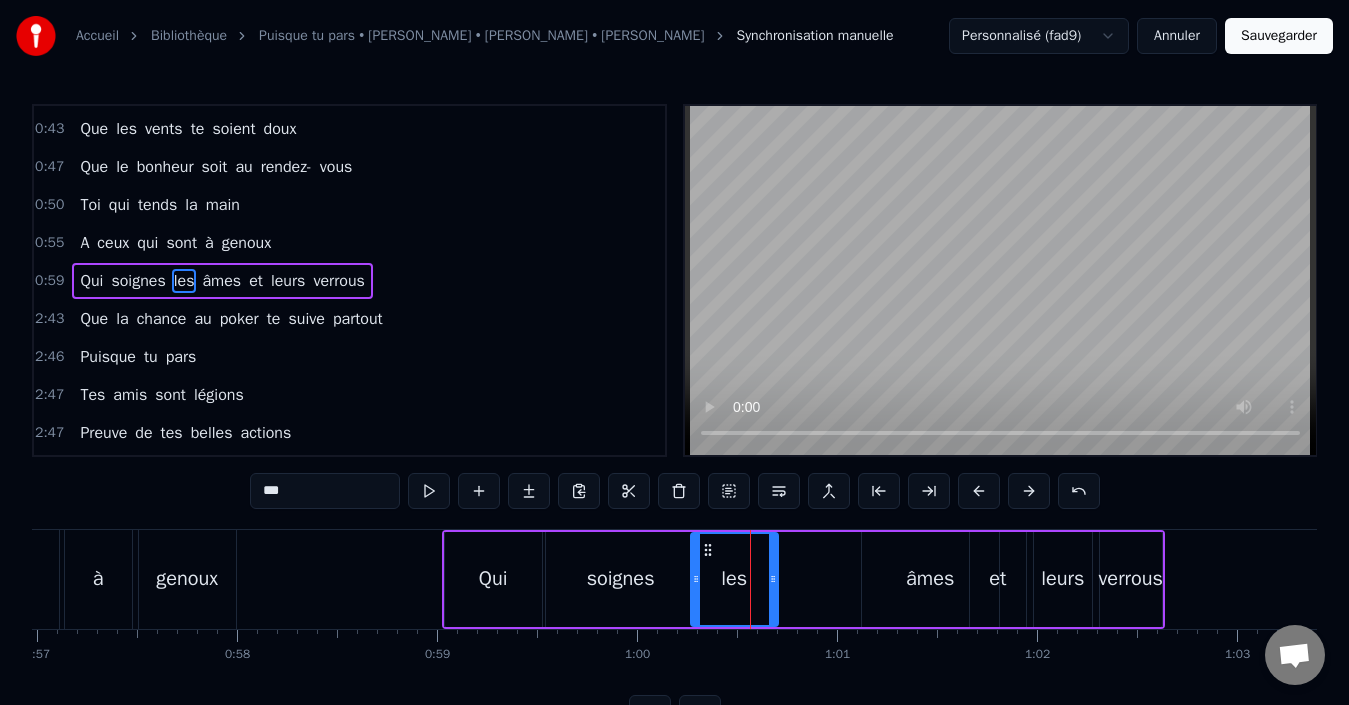 drag, startPoint x: 971, startPoint y: 575, endPoint x: 772, endPoint y: 578, distance: 199.02261 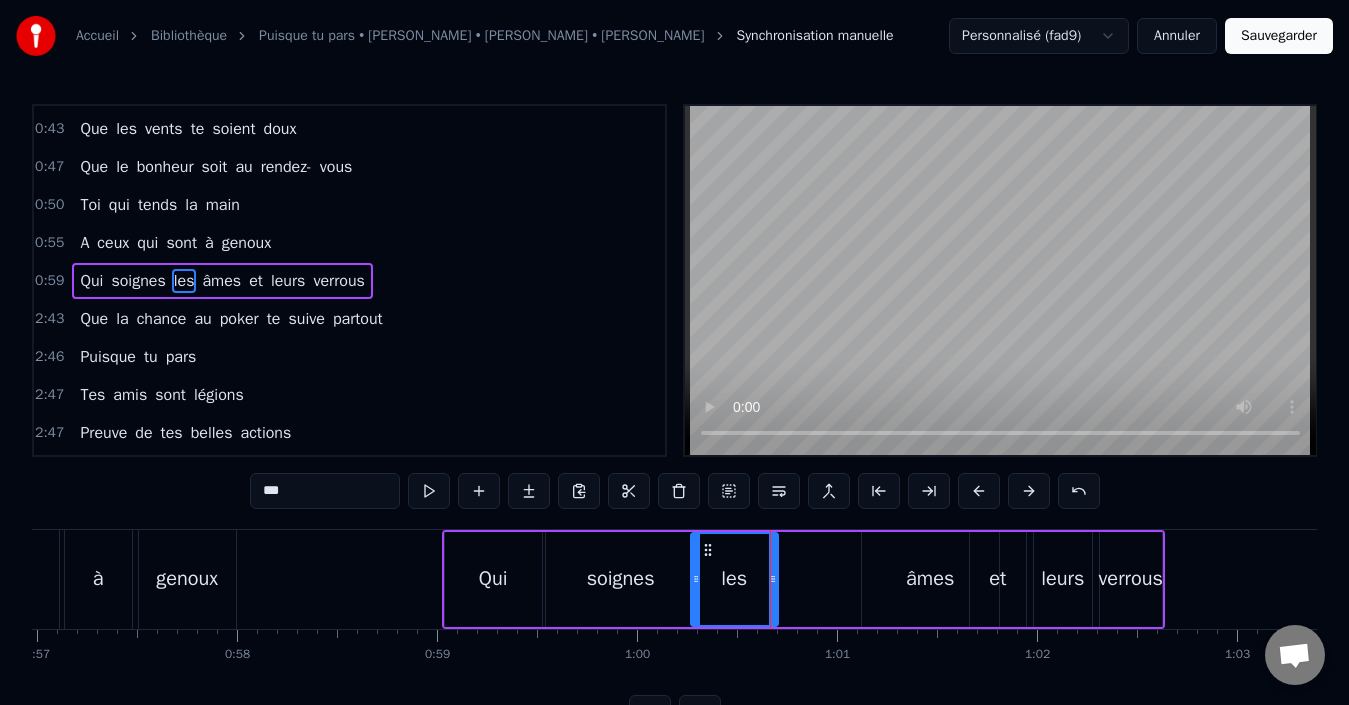 click on "soignes" at bounding box center (621, 579) 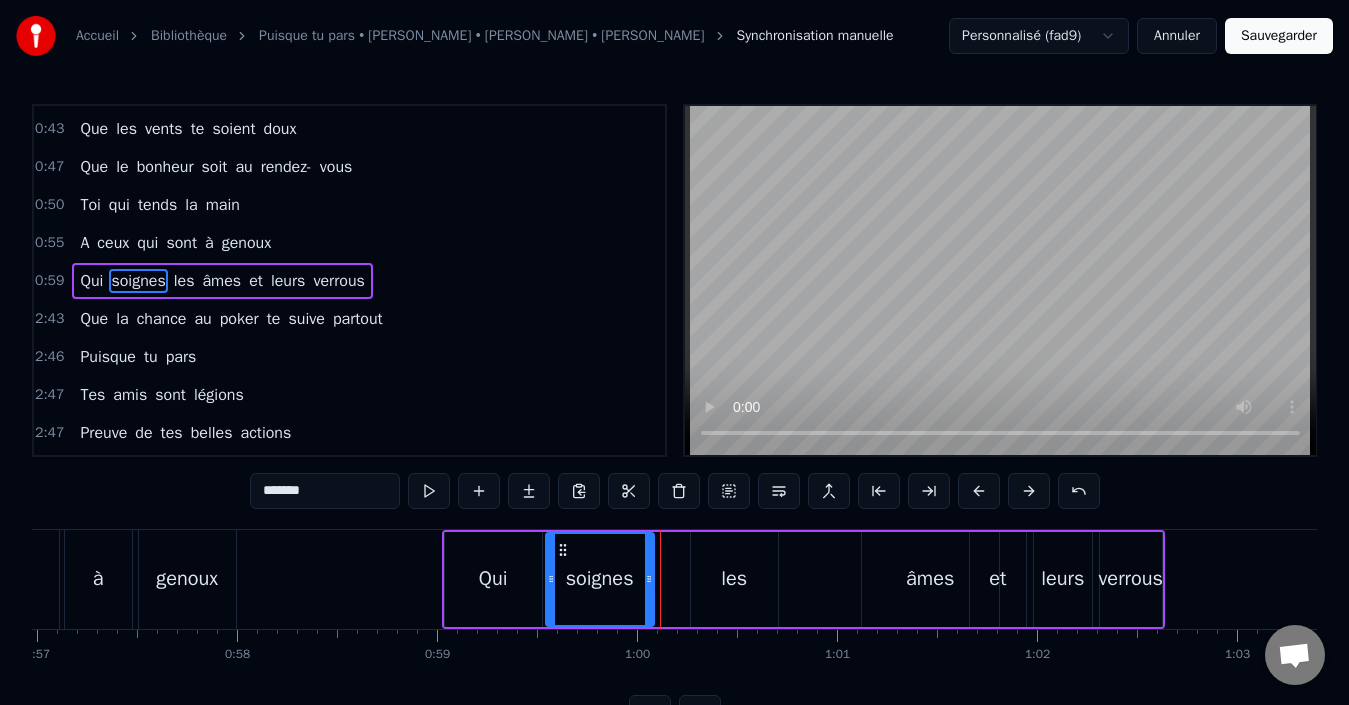 drag, startPoint x: 691, startPoint y: 581, endPoint x: 648, endPoint y: 575, distance: 43.416588 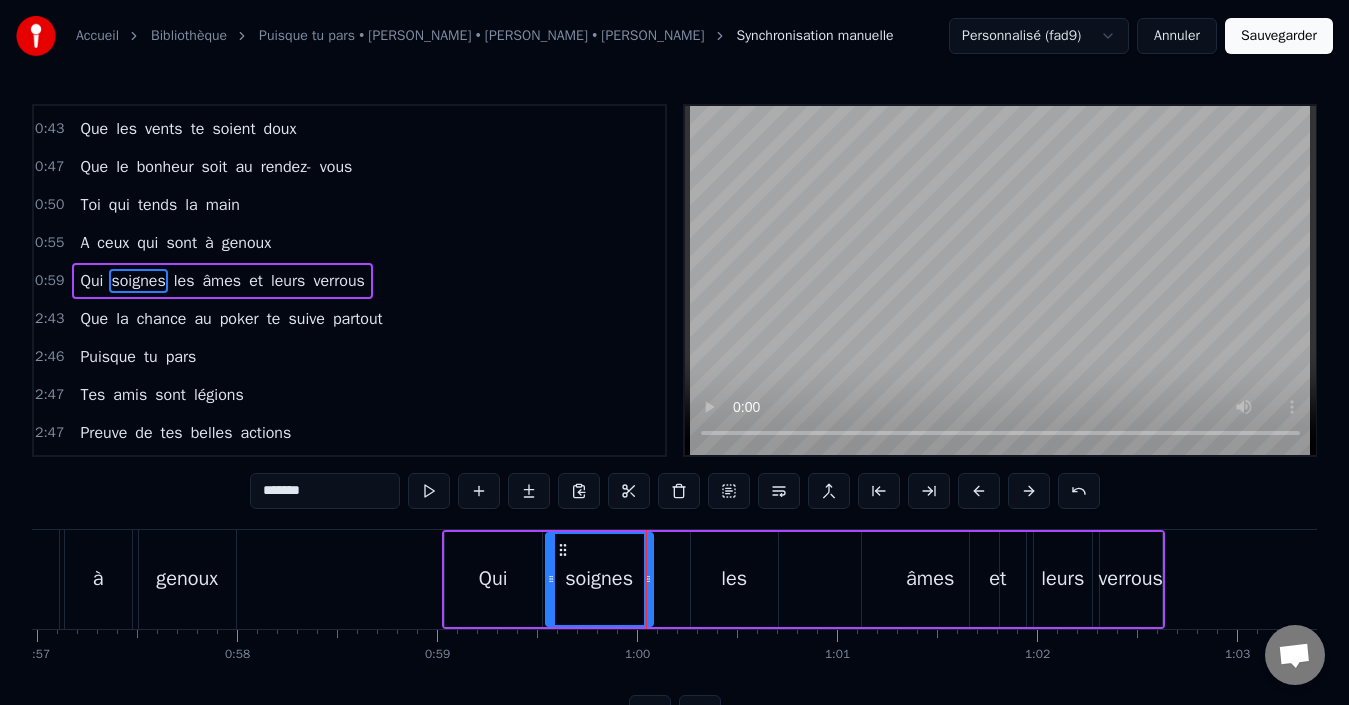 click on "les" at bounding box center [734, 579] 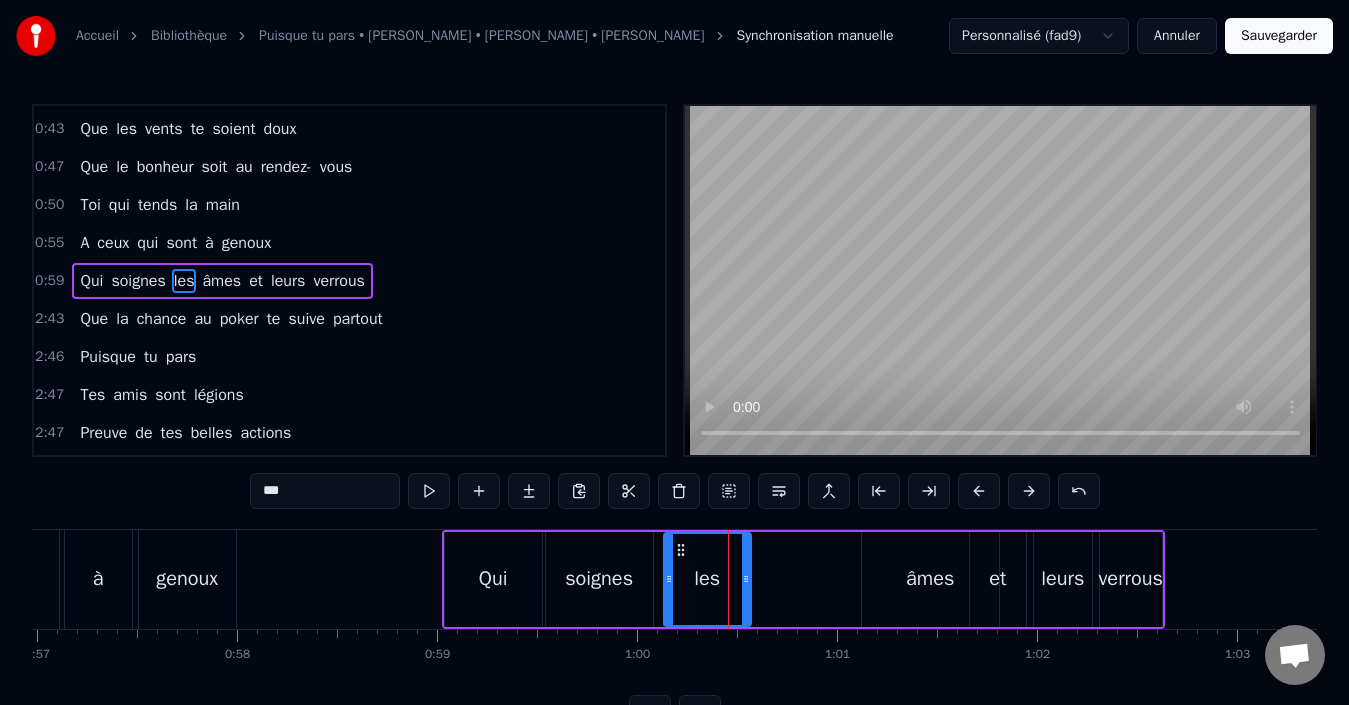 drag, startPoint x: 709, startPoint y: 552, endPoint x: 678, endPoint y: 550, distance: 31.06445 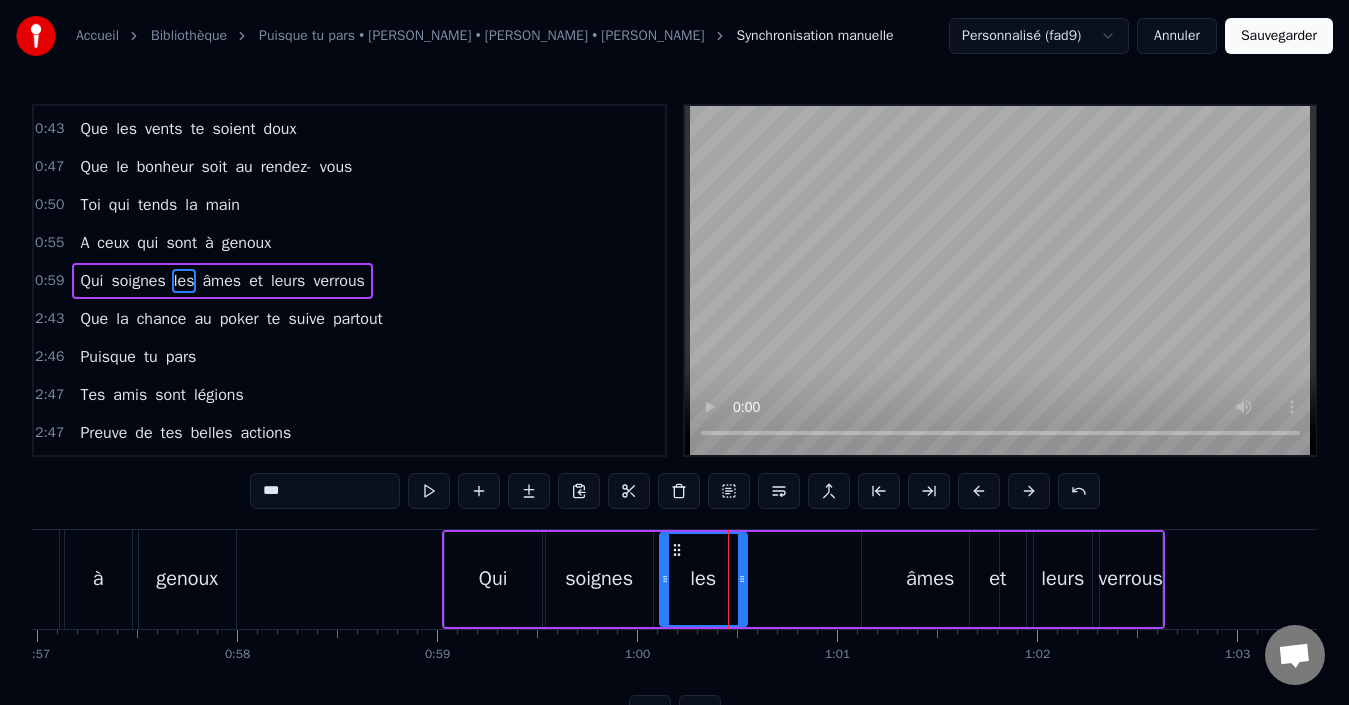 click on "âmes" at bounding box center [930, 579] 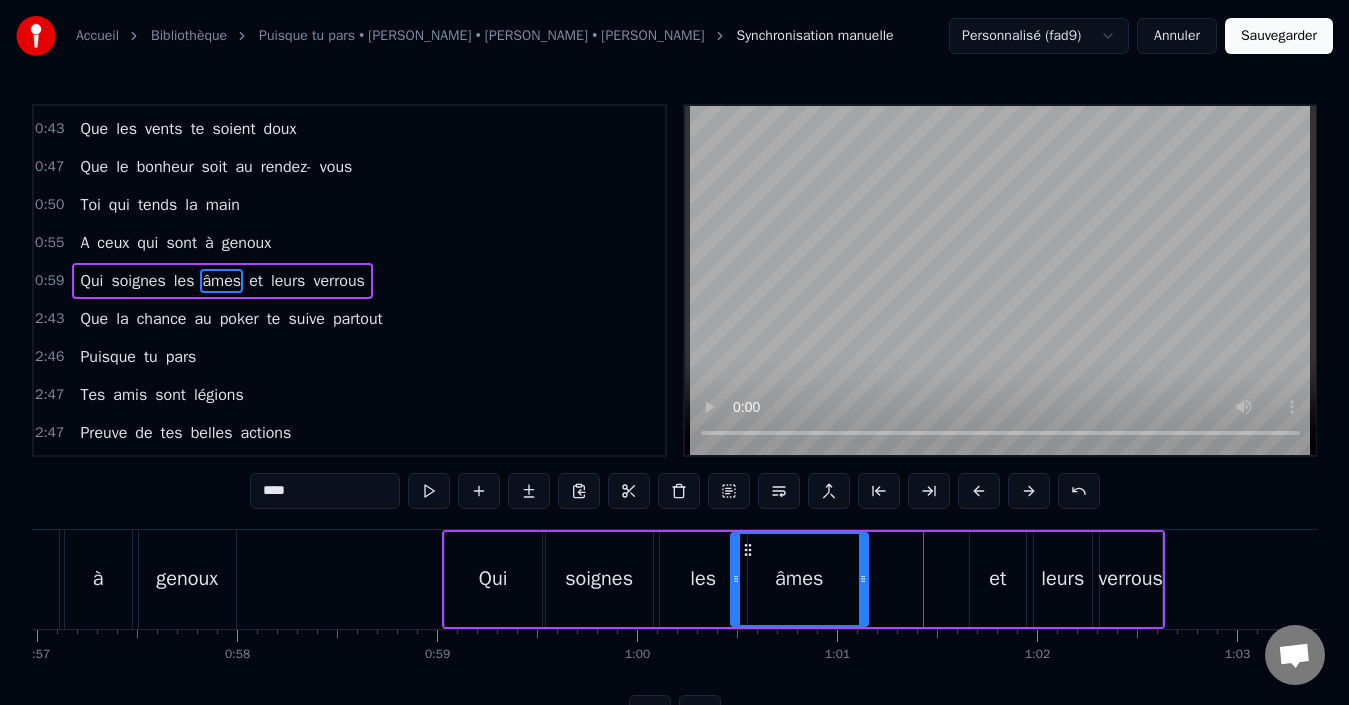 drag, startPoint x: 881, startPoint y: 552, endPoint x: 746, endPoint y: 555, distance: 135.03333 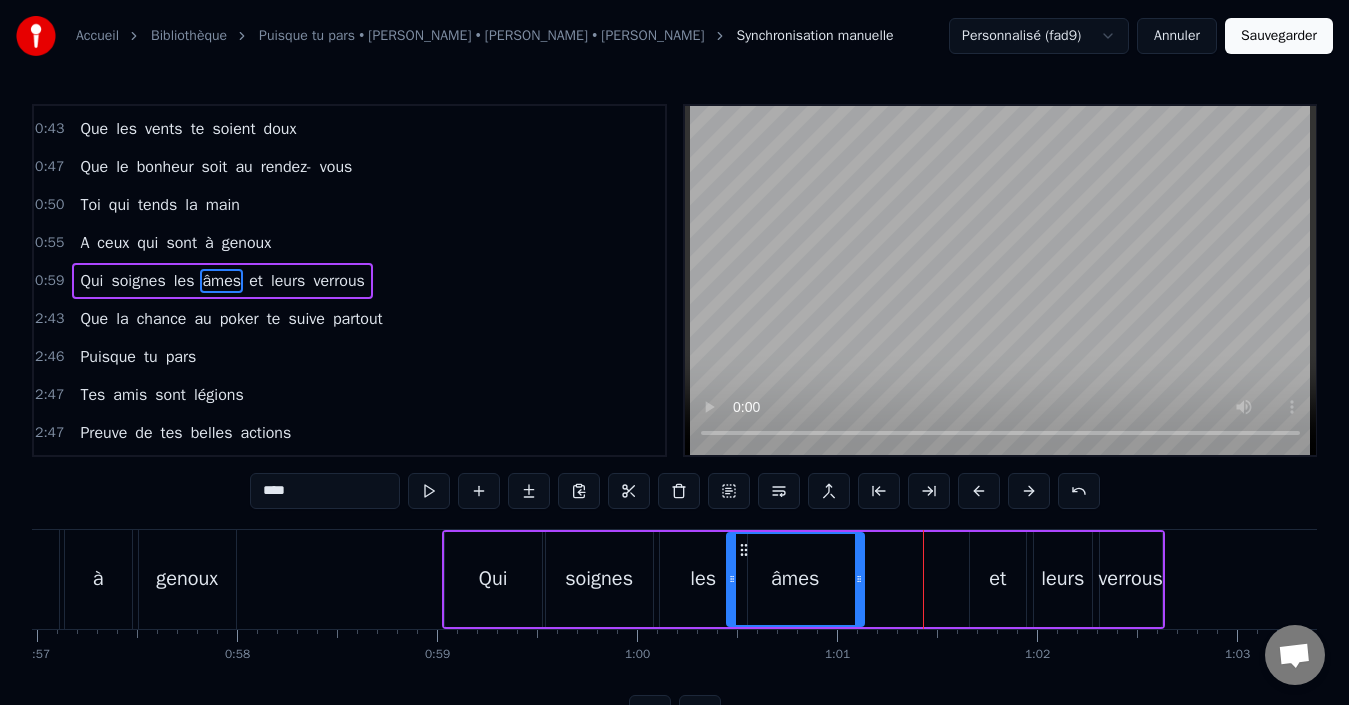 click on "et" at bounding box center (997, 579) 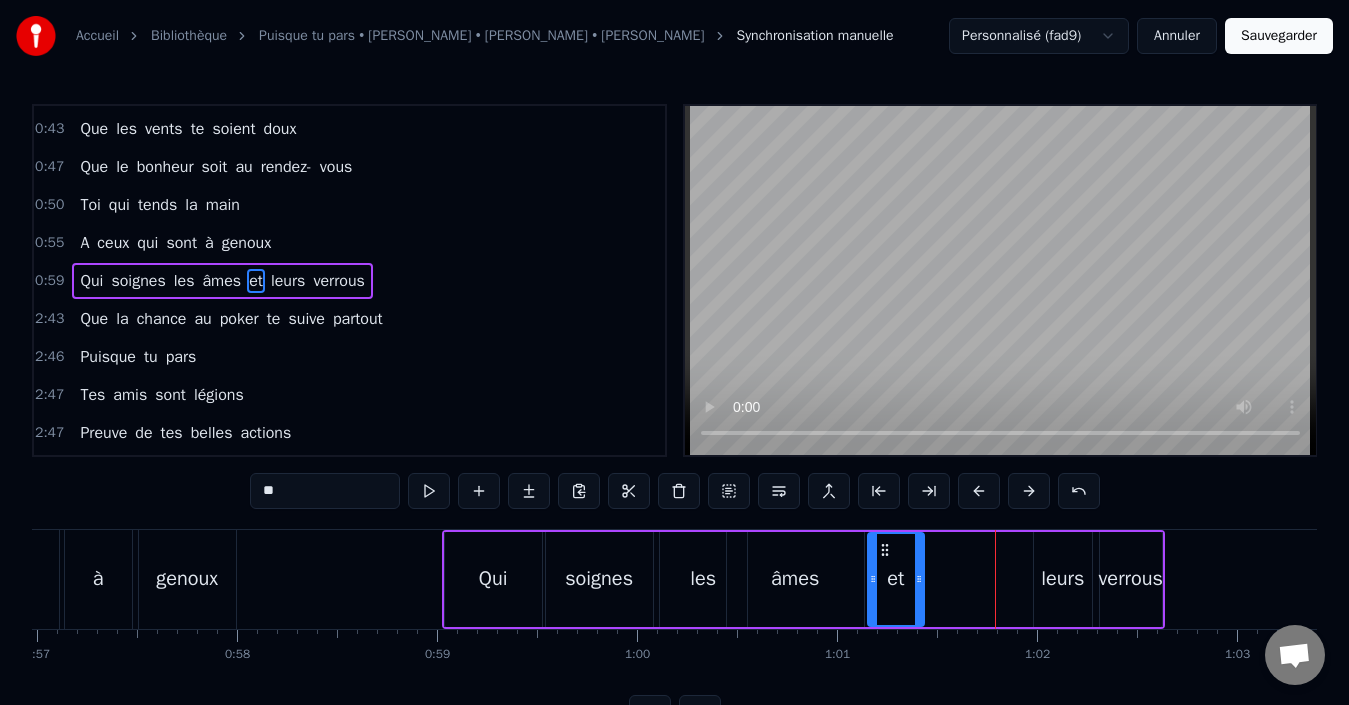 drag, startPoint x: 984, startPoint y: 548, endPoint x: 883, endPoint y: 553, distance: 101.12369 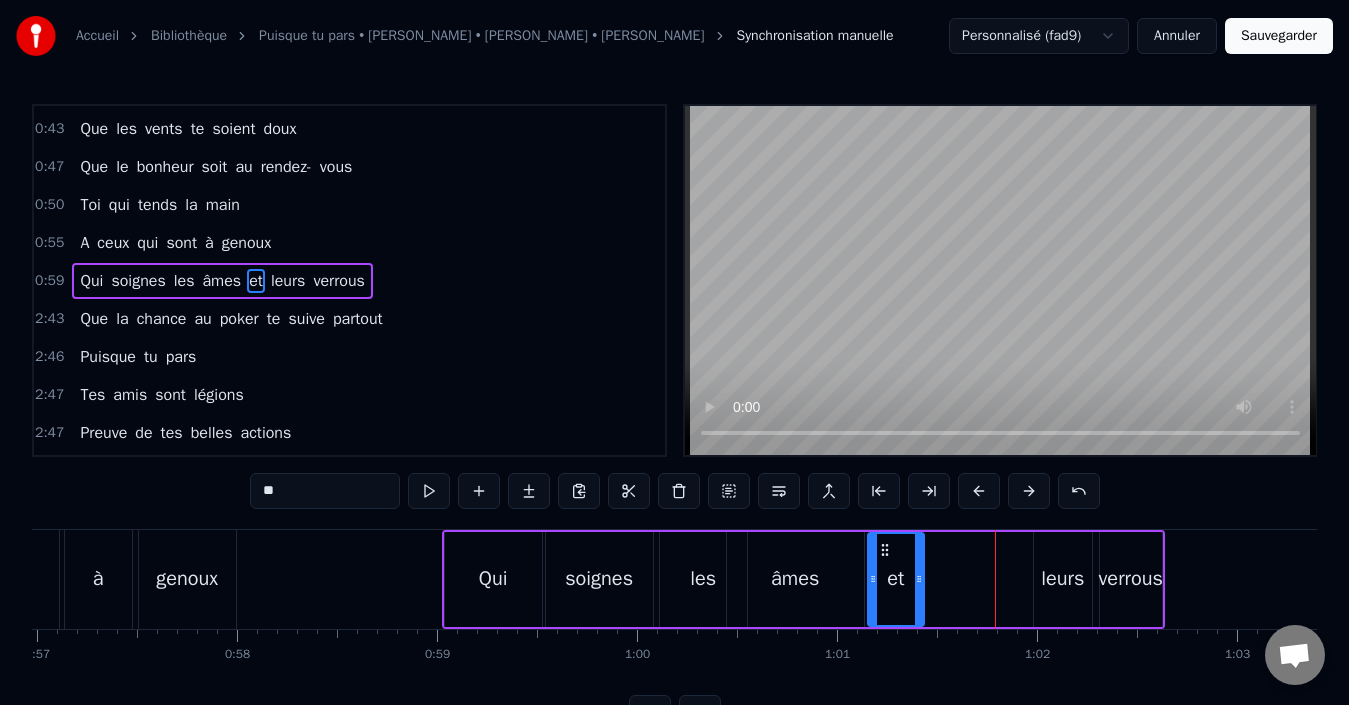 click on "âmes" at bounding box center [795, 579] 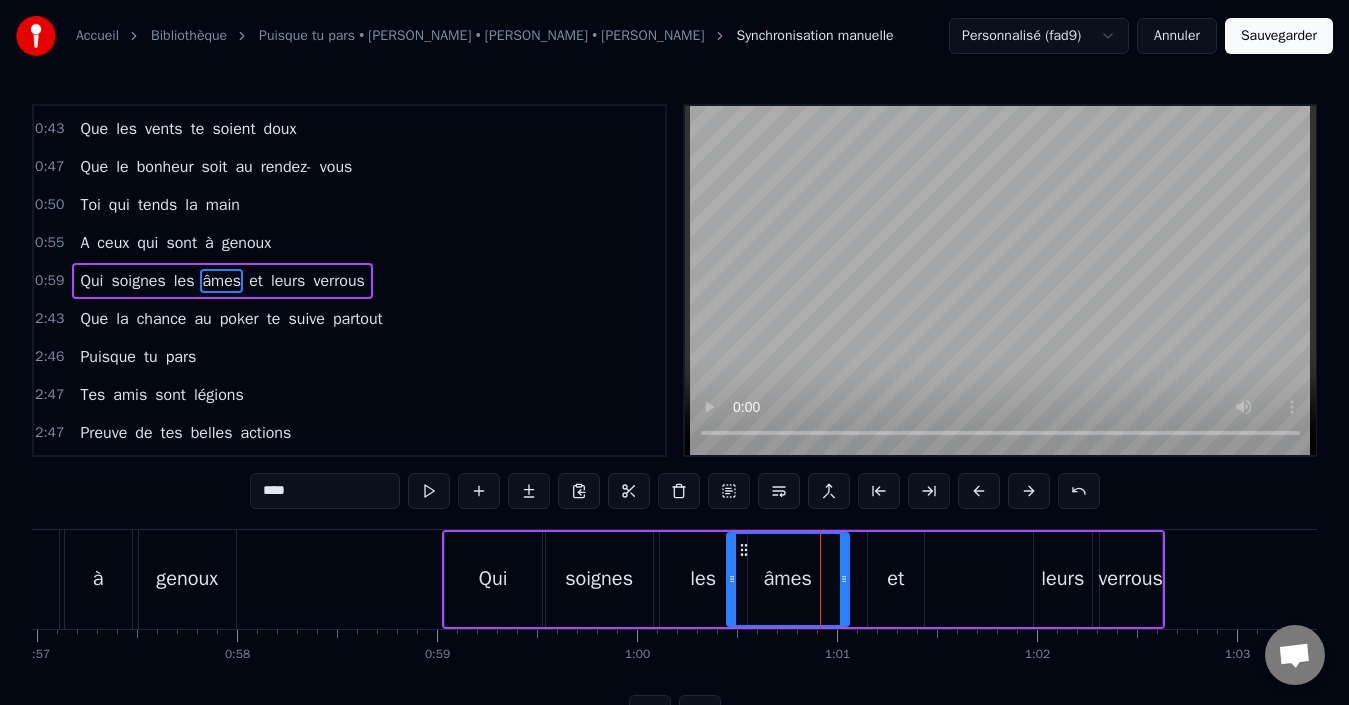 drag, startPoint x: 860, startPoint y: 574, endPoint x: 843, endPoint y: 574, distance: 17 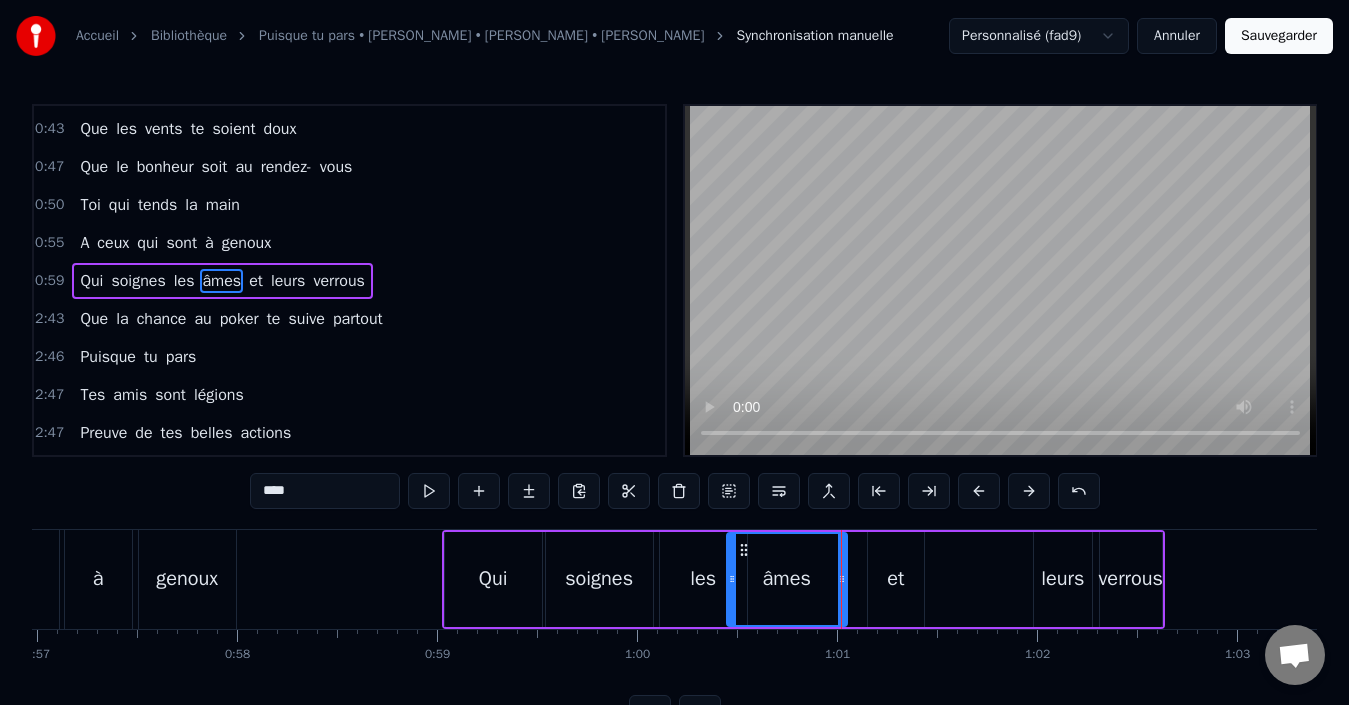 click on "et" at bounding box center (896, 579) 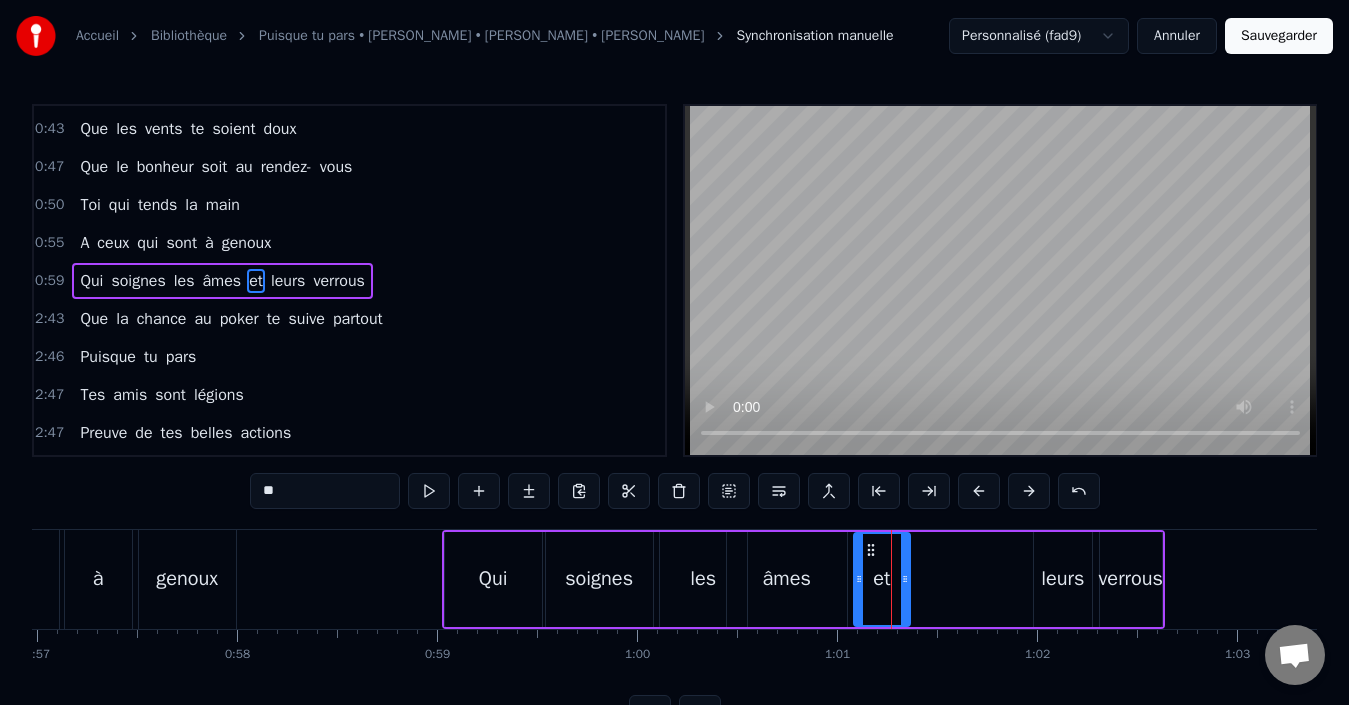 drag, startPoint x: 883, startPoint y: 543, endPoint x: 871, endPoint y: 544, distance: 12.0415945 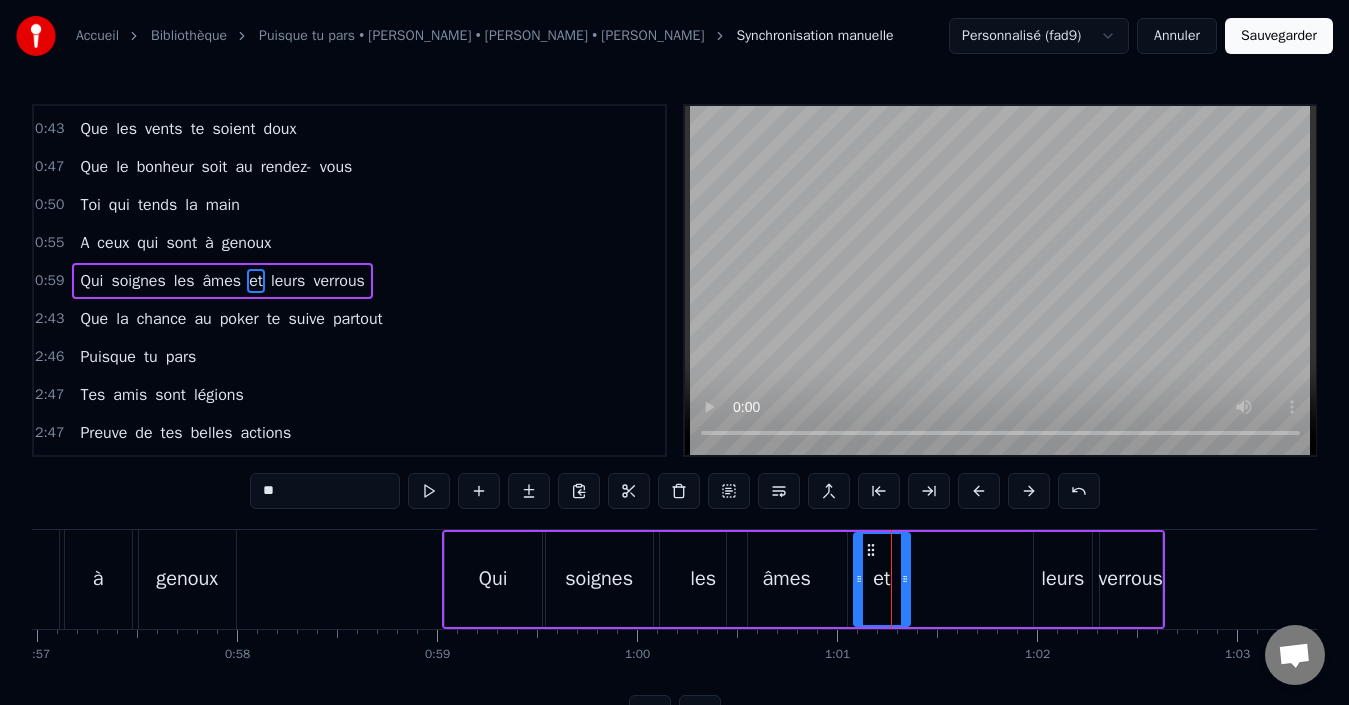 click on "leurs" at bounding box center [1062, 579] 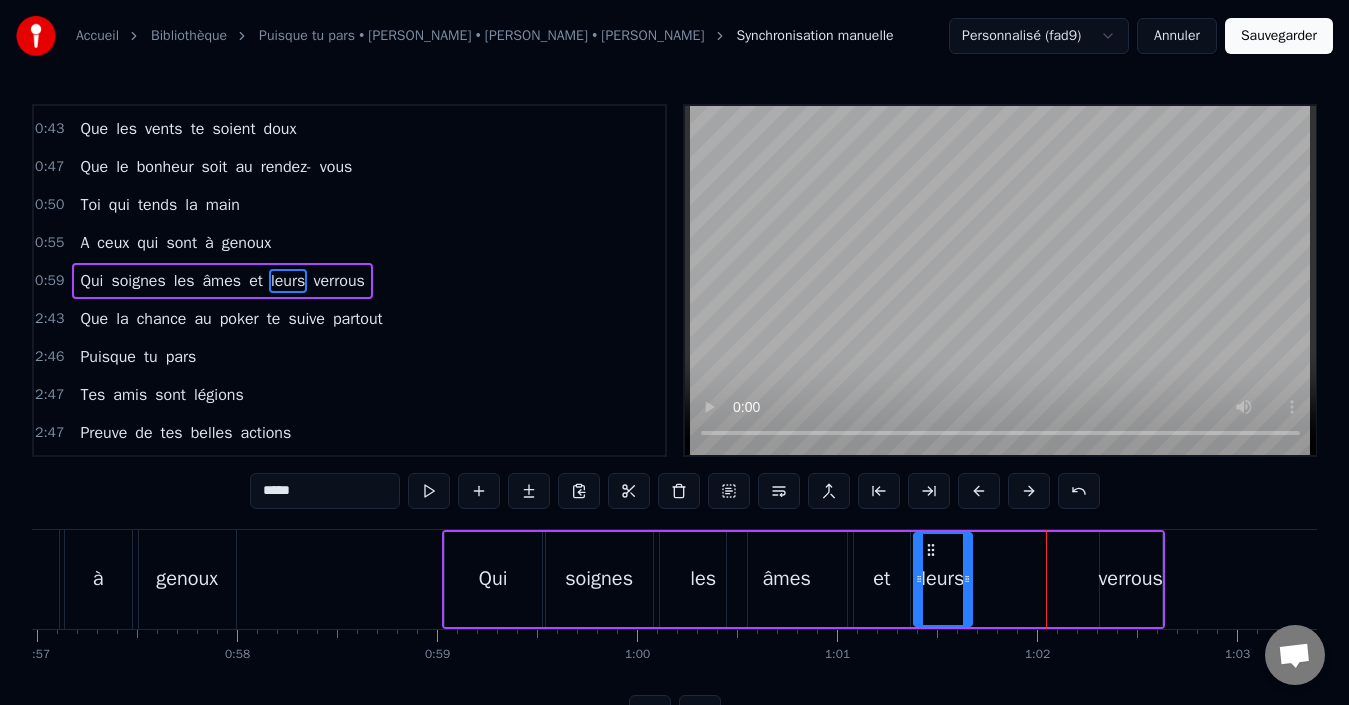 drag, startPoint x: 1043, startPoint y: 549, endPoint x: 929, endPoint y: 549, distance: 114 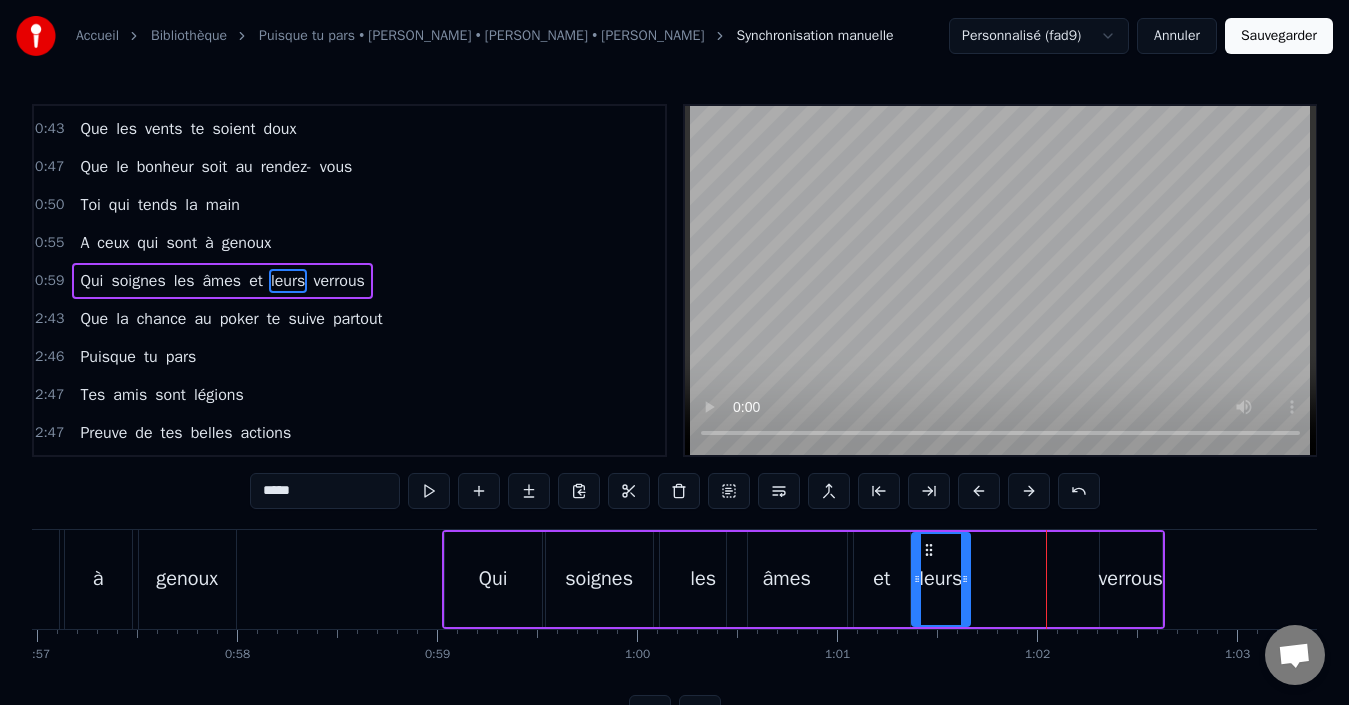 click on "verrous" at bounding box center (1131, 579) 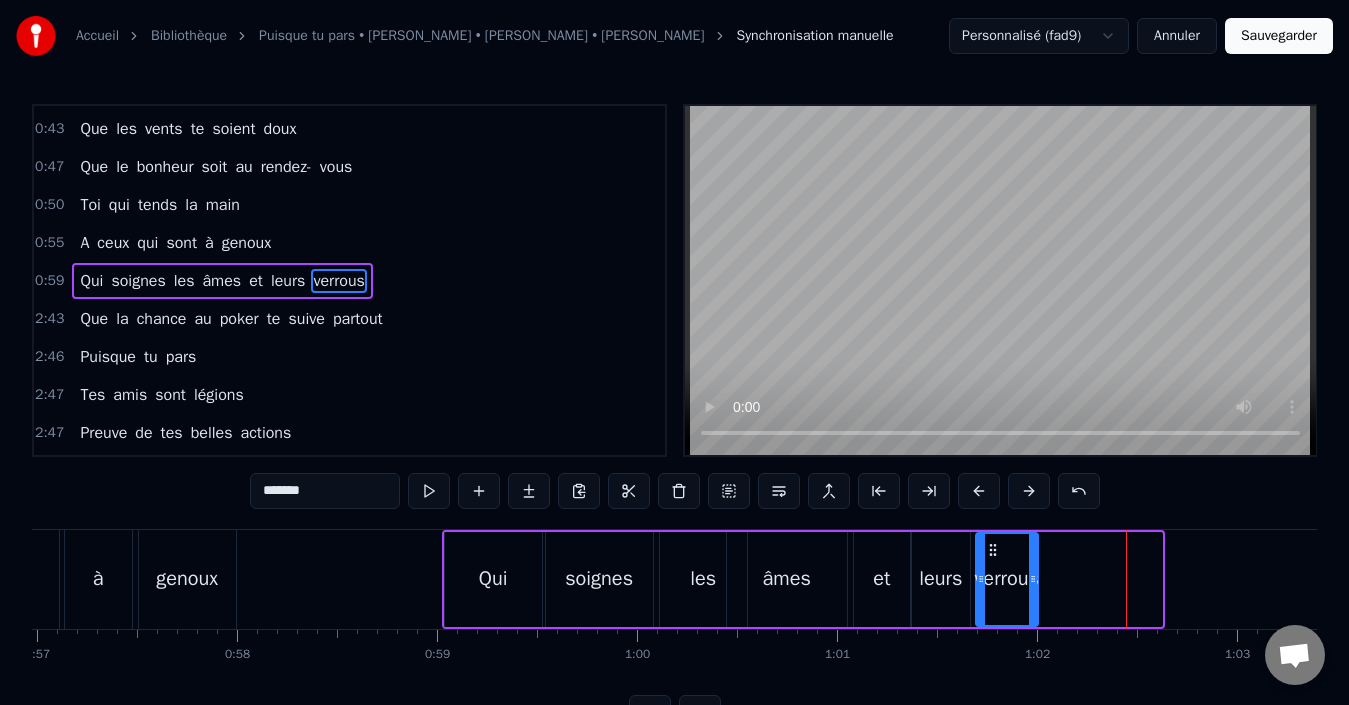 drag, startPoint x: 1114, startPoint y: 551, endPoint x: 990, endPoint y: 556, distance: 124.10077 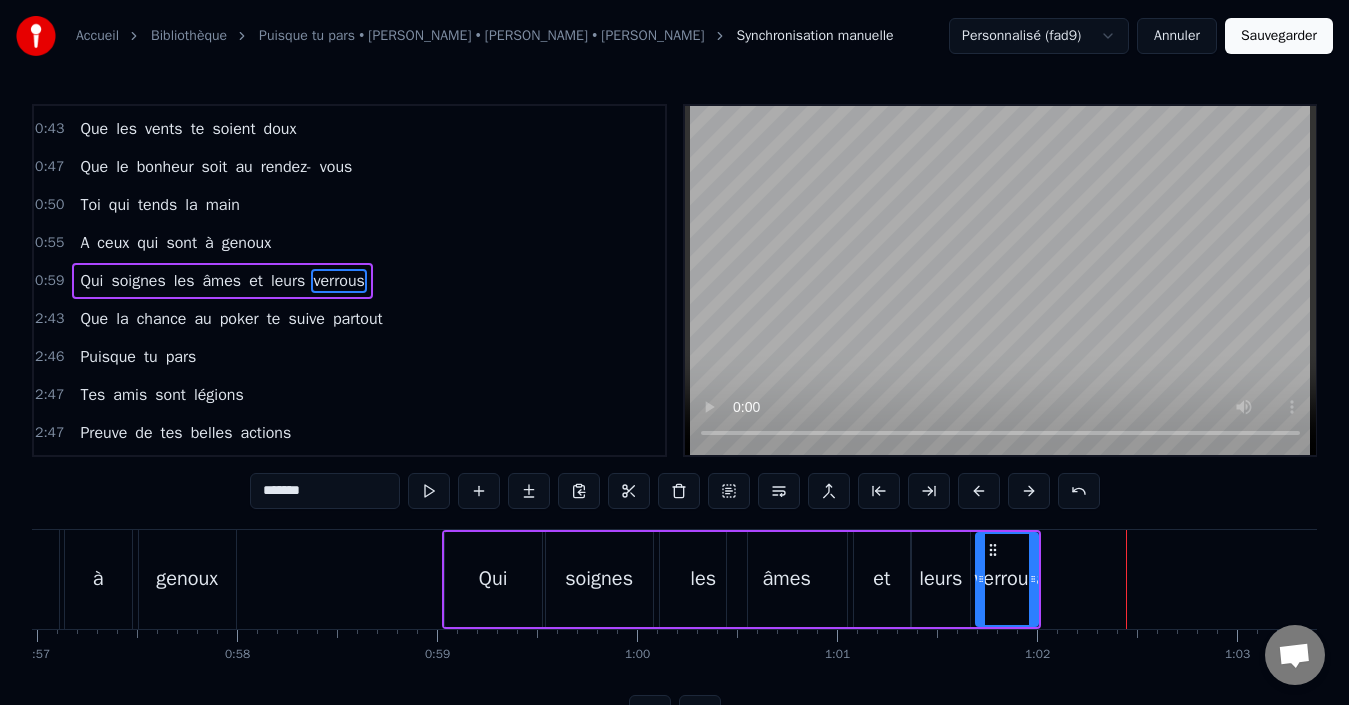 click on "Toi qui tends la main" at bounding box center [159, 205] 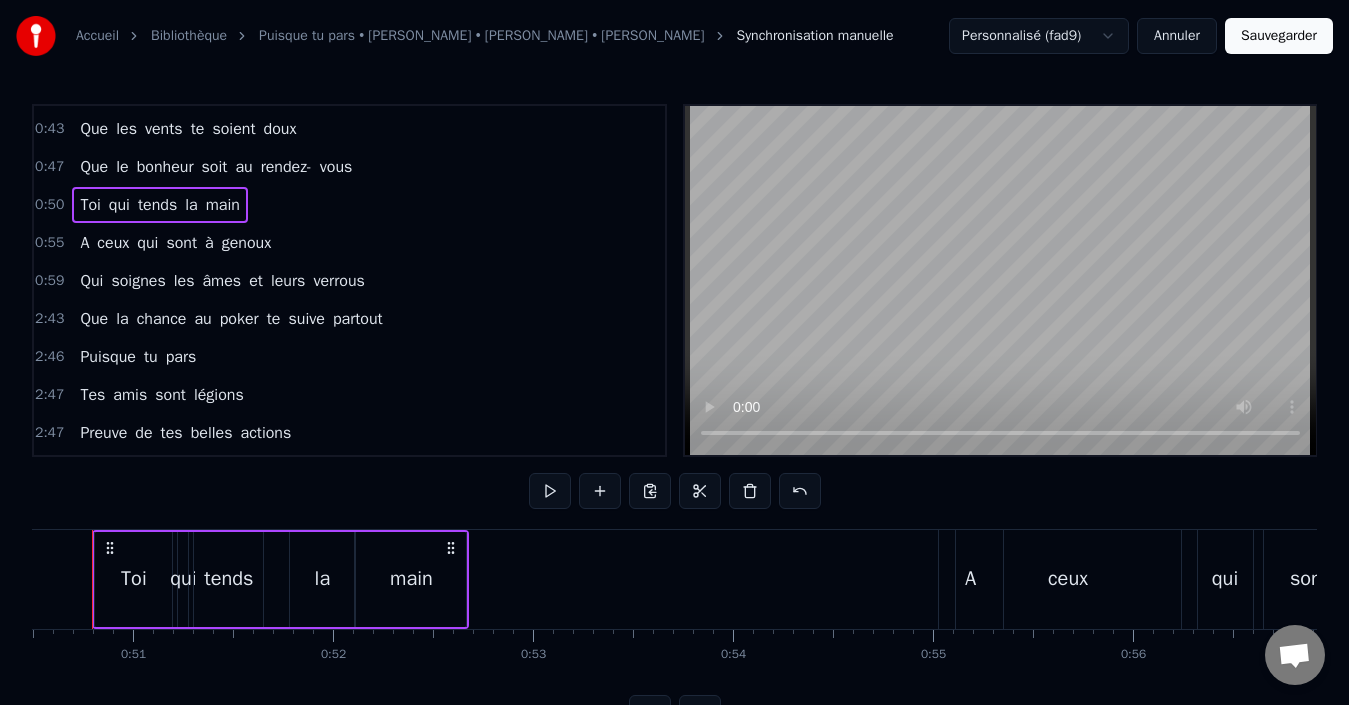 scroll, scrollTop: 0, scrollLeft: 10059, axis: horizontal 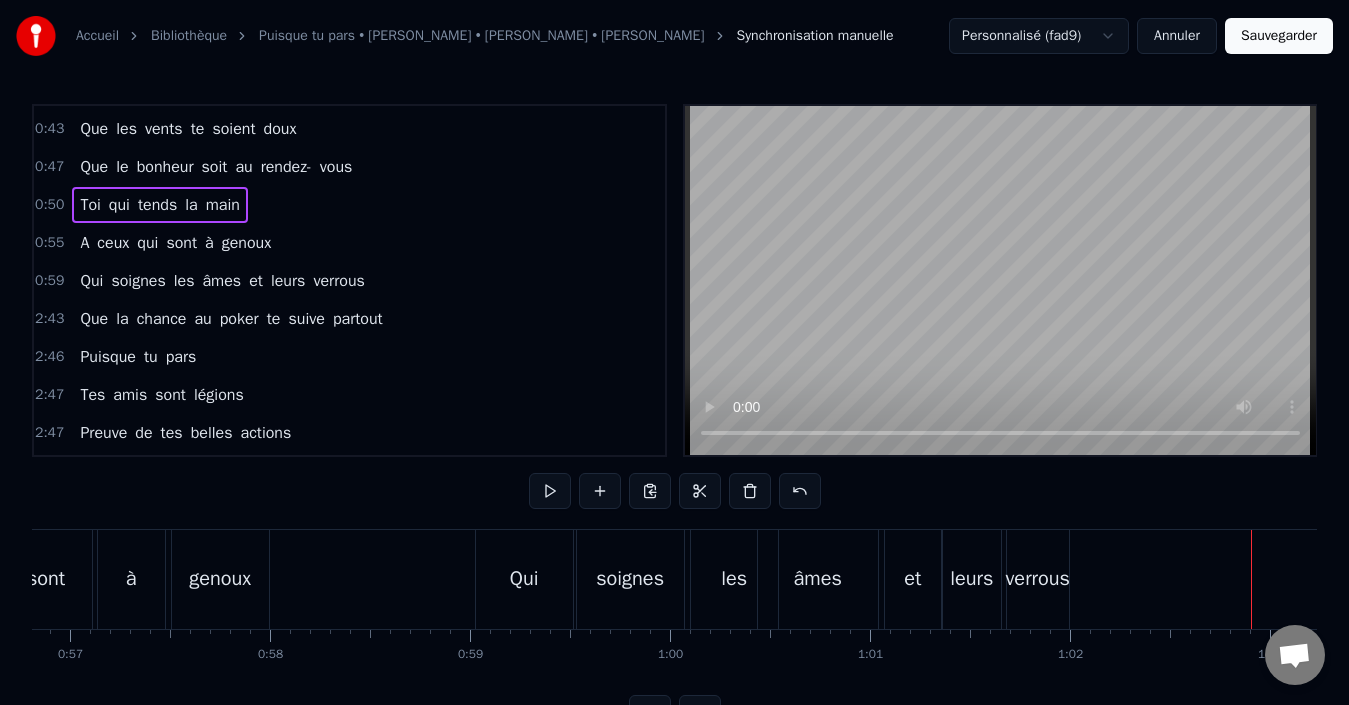 click on "Qui" at bounding box center [524, 579] 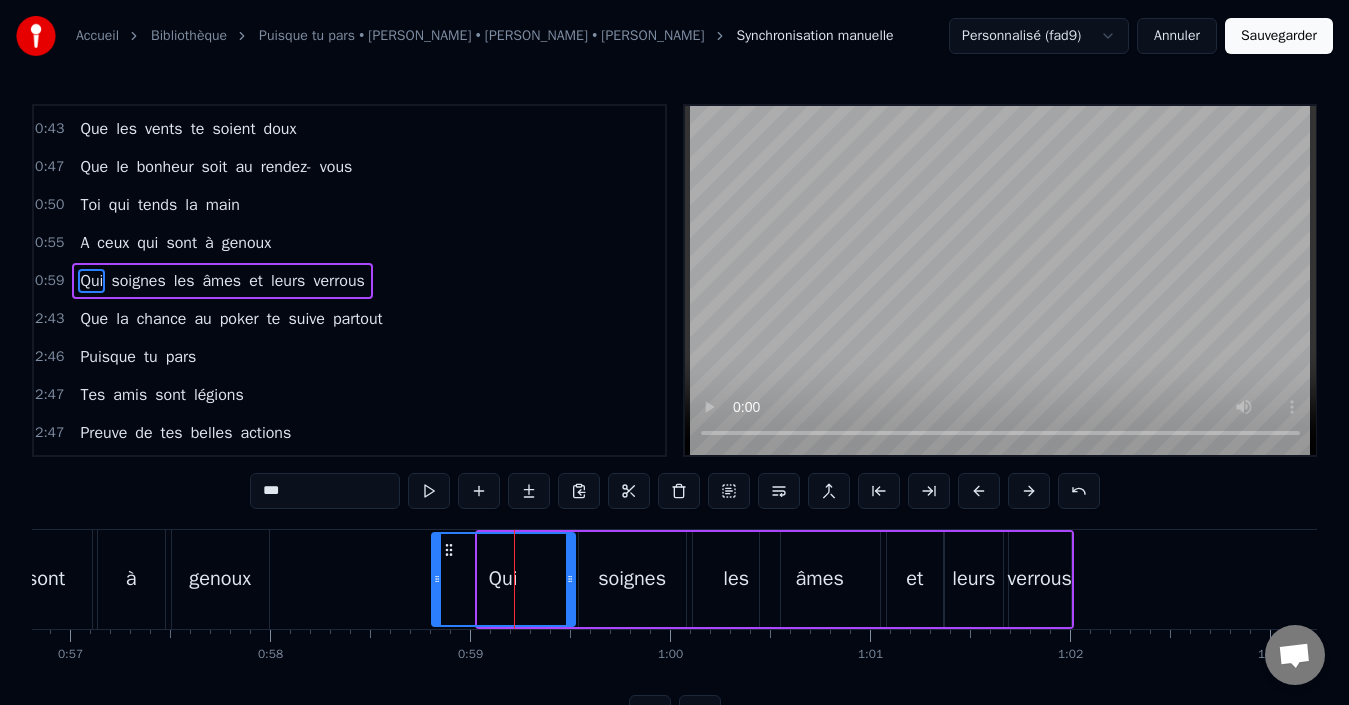 drag, startPoint x: 485, startPoint y: 572, endPoint x: 439, endPoint y: 569, distance: 46.09772 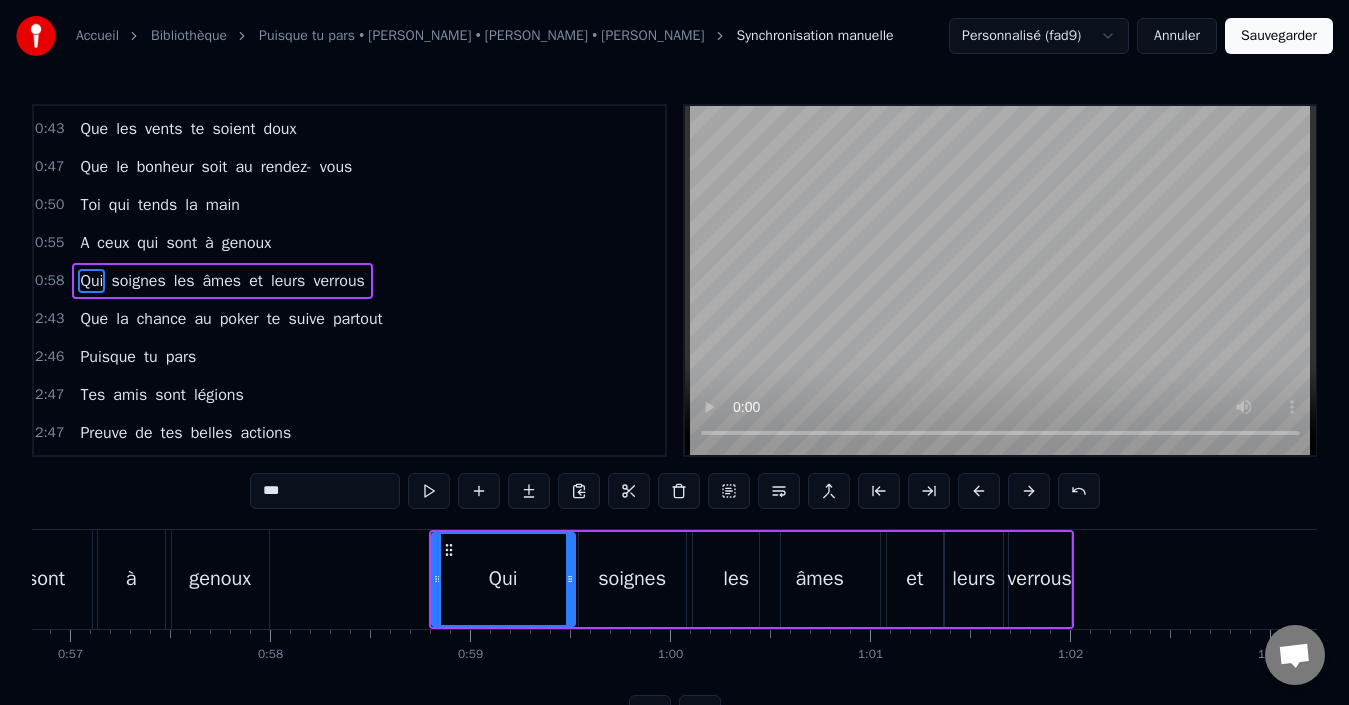click on "main" at bounding box center [223, 205] 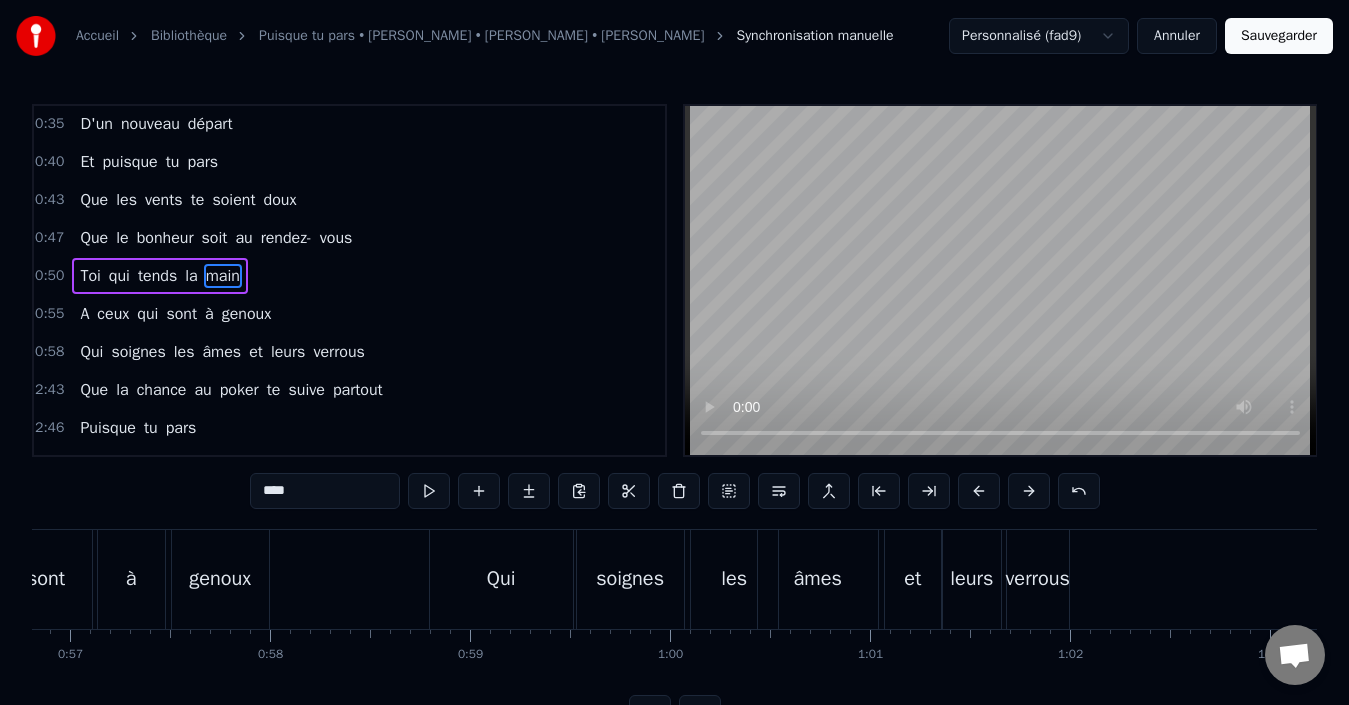 scroll, scrollTop: 300, scrollLeft: 0, axis: vertical 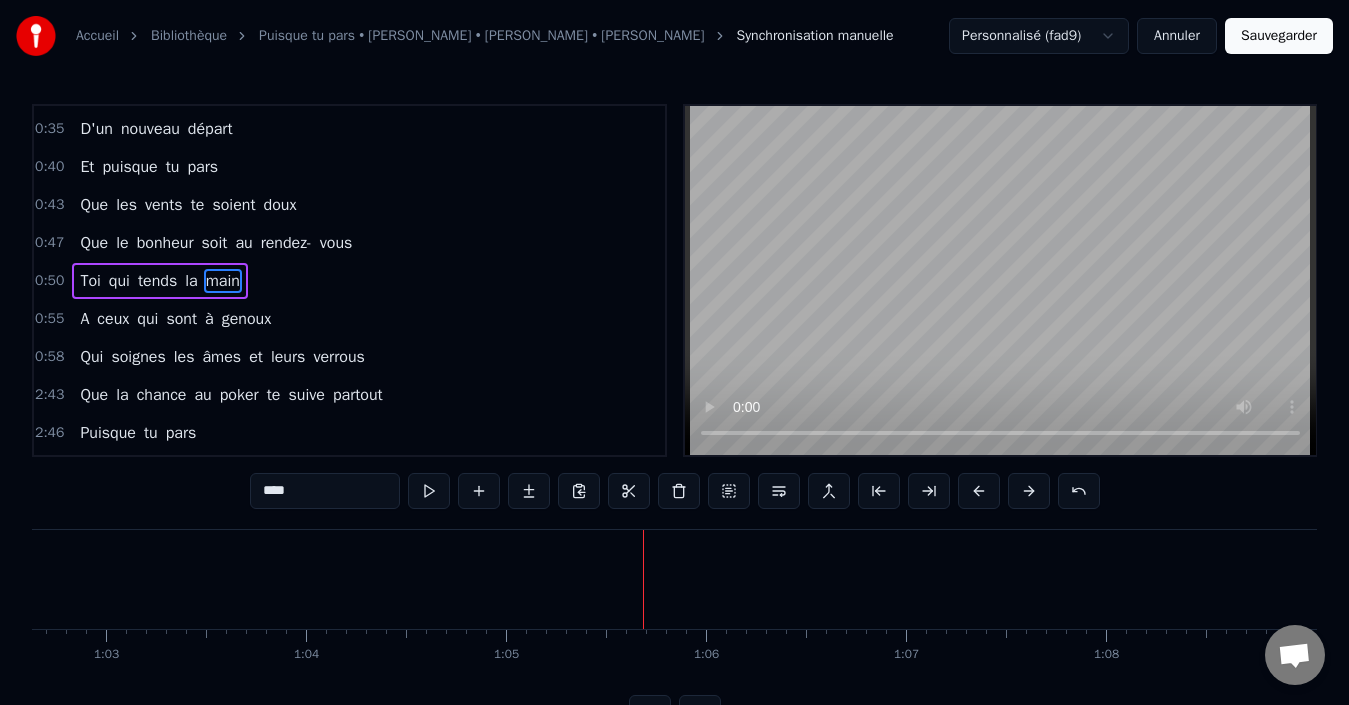 click on "verrous" at bounding box center [338, 357] 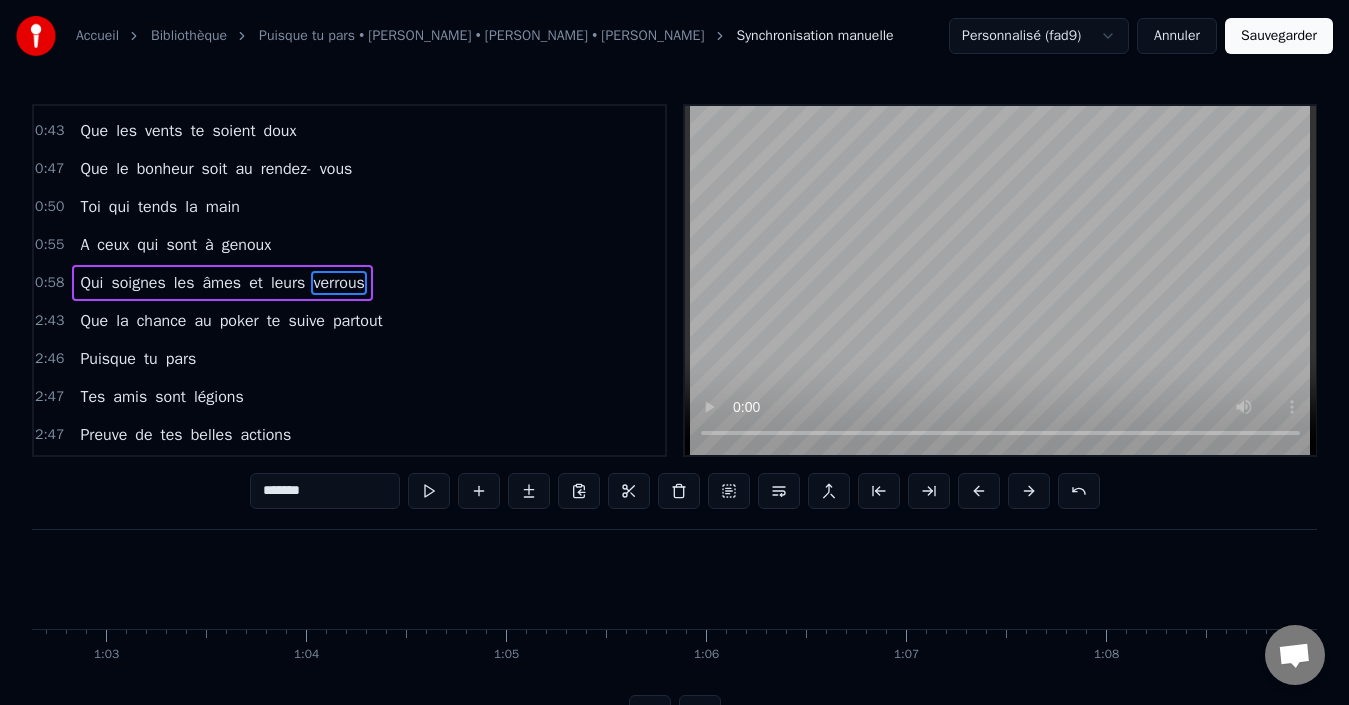 scroll, scrollTop: 376, scrollLeft: 0, axis: vertical 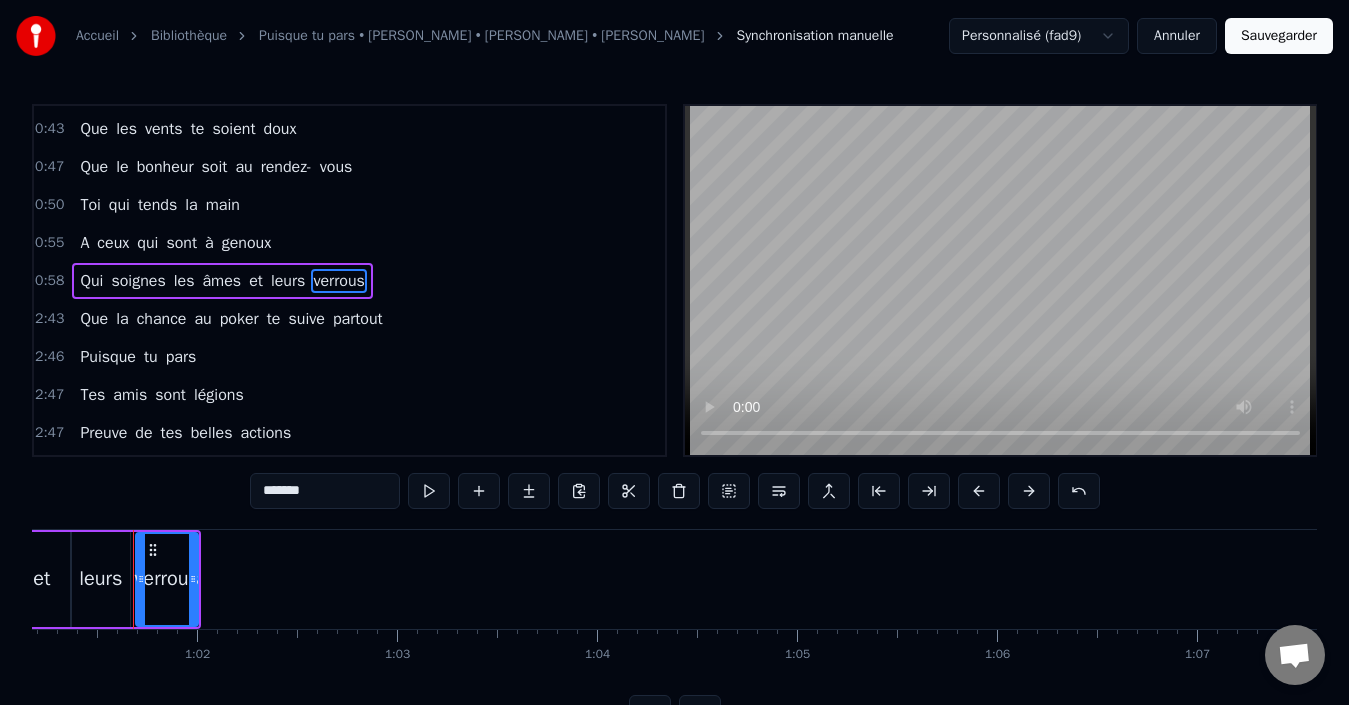 click on "genoux" at bounding box center [247, 243] 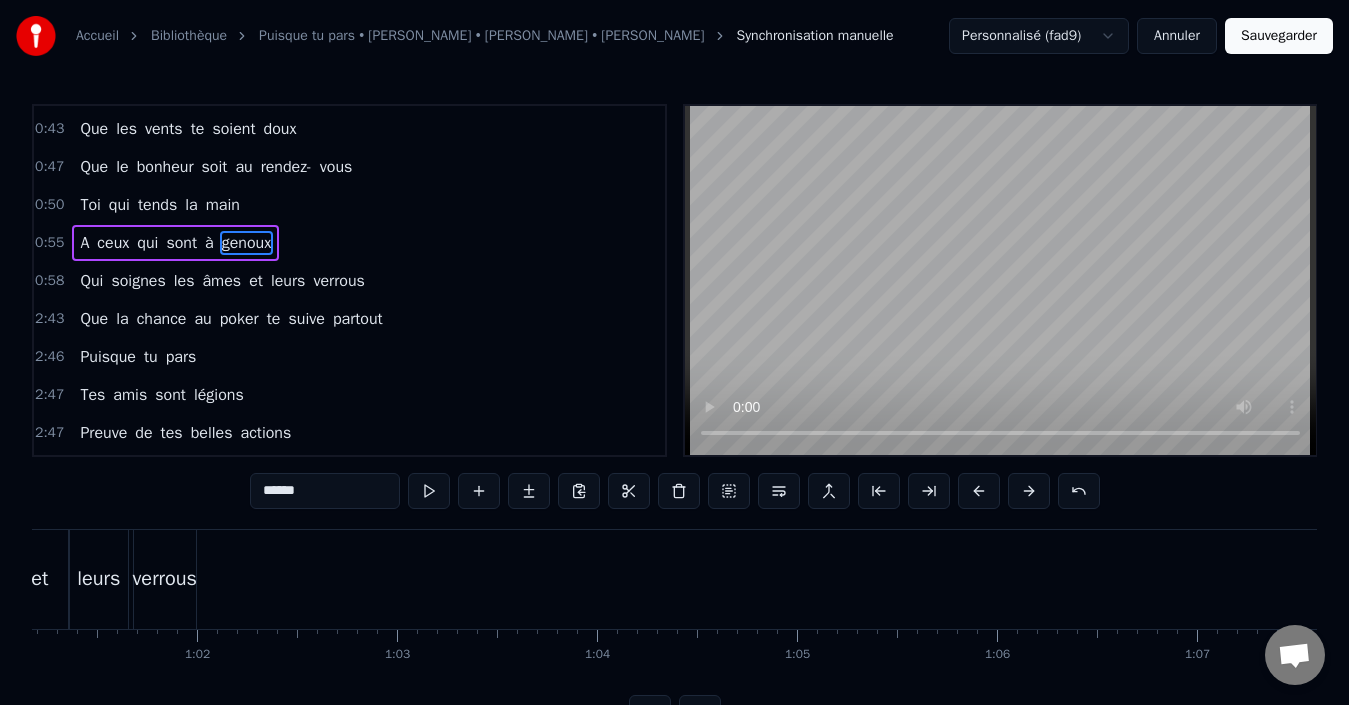 scroll, scrollTop: 338, scrollLeft: 0, axis: vertical 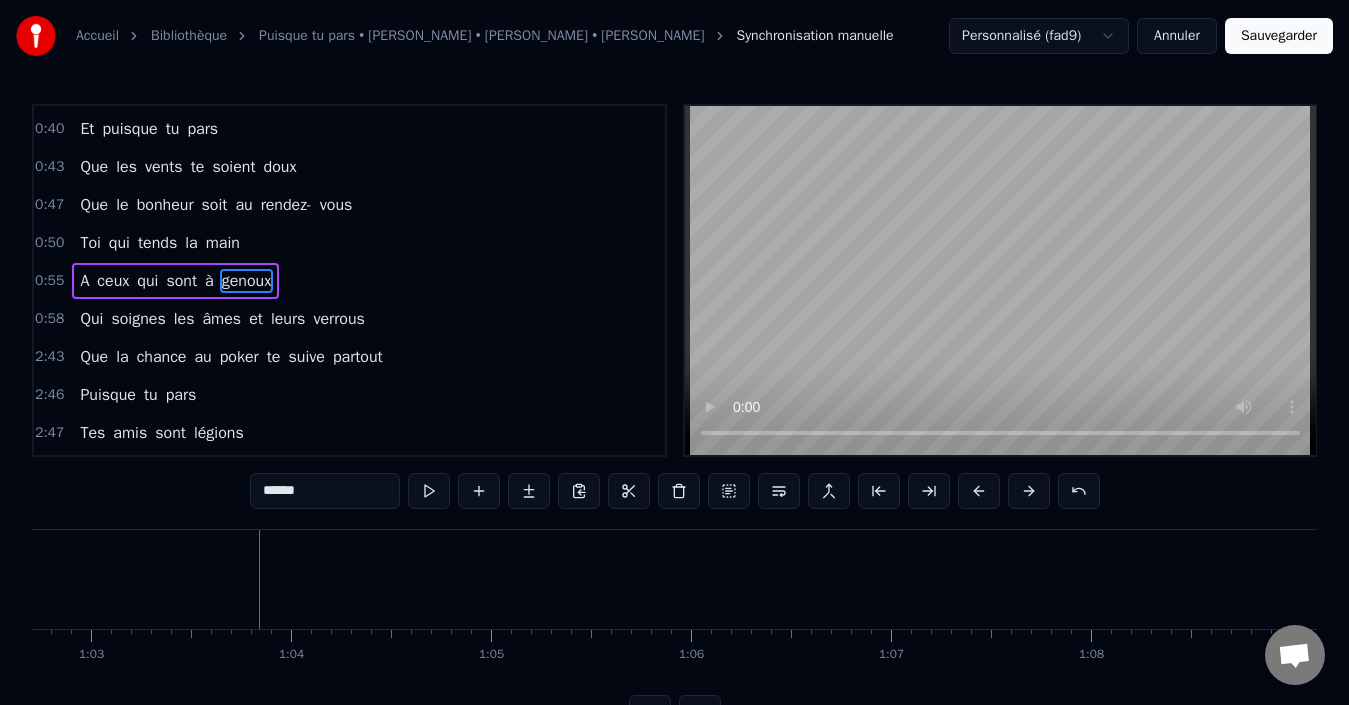click on "verrous" at bounding box center (338, 319) 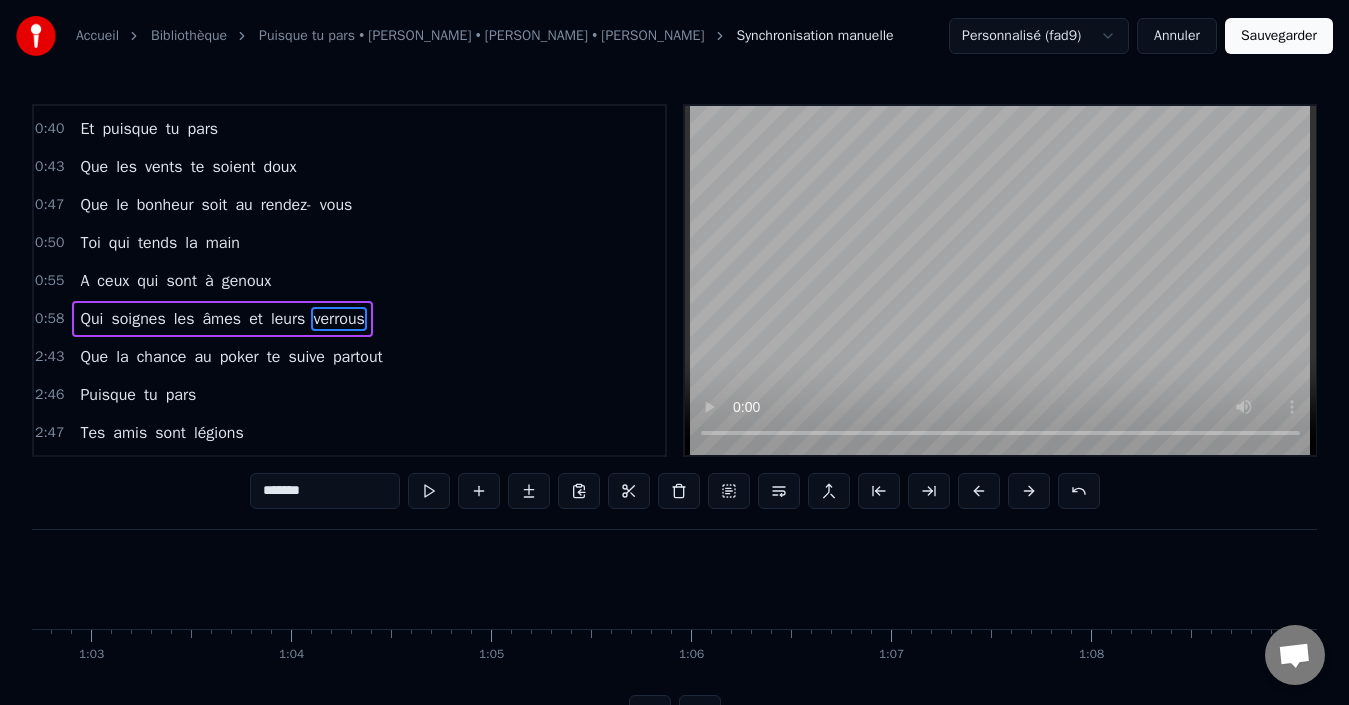scroll, scrollTop: 376, scrollLeft: 0, axis: vertical 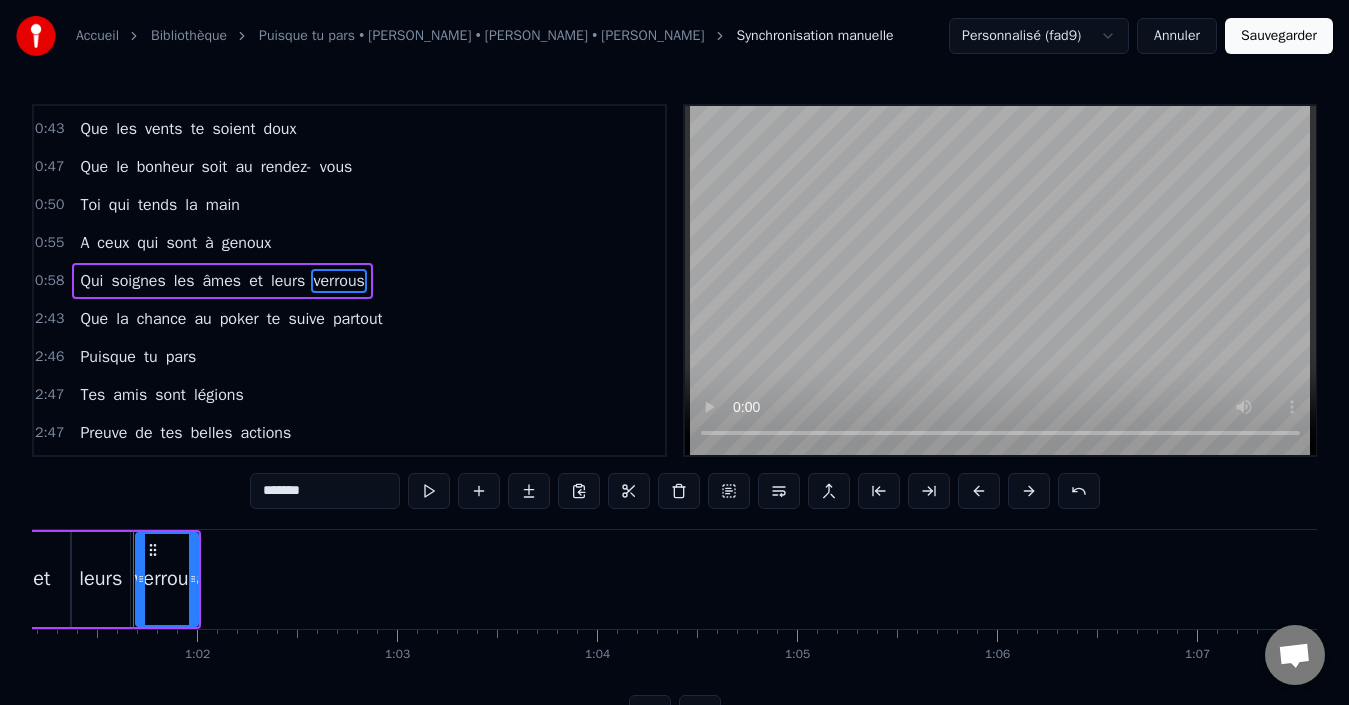 click on "Sauvegarder" at bounding box center [1279, 36] 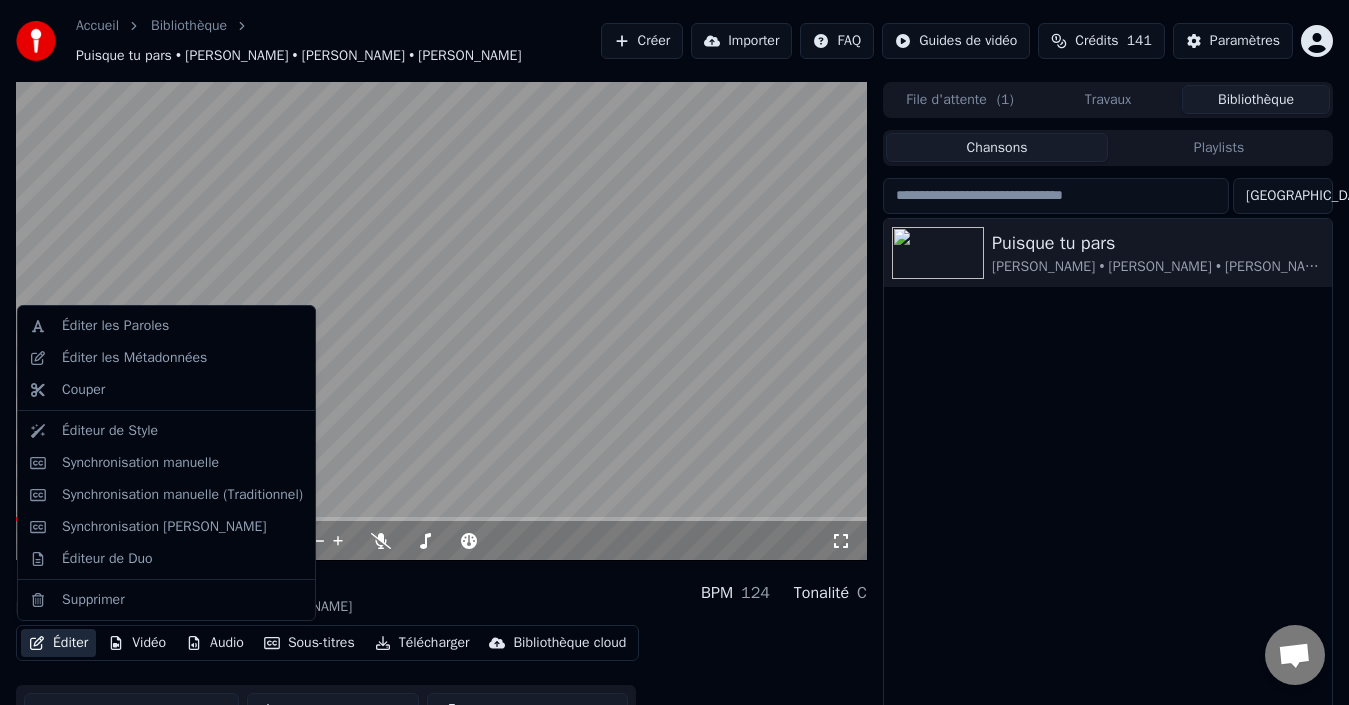 click on "Éditer" at bounding box center [58, 643] 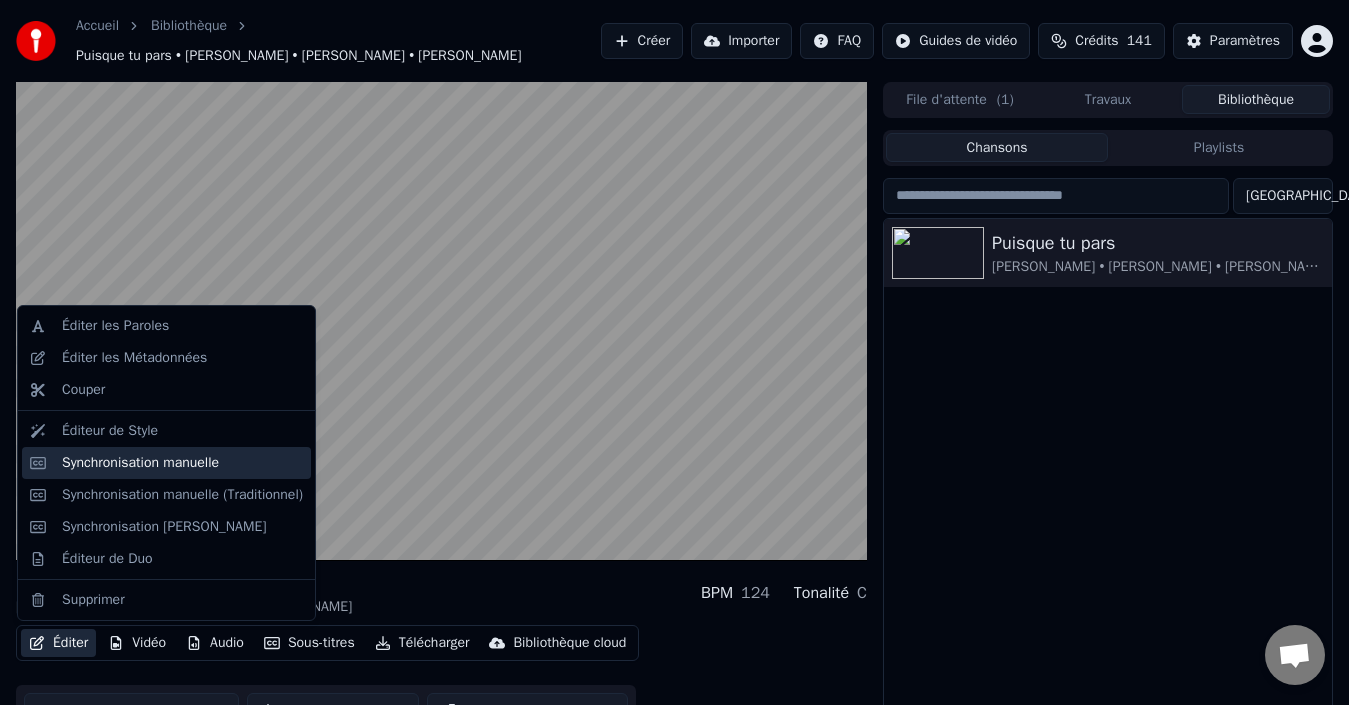 click on "Synchronisation manuelle" at bounding box center [166, 463] 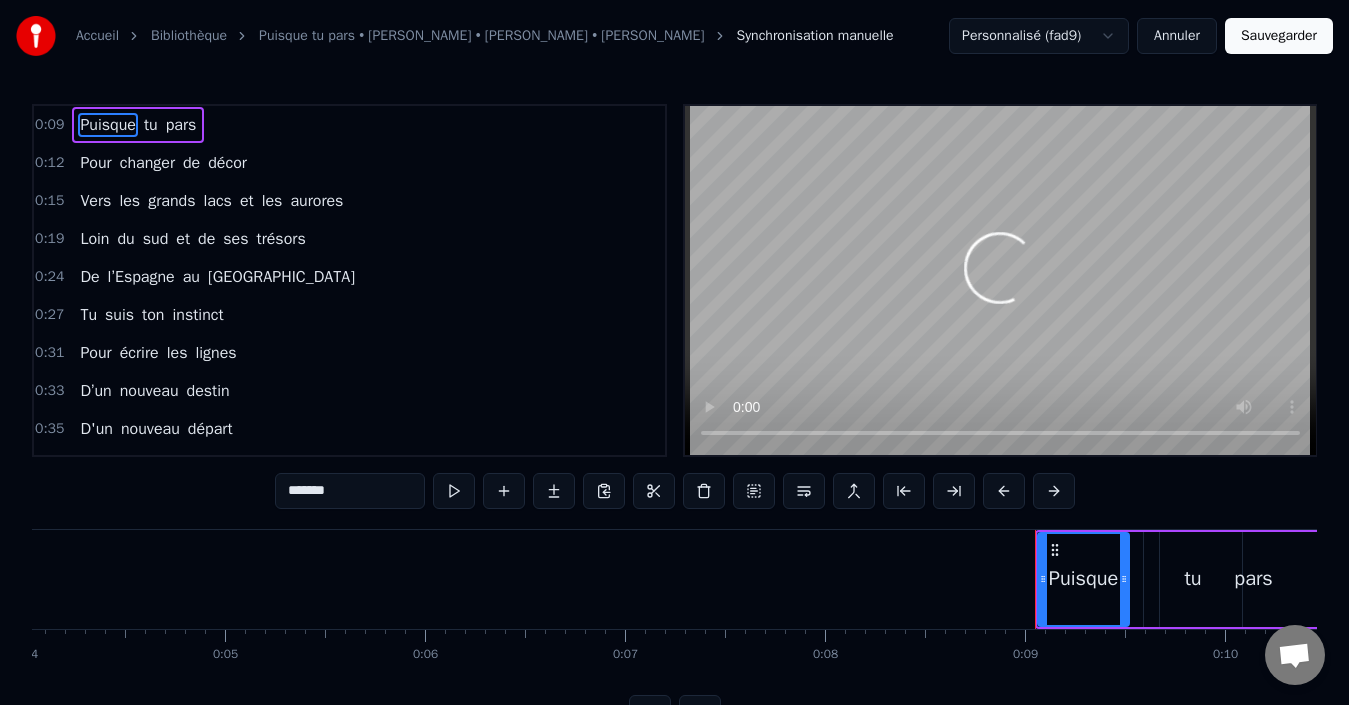 scroll, scrollTop: 0, scrollLeft: 1710, axis: horizontal 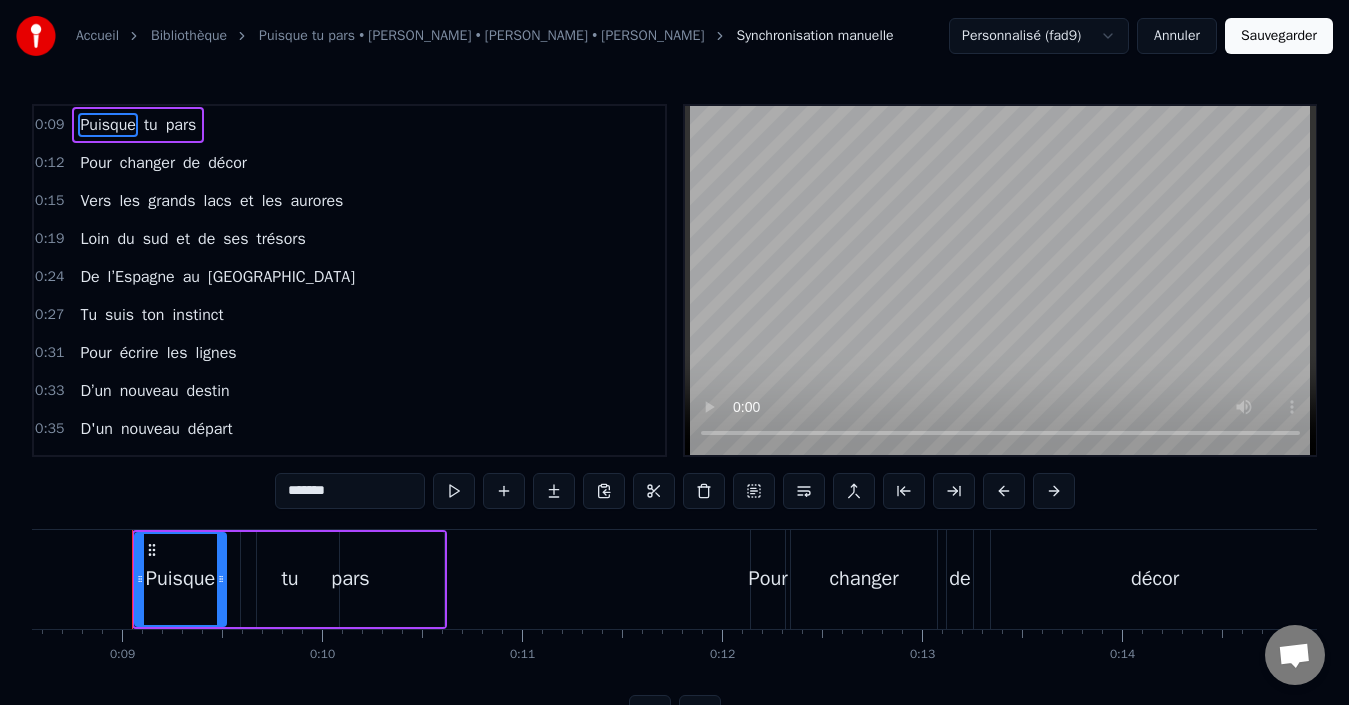 click on "suis" at bounding box center (119, 315) 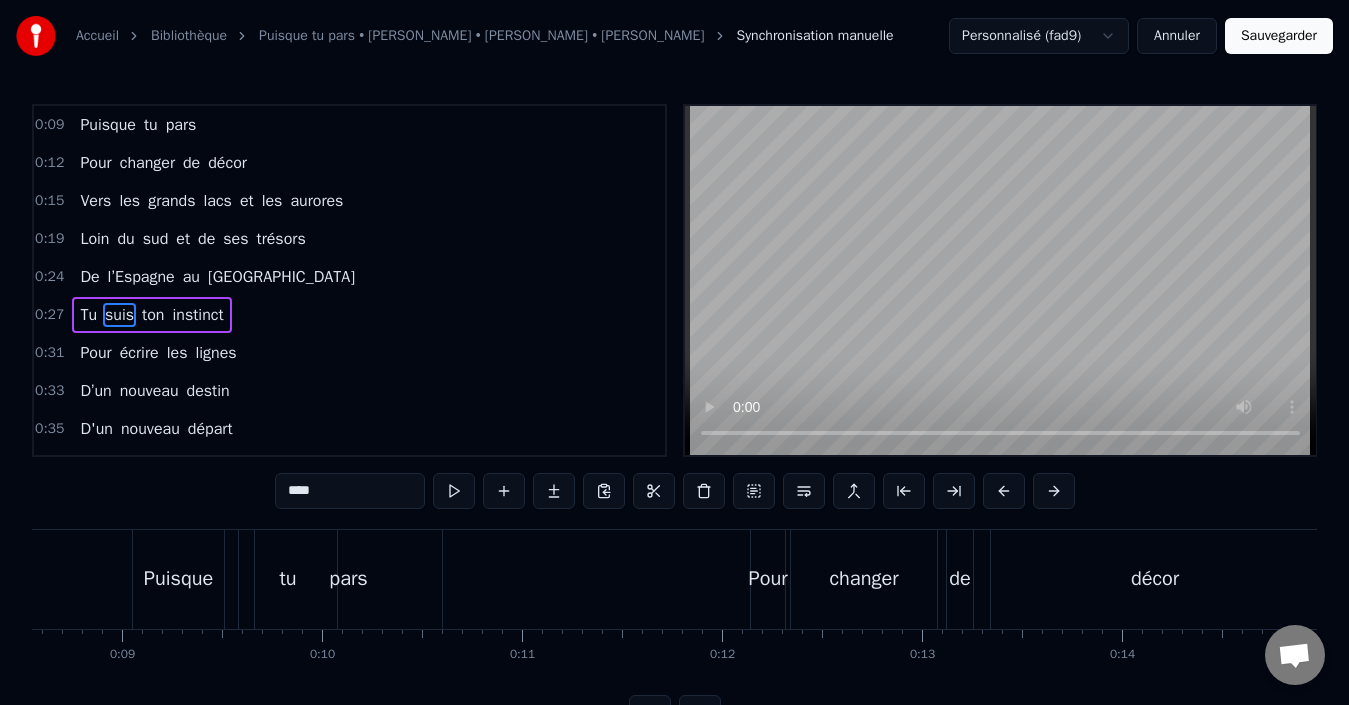 scroll, scrollTop: 34, scrollLeft: 0, axis: vertical 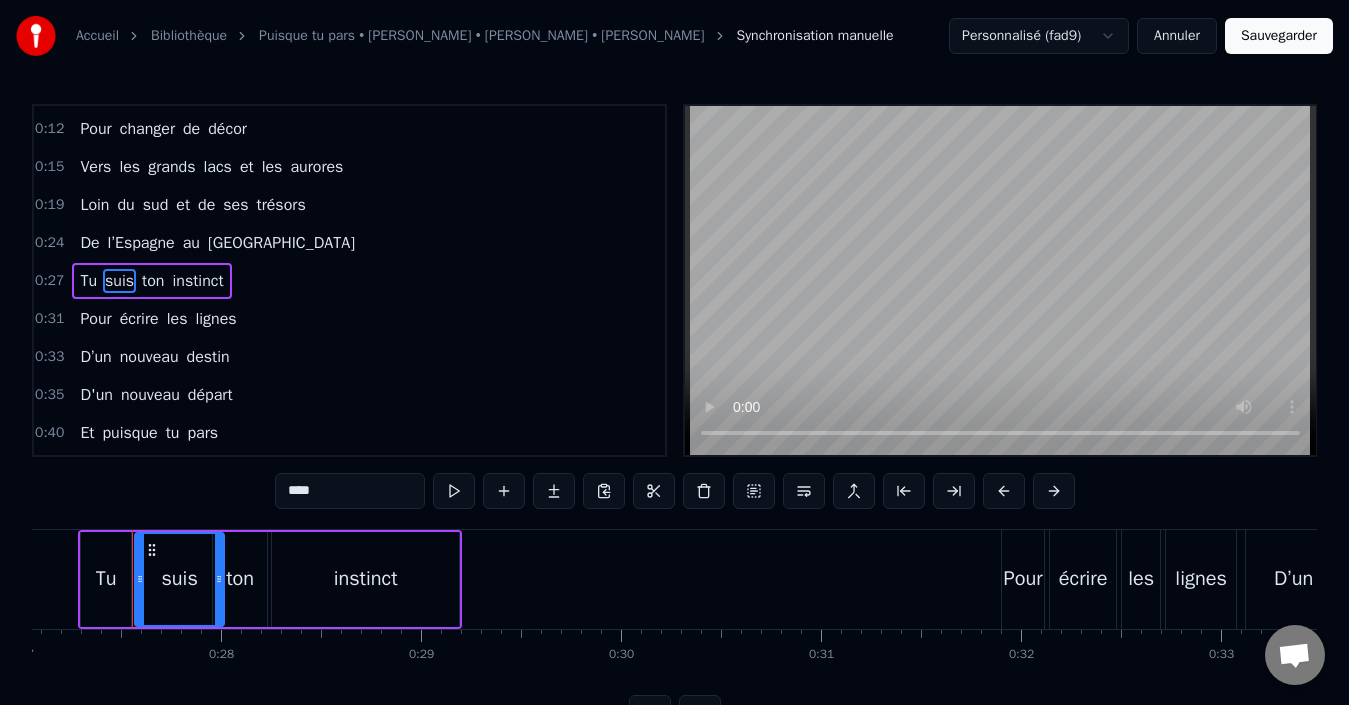 drag, startPoint x: 198, startPoint y: 574, endPoint x: 220, endPoint y: 593, distance: 29.068884 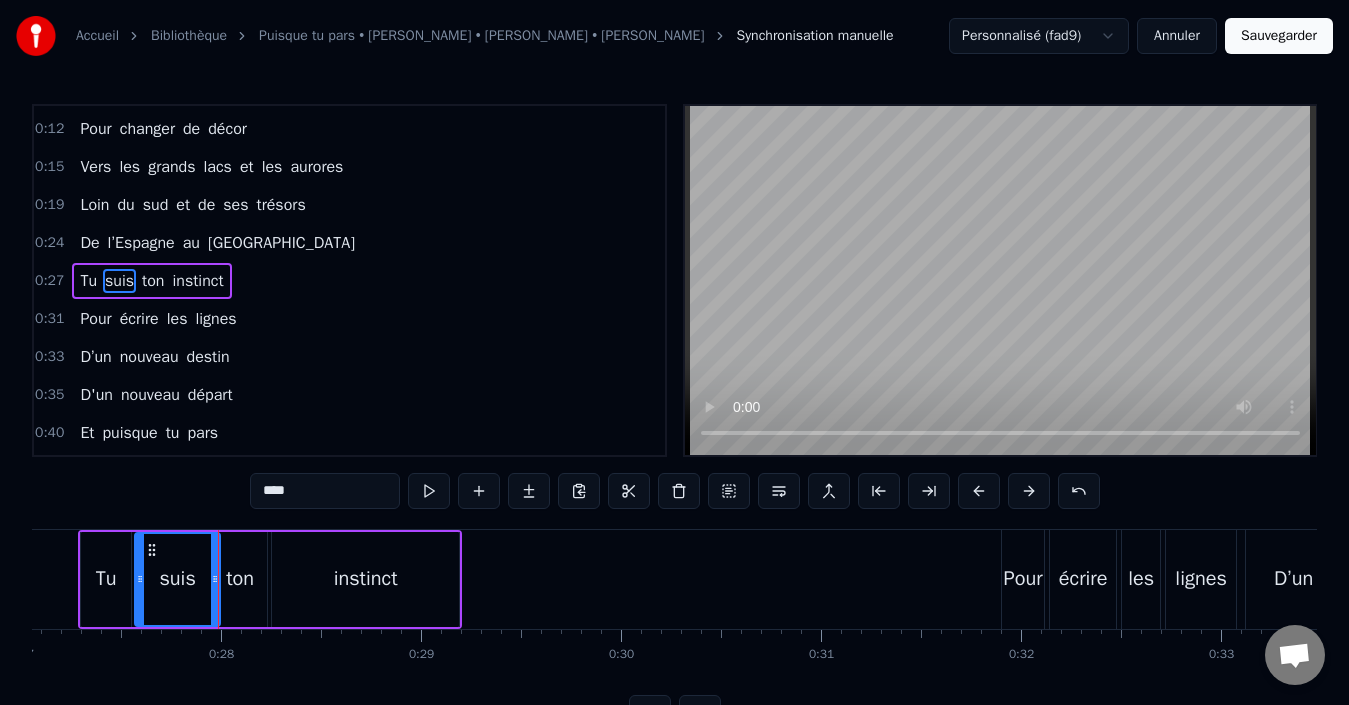 click at bounding box center (215, 579) 